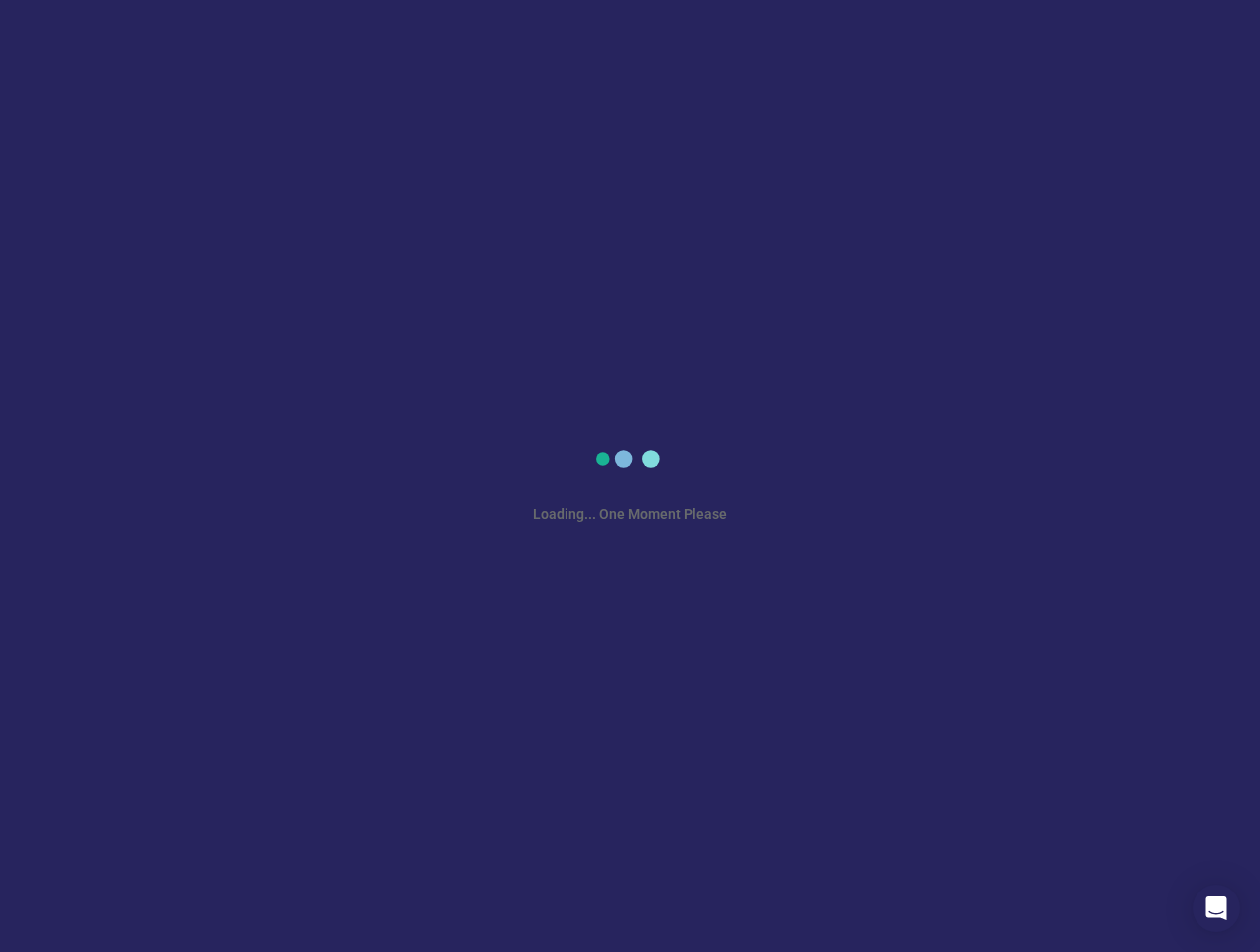 scroll, scrollTop: 0, scrollLeft: 0, axis: both 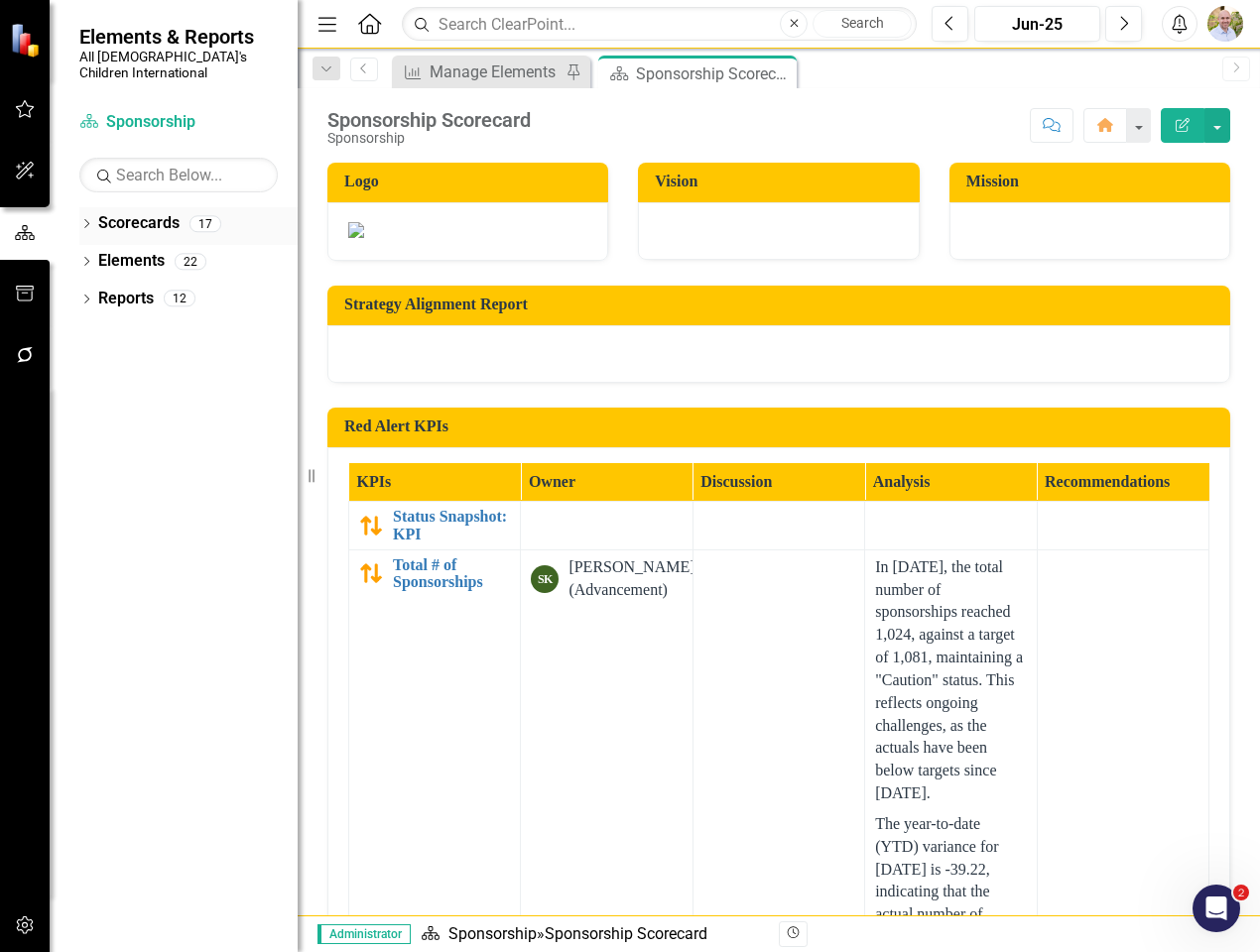click on "Dropdown" at bounding box center (86, 226) 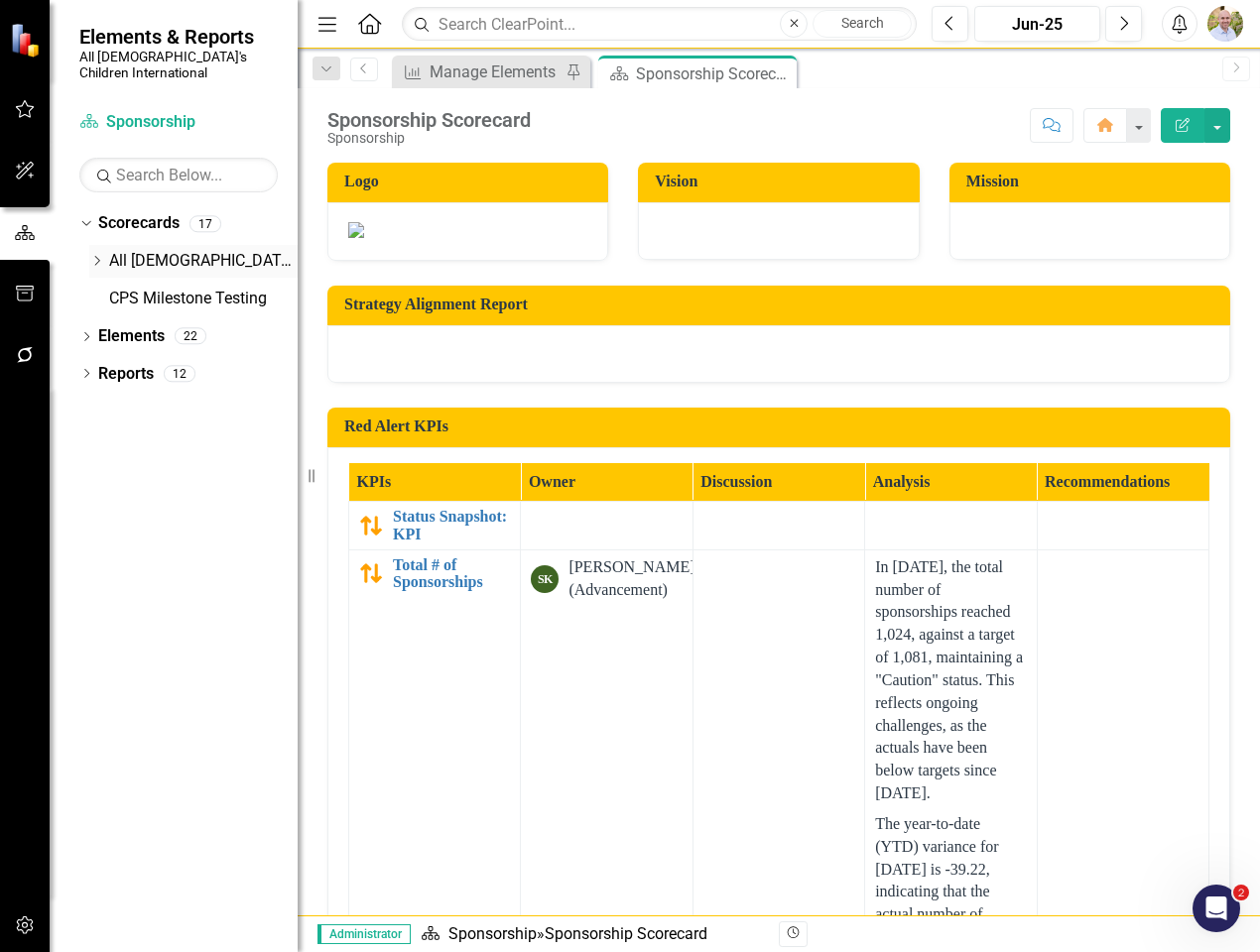 click on "Dropdown" 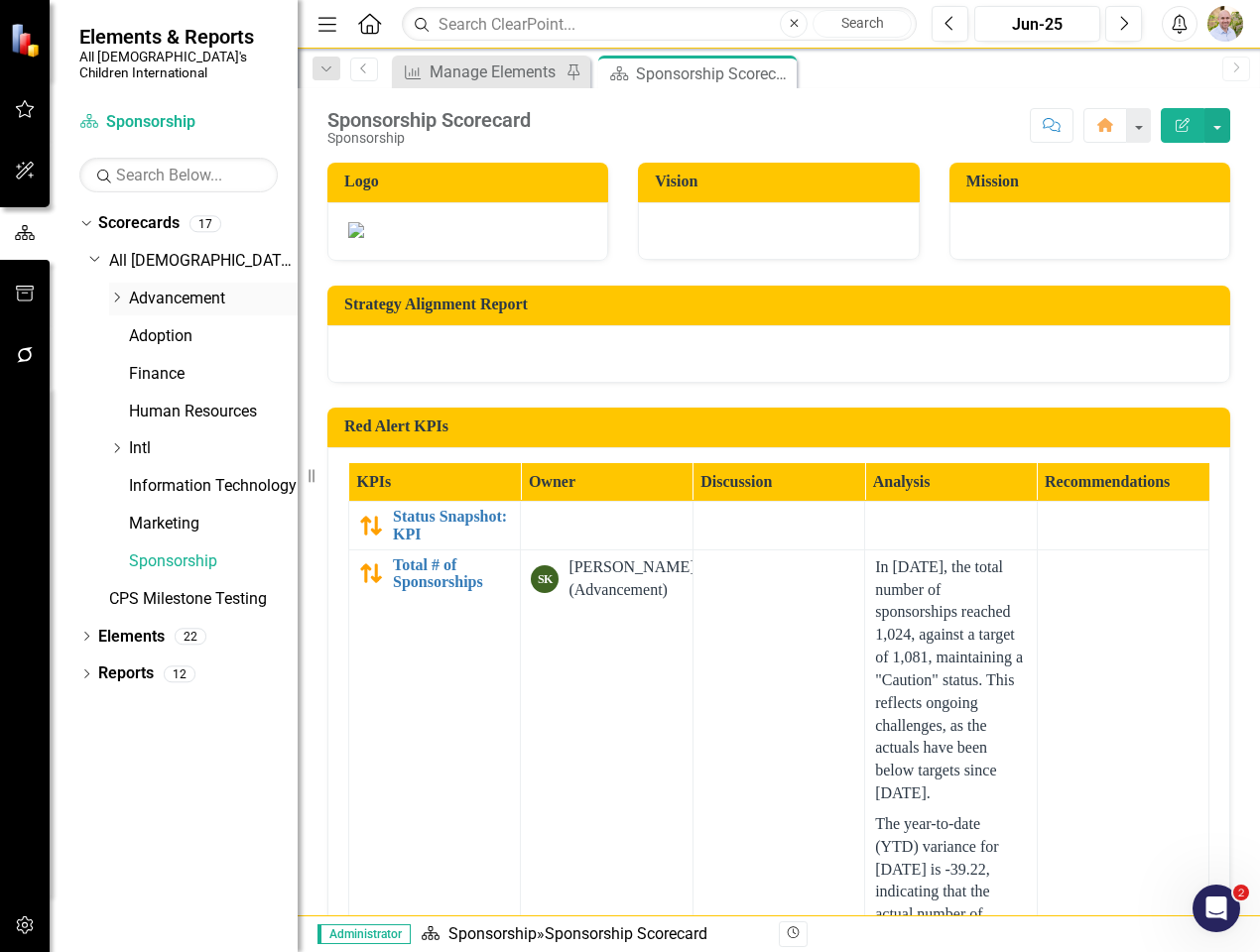click 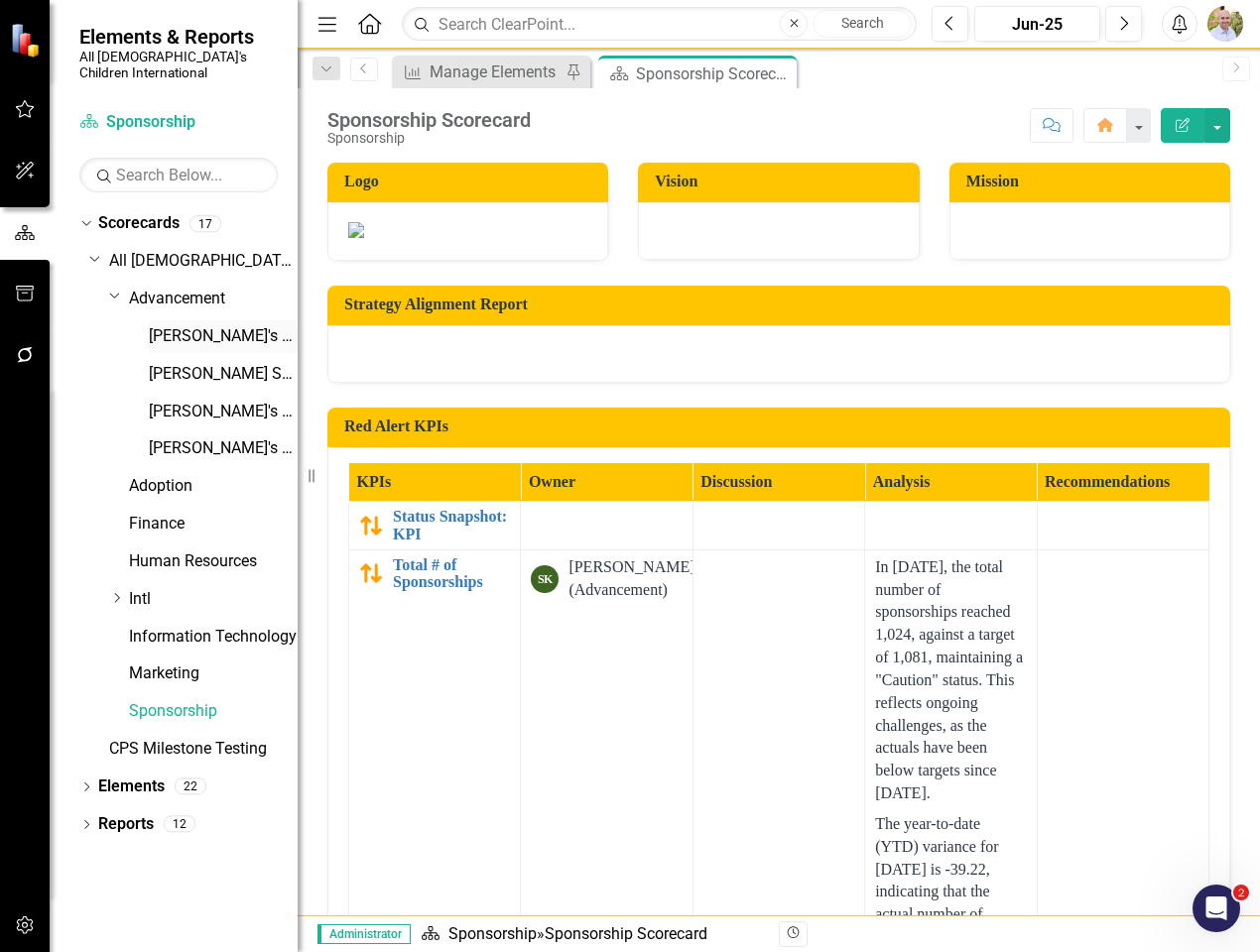 click on "[PERSON_NAME]'s Scorecard" at bounding box center [223, 336] 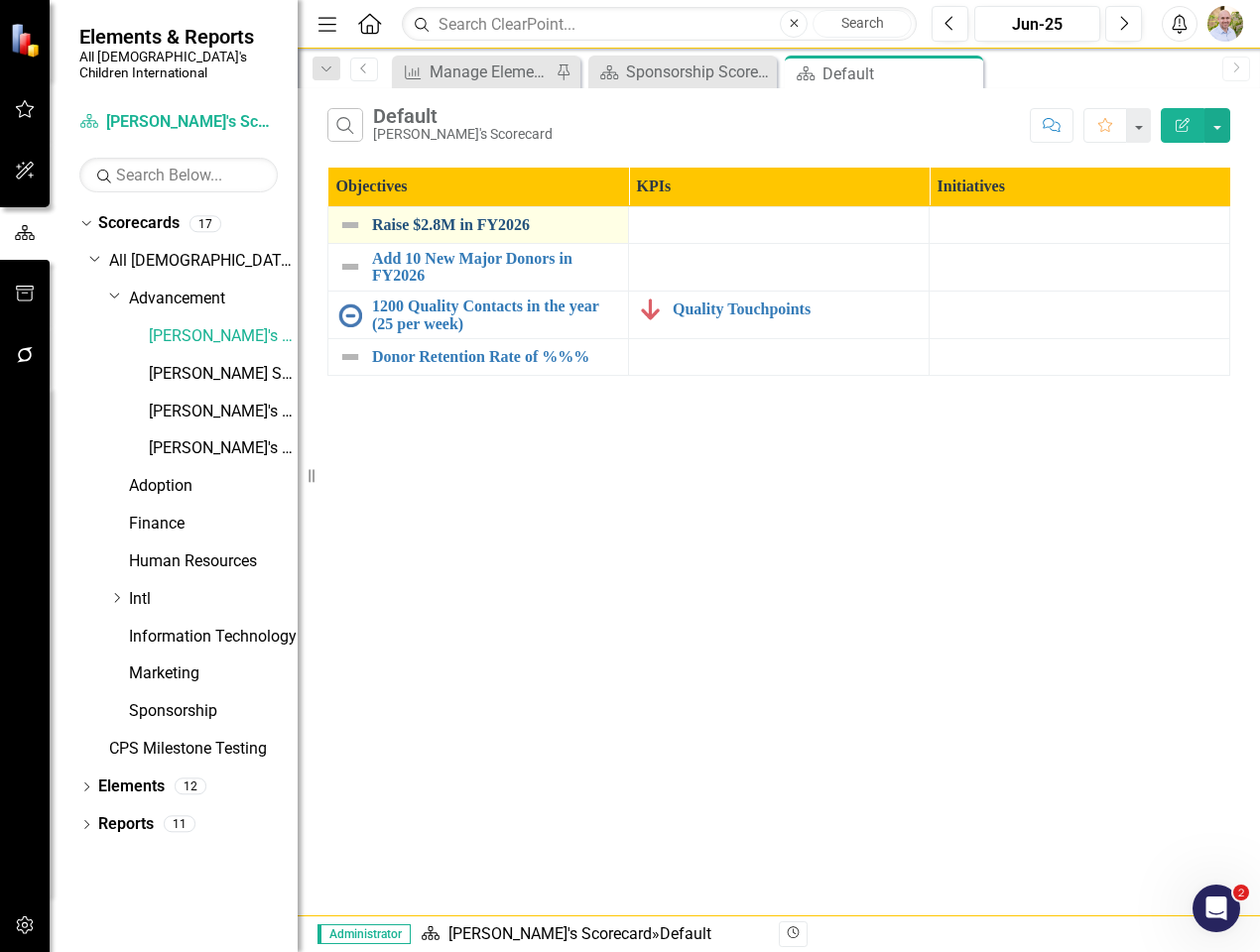 click on "Raise $2.8M in FY2026" at bounding box center (495, 225) 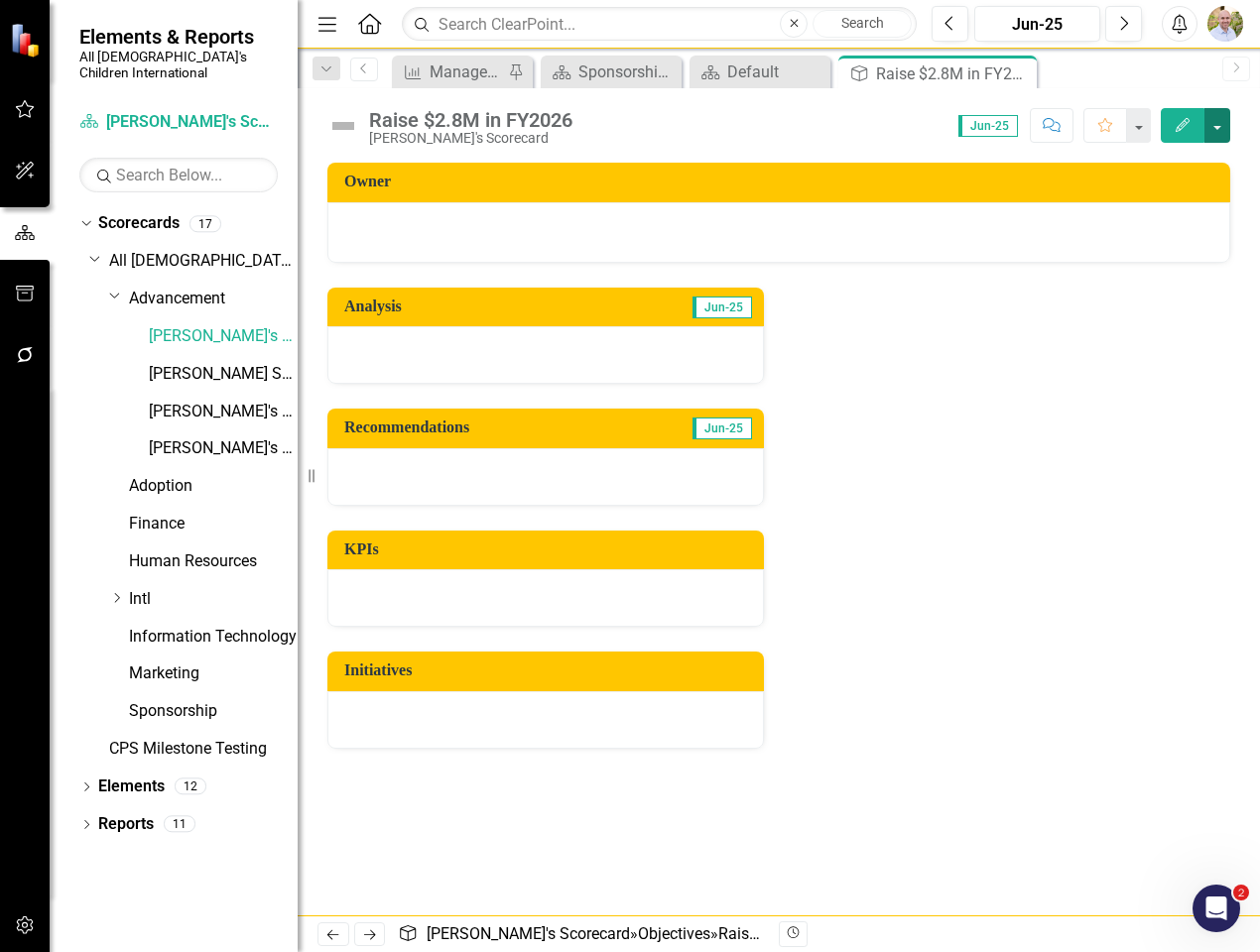 click at bounding box center (1217, 125) 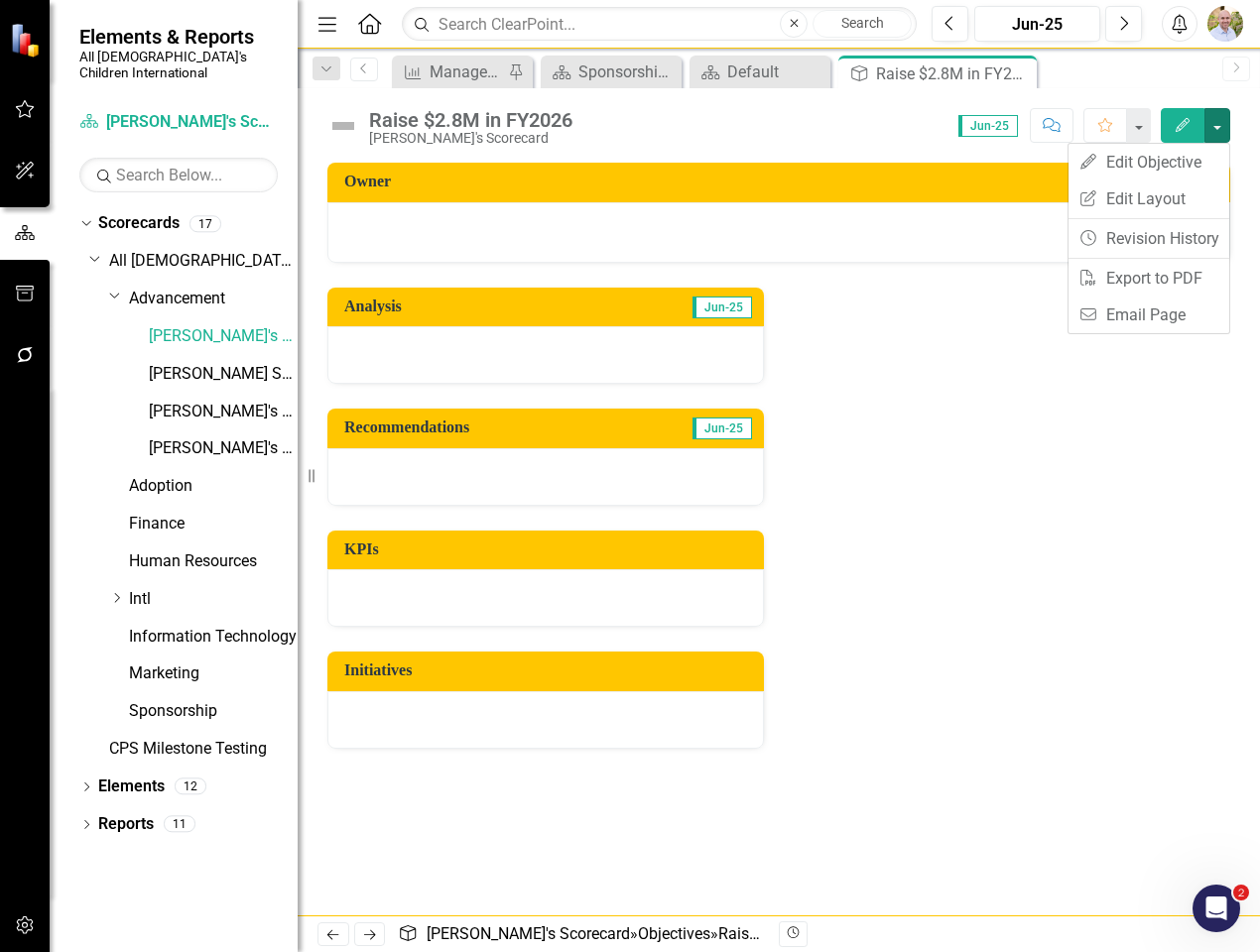click at bounding box center (546, 598) 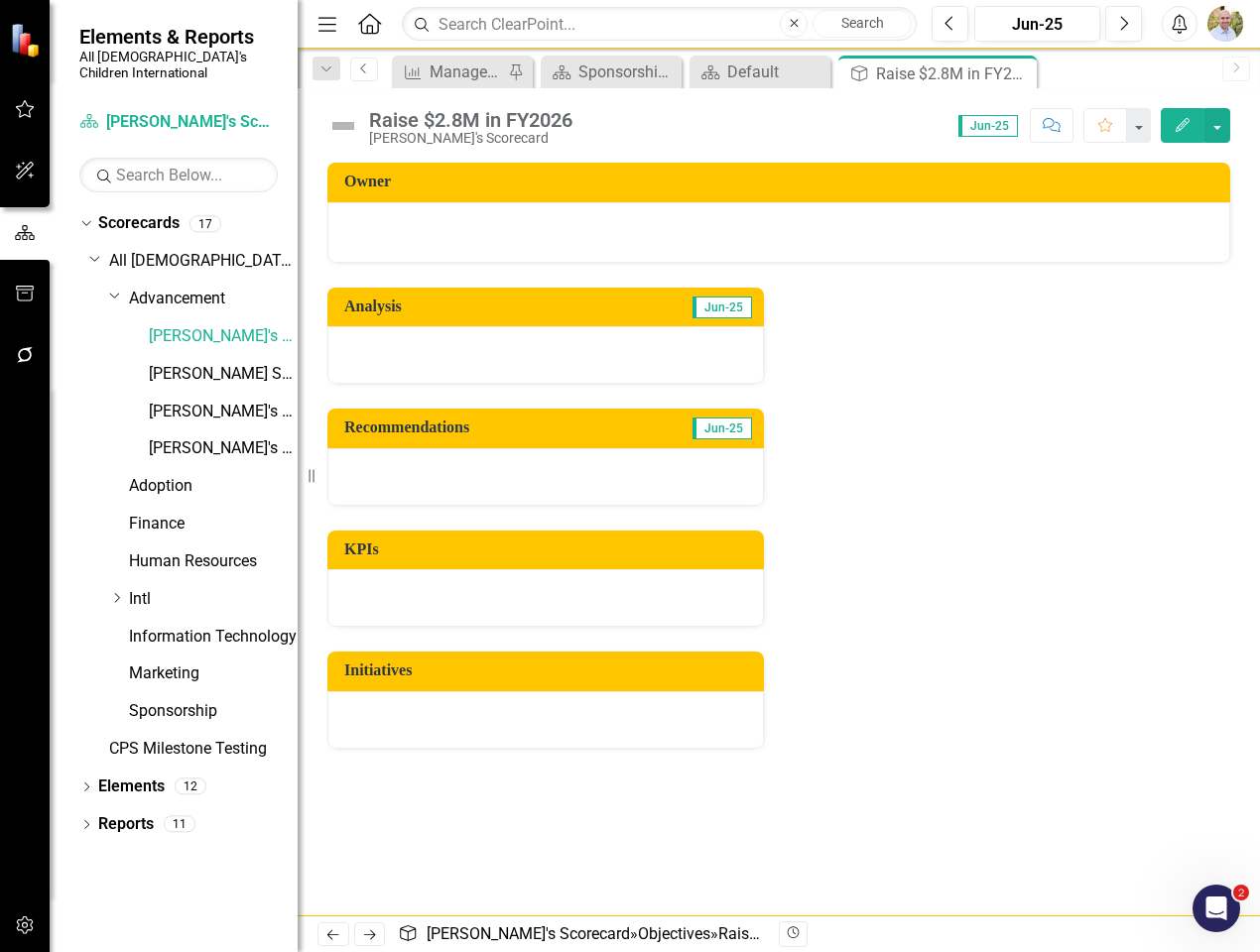 click on "Previous" at bounding box center [364, 69] 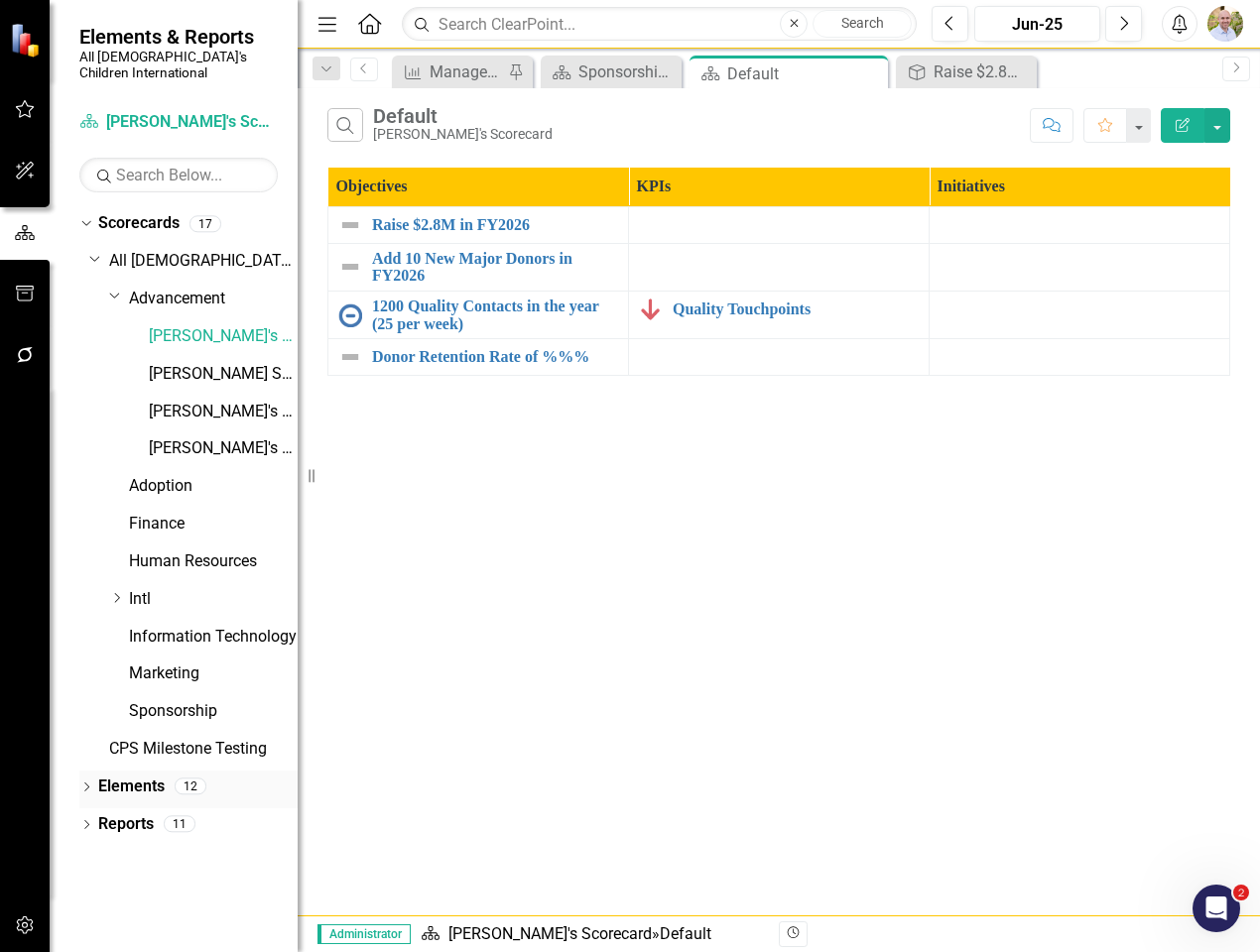 click on "Elements" at bounding box center (131, 786) 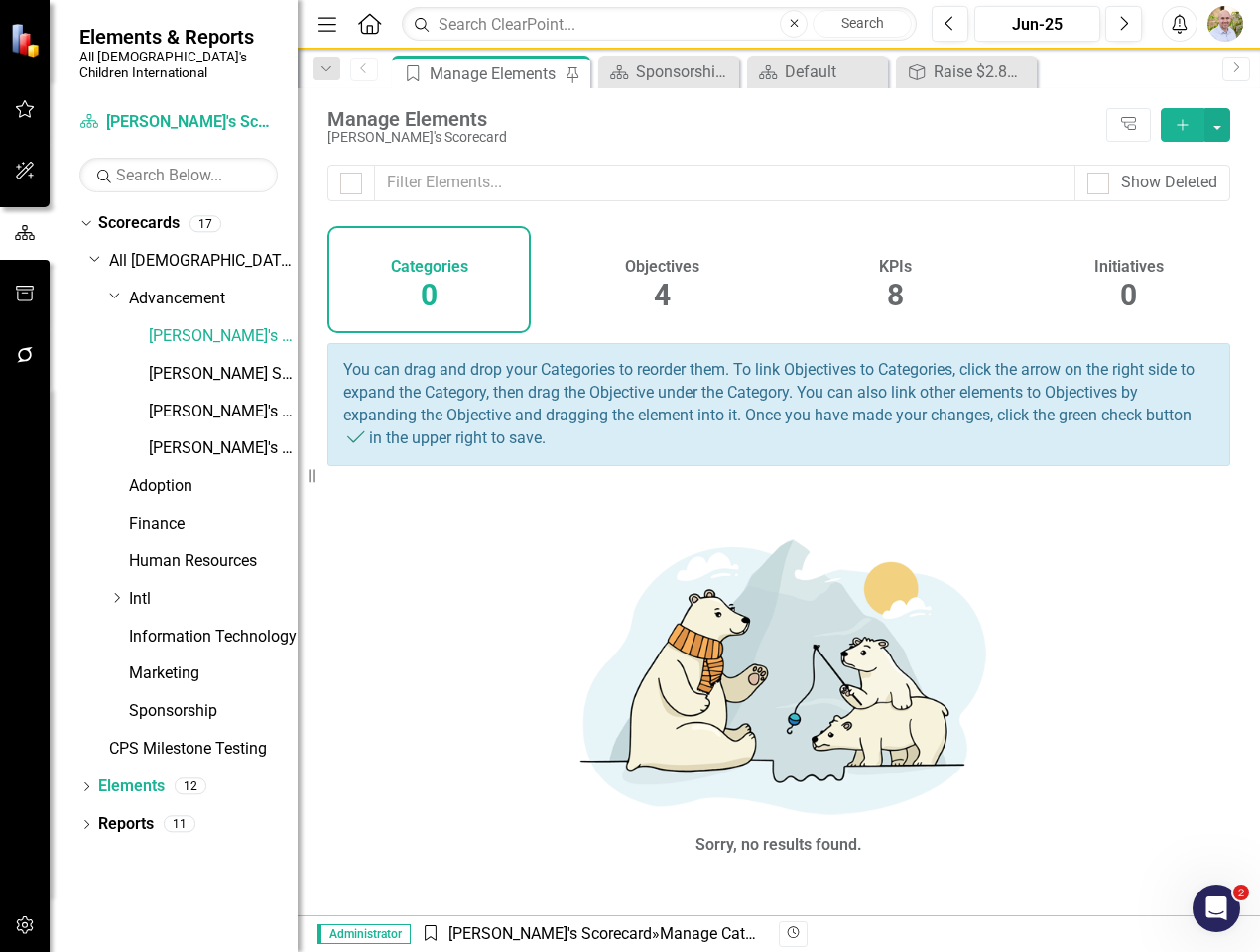 click on "KPIs 8" at bounding box center [895, 280] 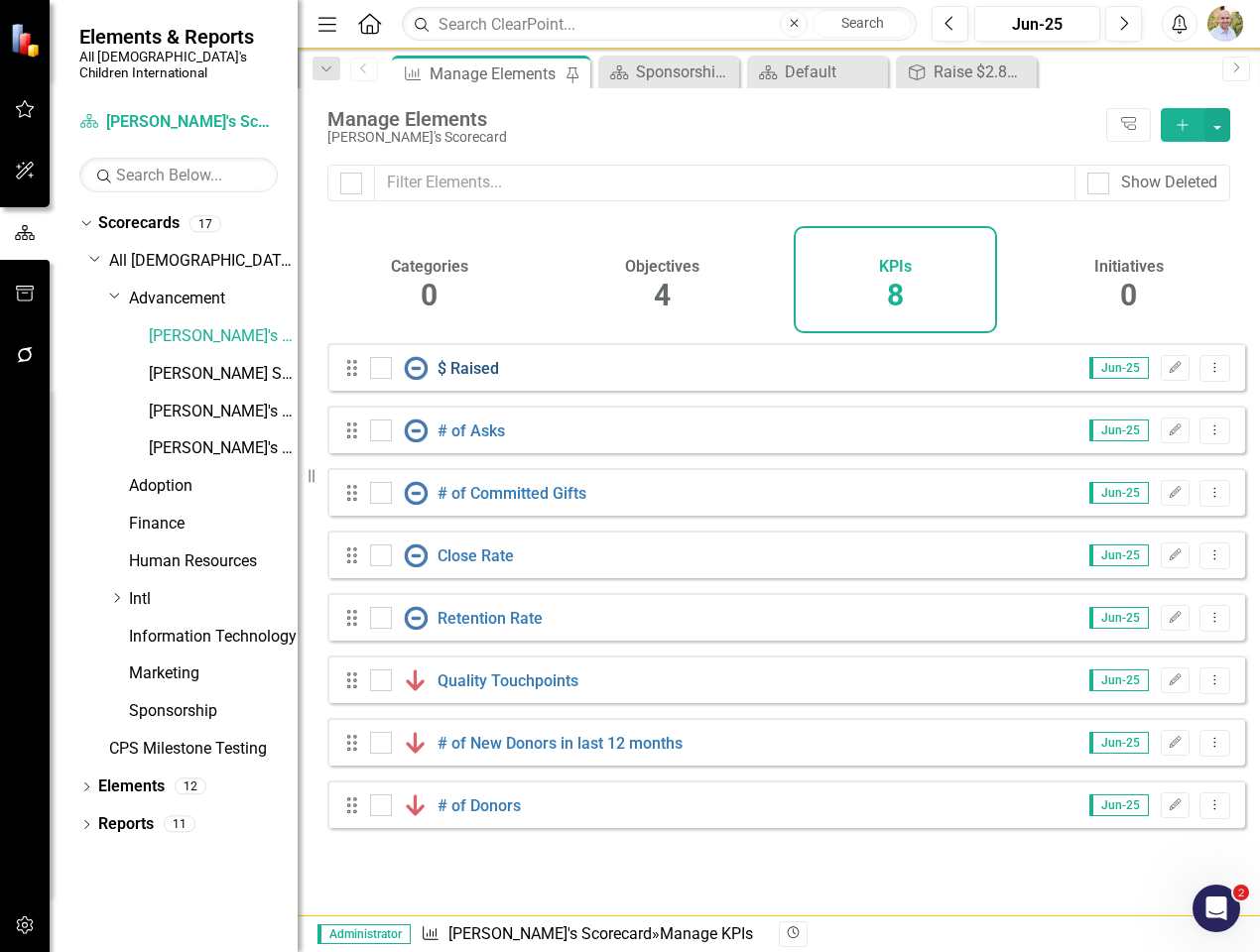click on "$ Raised" at bounding box center (468, 368) 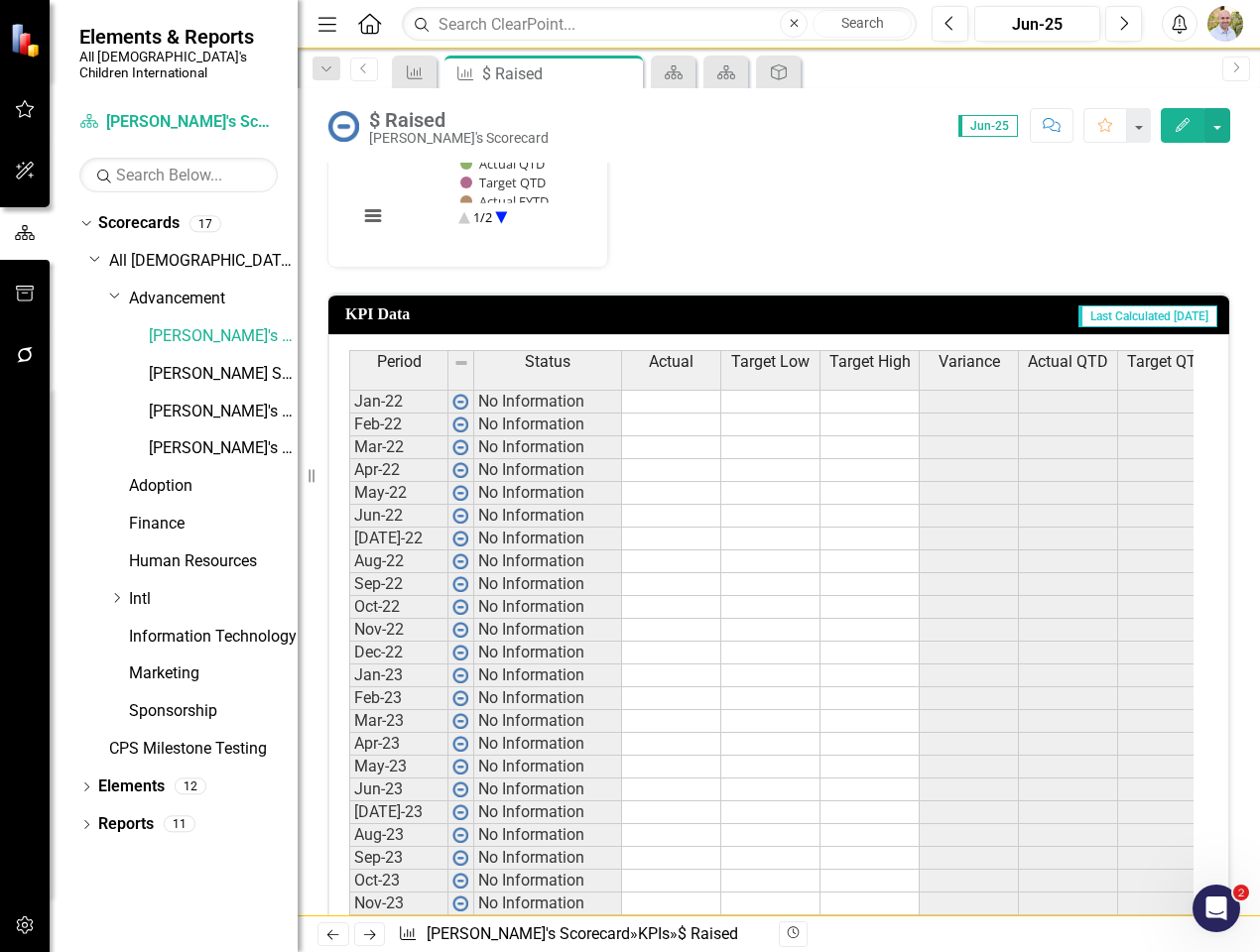 scroll, scrollTop: 397, scrollLeft: 0, axis: vertical 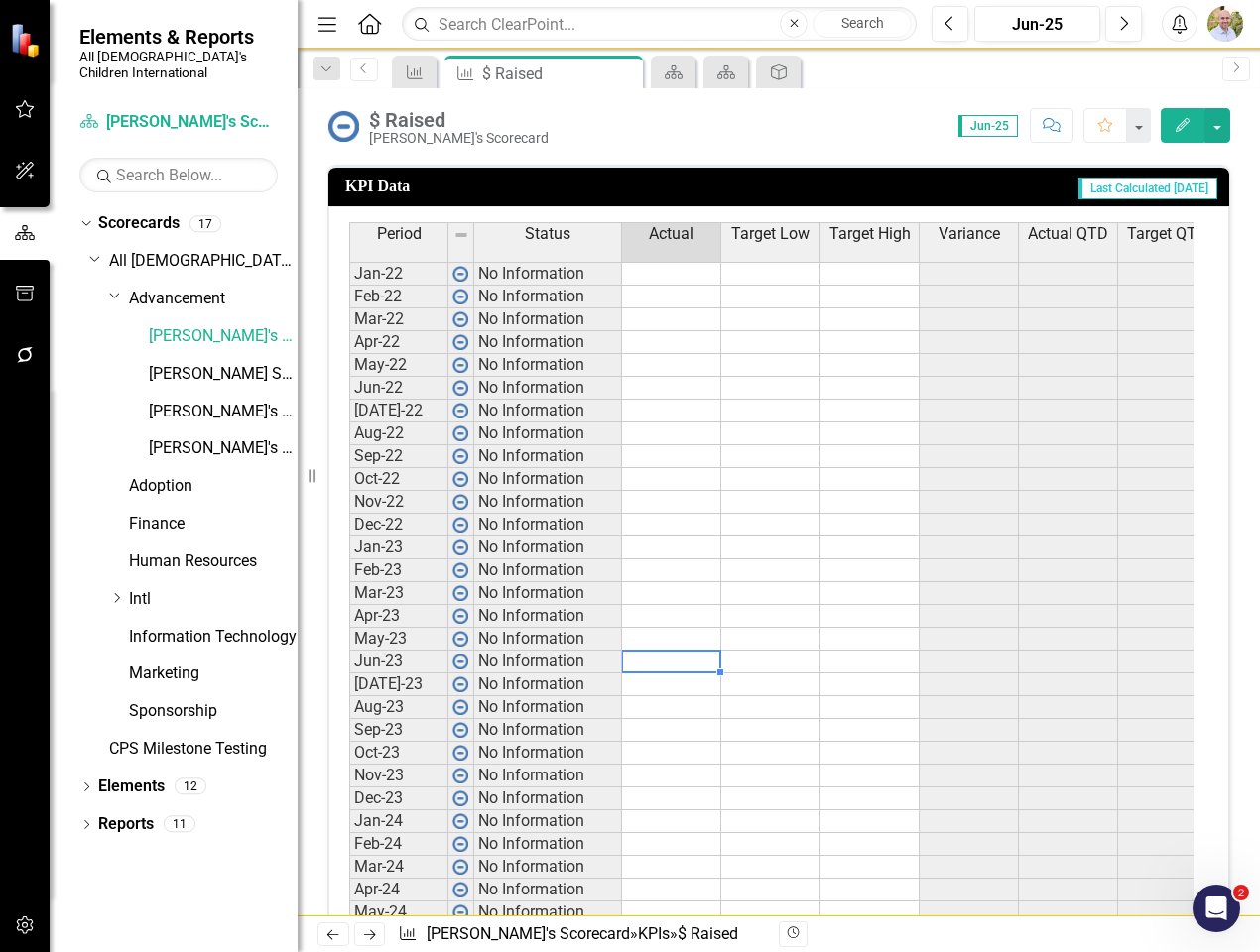 click at bounding box center (672, 661) 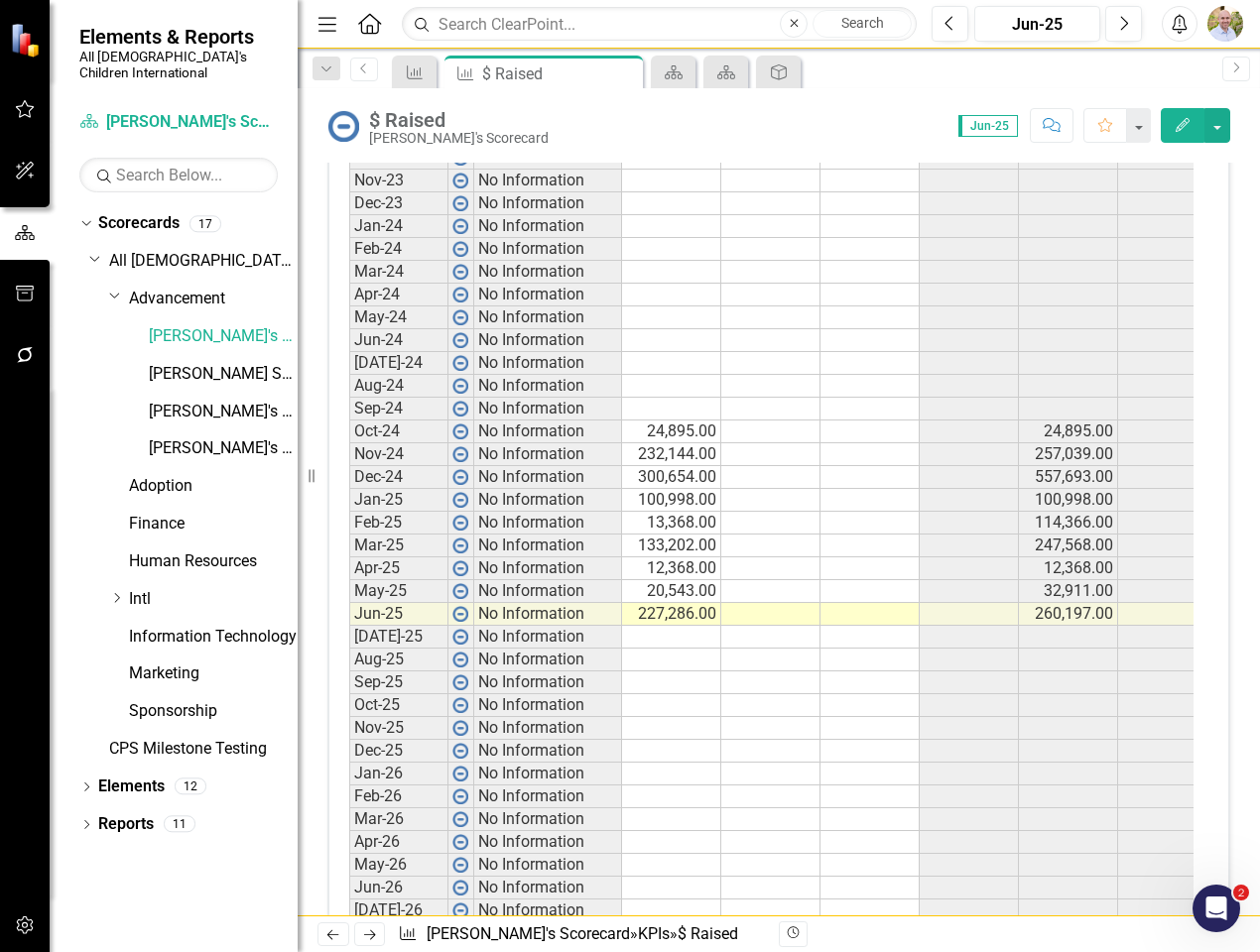 scroll, scrollTop: 1091, scrollLeft: 0, axis: vertical 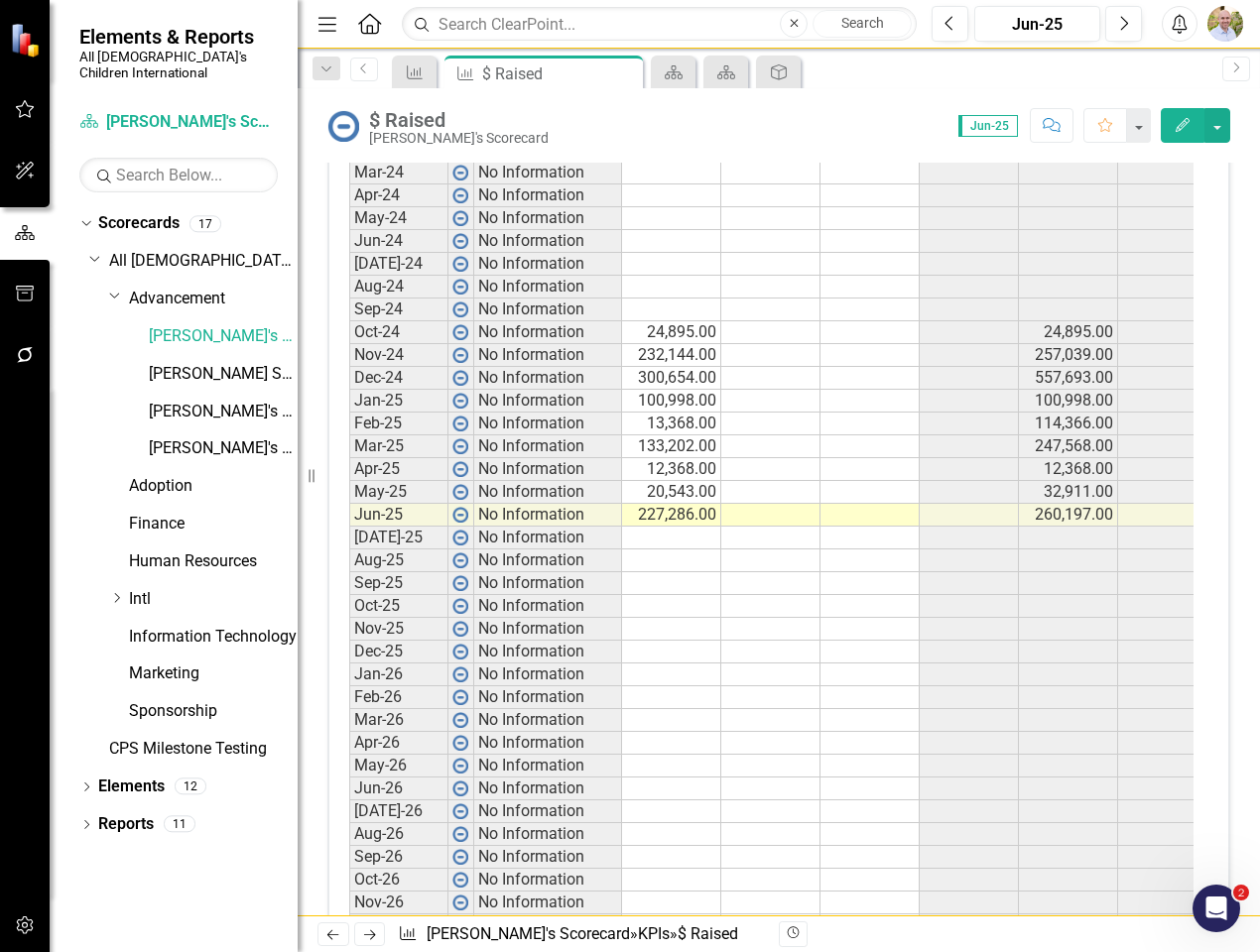 click on "227,286.00" at bounding box center (672, 515) 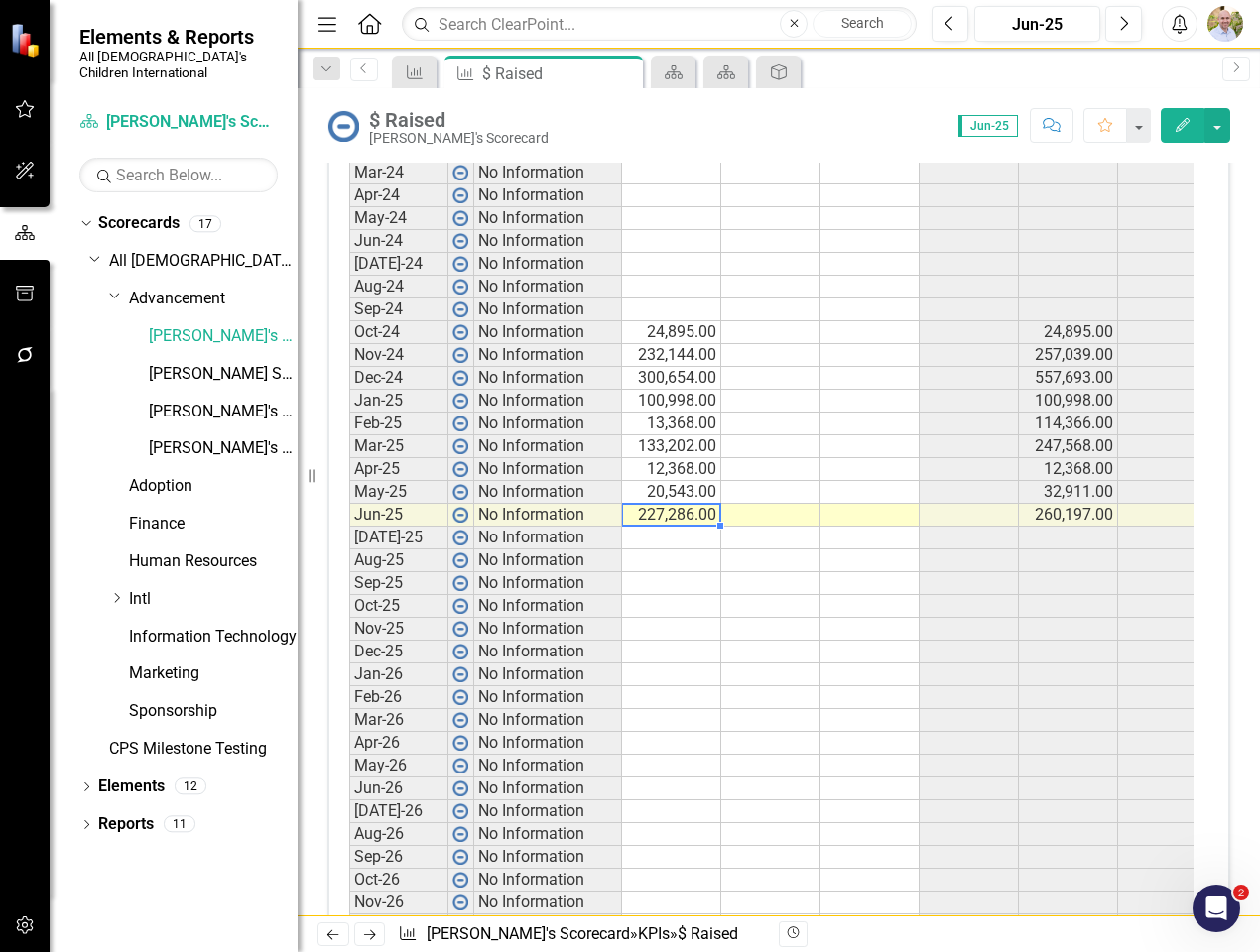 scroll, scrollTop: 1096, scrollLeft: 0, axis: vertical 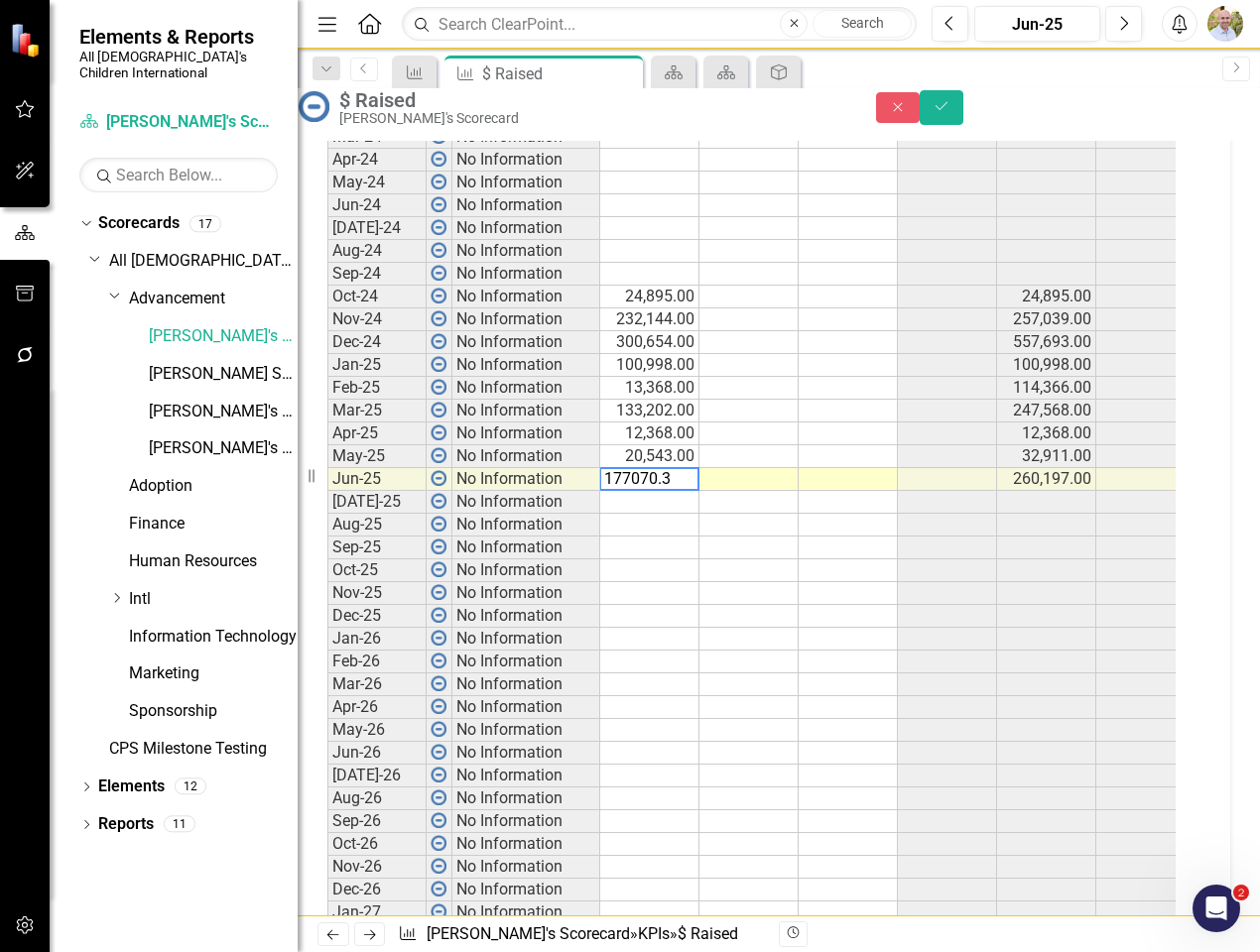 type on "177070.36" 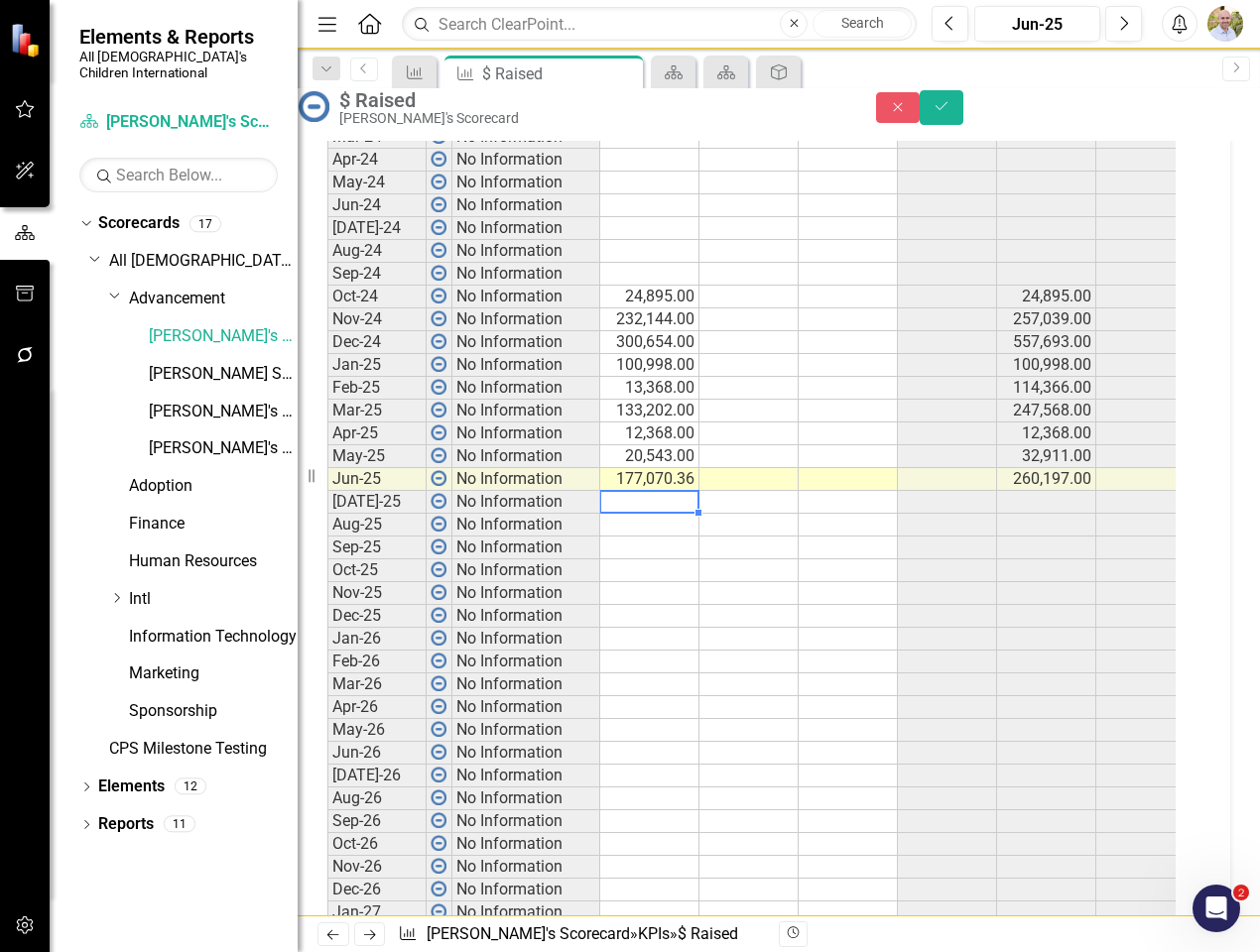 click on "177,070.36" at bounding box center (650, 479) 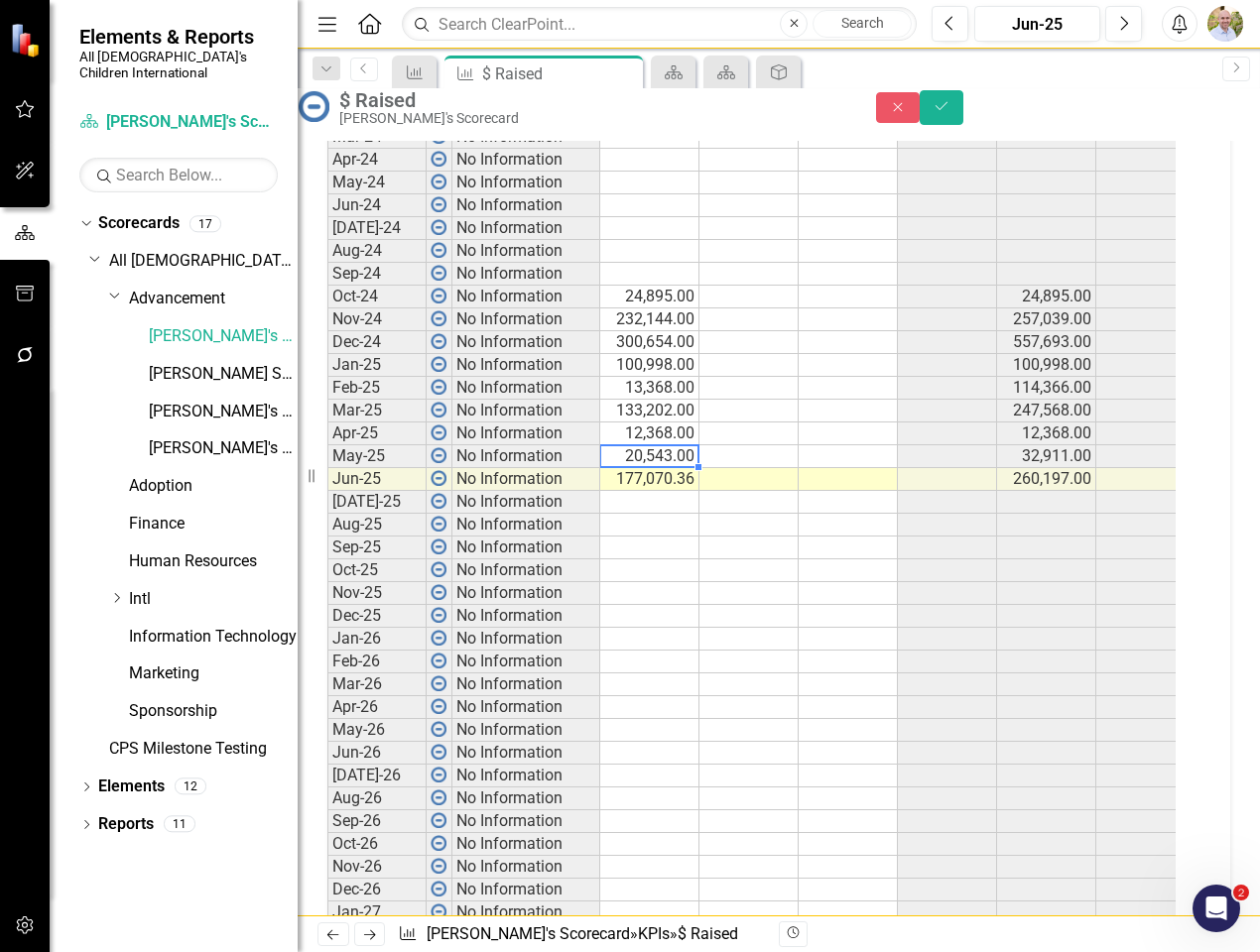 click on "20,543.00" at bounding box center [650, 456] 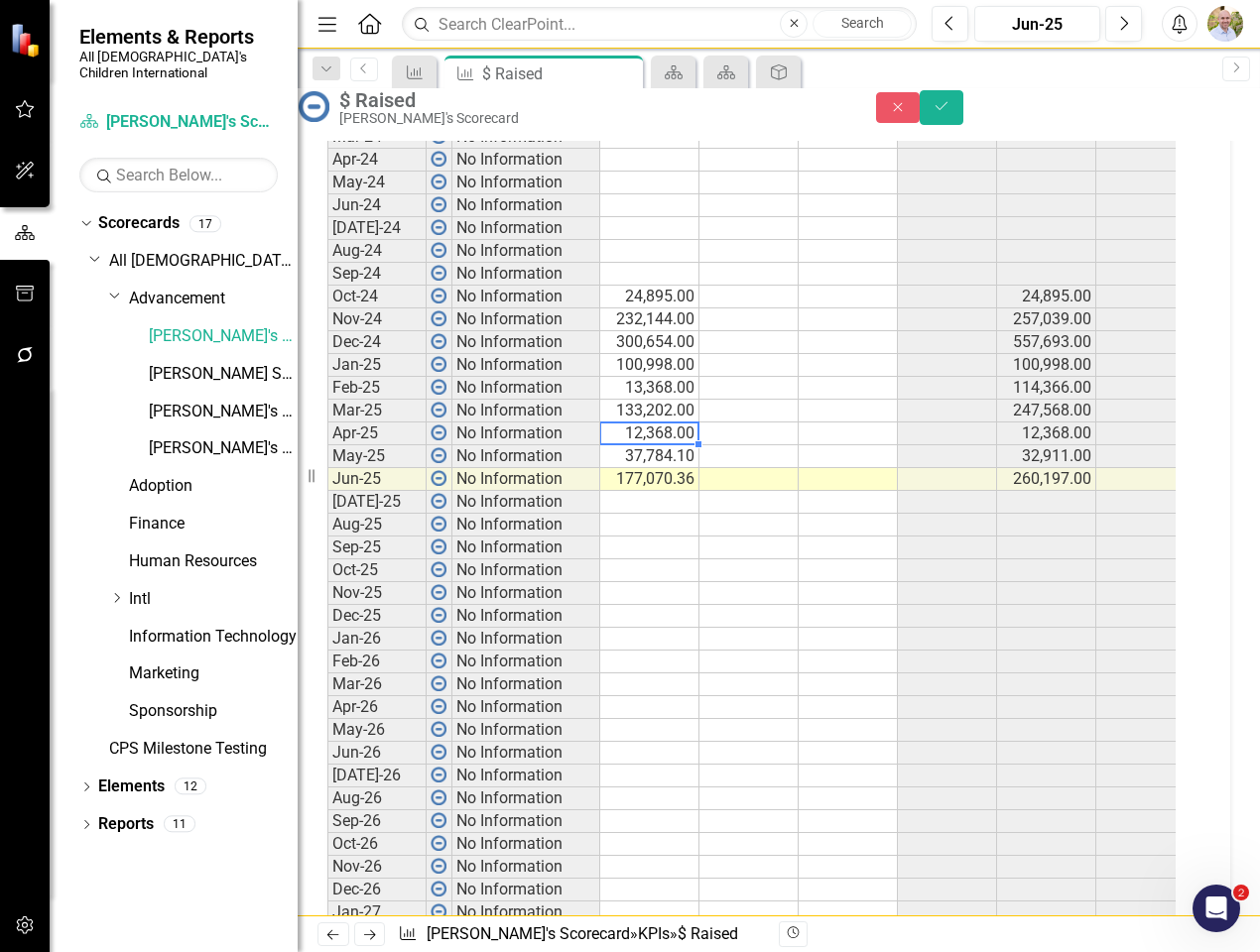 click on "12,368.00" at bounding box center (650, 433) 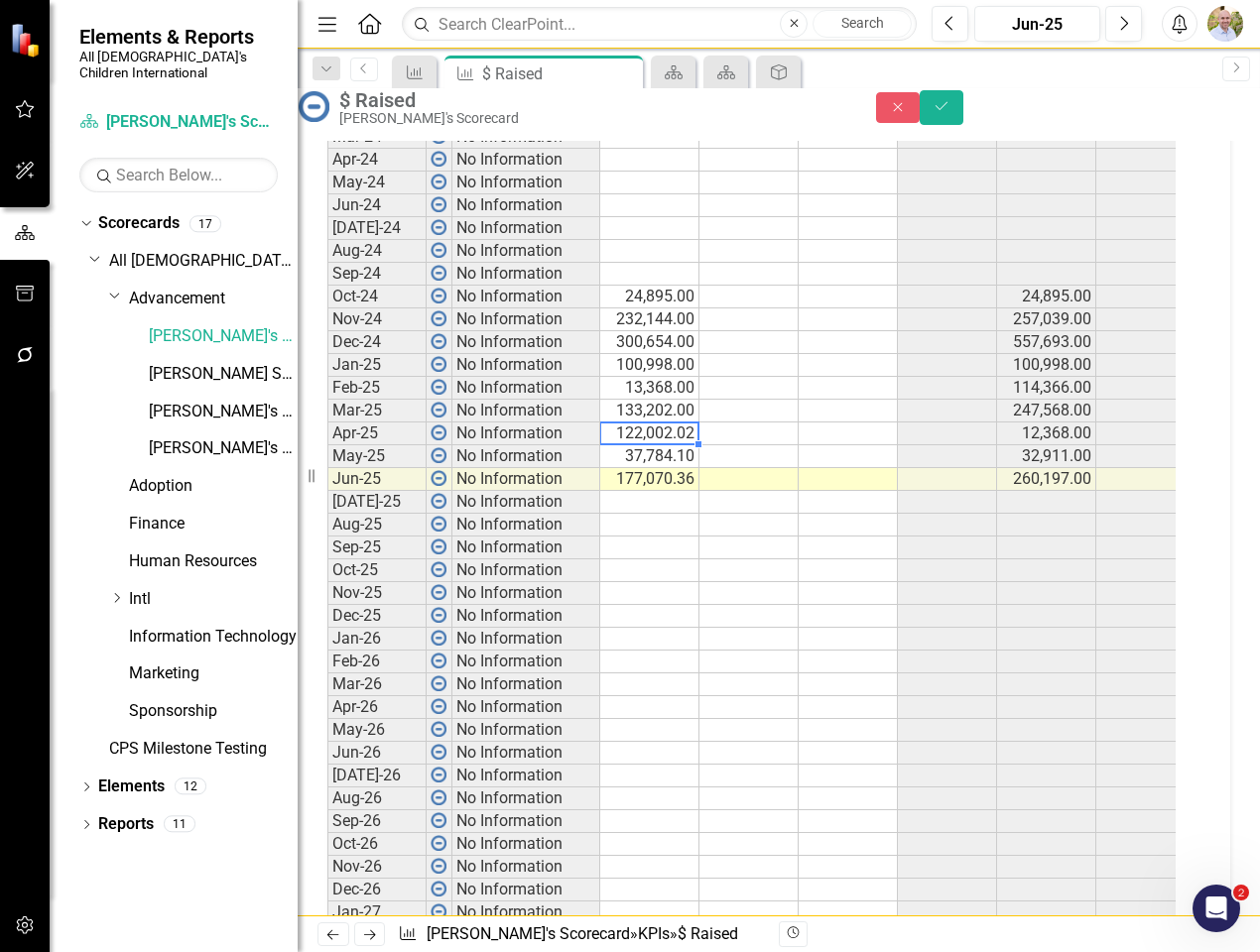 click on "122,002.02" at bounding box center [650, 433] 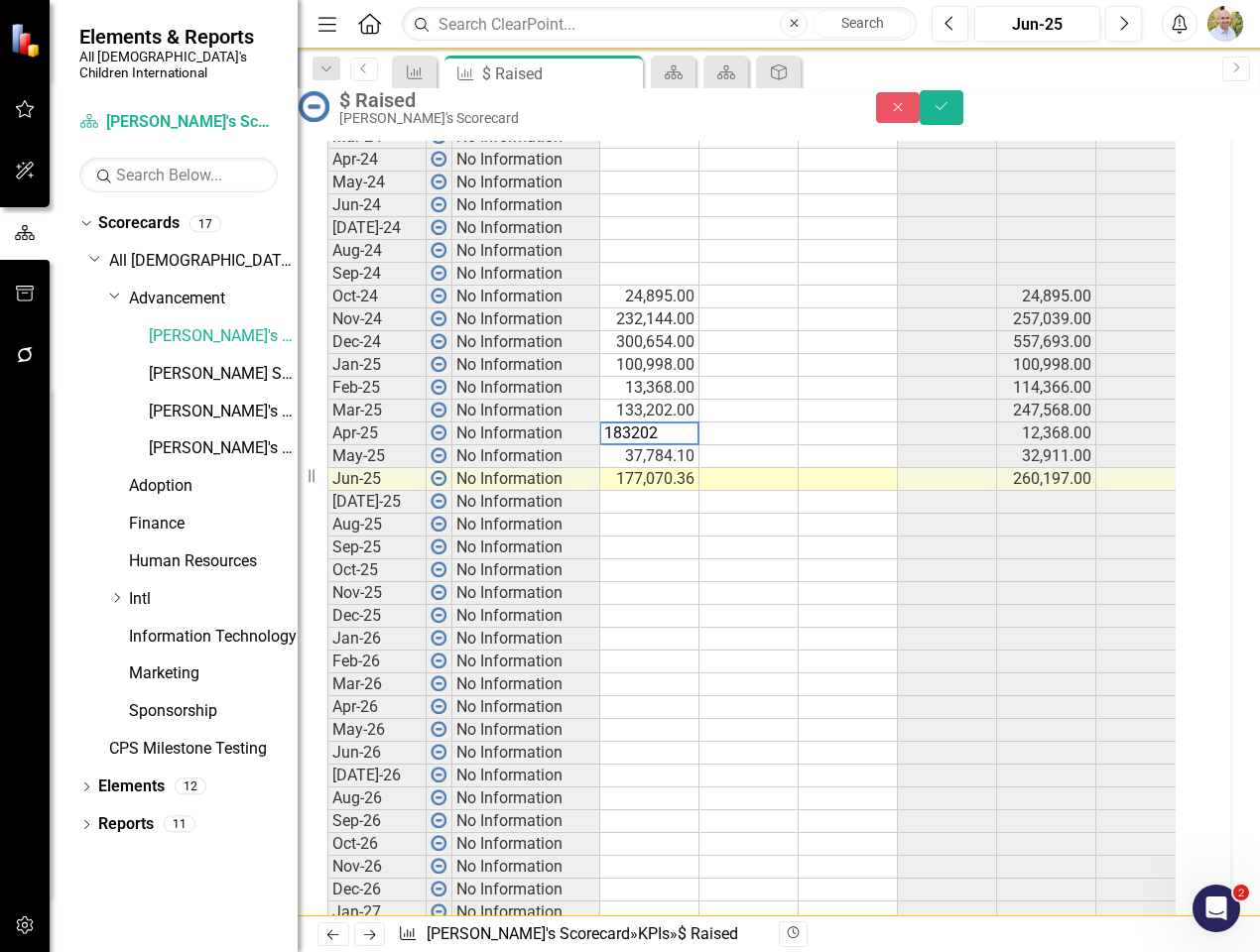 click on "Period Status Actual Target Low Target High Variance Actual QTD Target QTD Variance QTD Actual FYTD Target FYTD Variance FYTD Jan-22 No Information Feb-22 No Information Mar-22 No Information Apr-22 No Information May-22 No Information Jun-22 No Information Jul-22 No Information Aug-22 No Information Sep-22 No Information Oct-22 No Information Nov-22 No Information Dec-22 No Information Jan-23 No Information Feb-23 No Information Mar-23 No Information Apr-23 No Information May-23 No Information Jun-23 No Information Jul-23 No Information Aug-23 No Information Sep-23 No Information Oct-23 No Information Nov-23 No Information Dec-23 No Information Jan-24 No Information Feb-24 No Information Mar-24 No Information Apr-24 No Information May-24 No Information Jun-24 No Information Jul-24 No Information Aug-24 No Information Sep-24 No Information Oct-24 No Information 24,895.00 24,895.00 24,895.00 Nov-24 No Information 232,144.00 257,039.00 257,039.00 Dec-24 No Information 300,654.00 557,693.00 557,693.00 Jan-25" at bounding box center (327, 333) 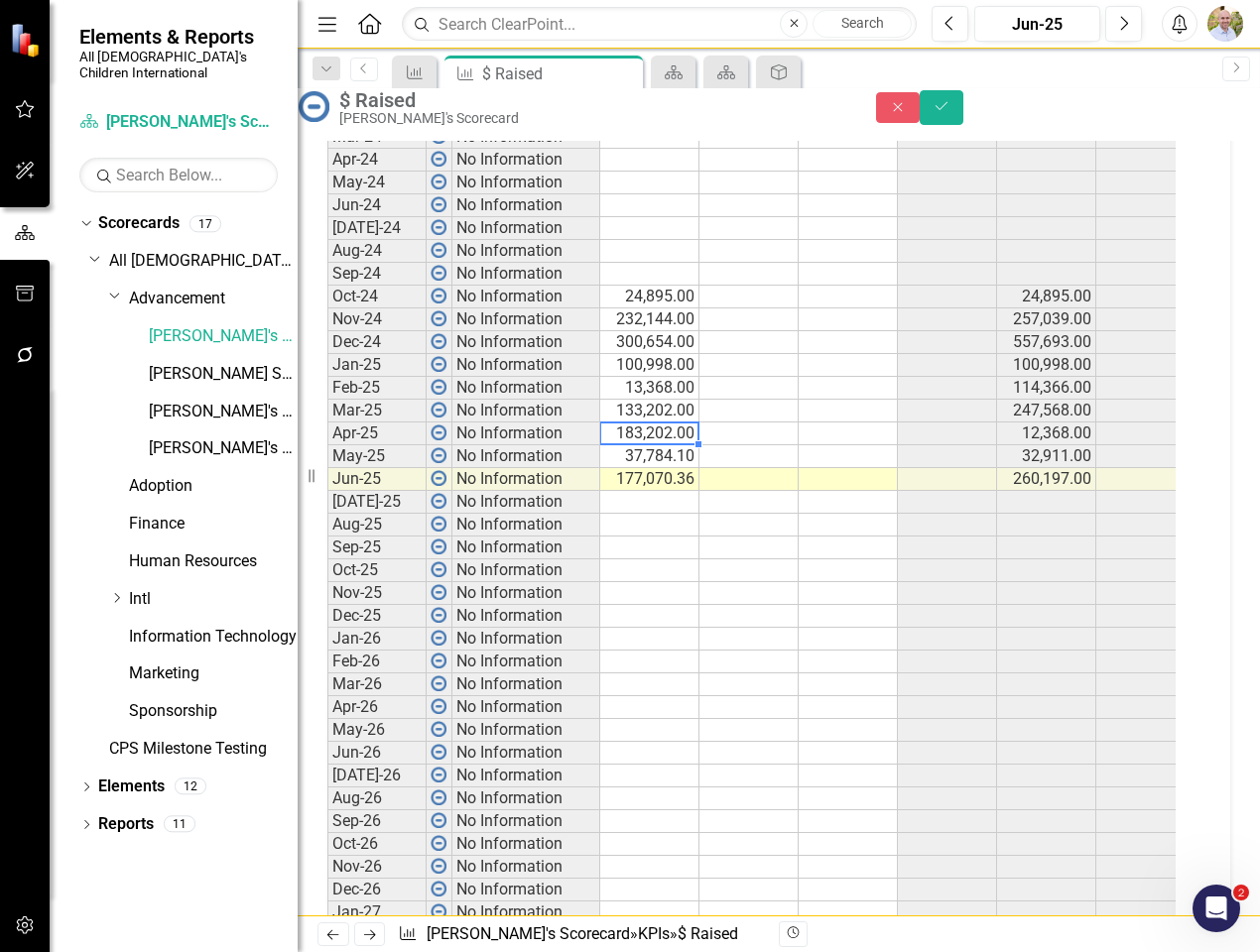 click on "183,202.00" at bounding box center [650, 433] 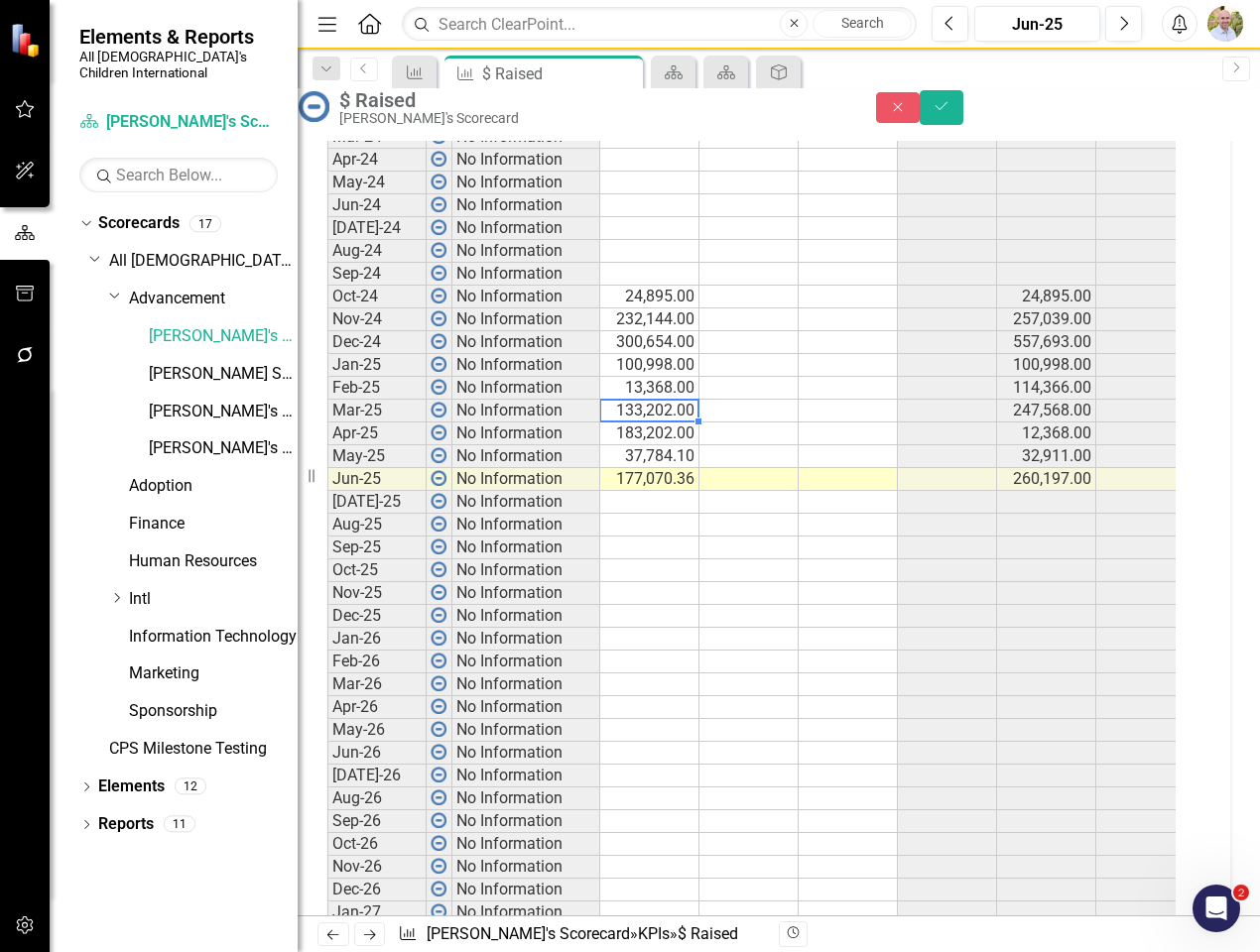 click on "133,202.00" at bounding box center [650, 411] 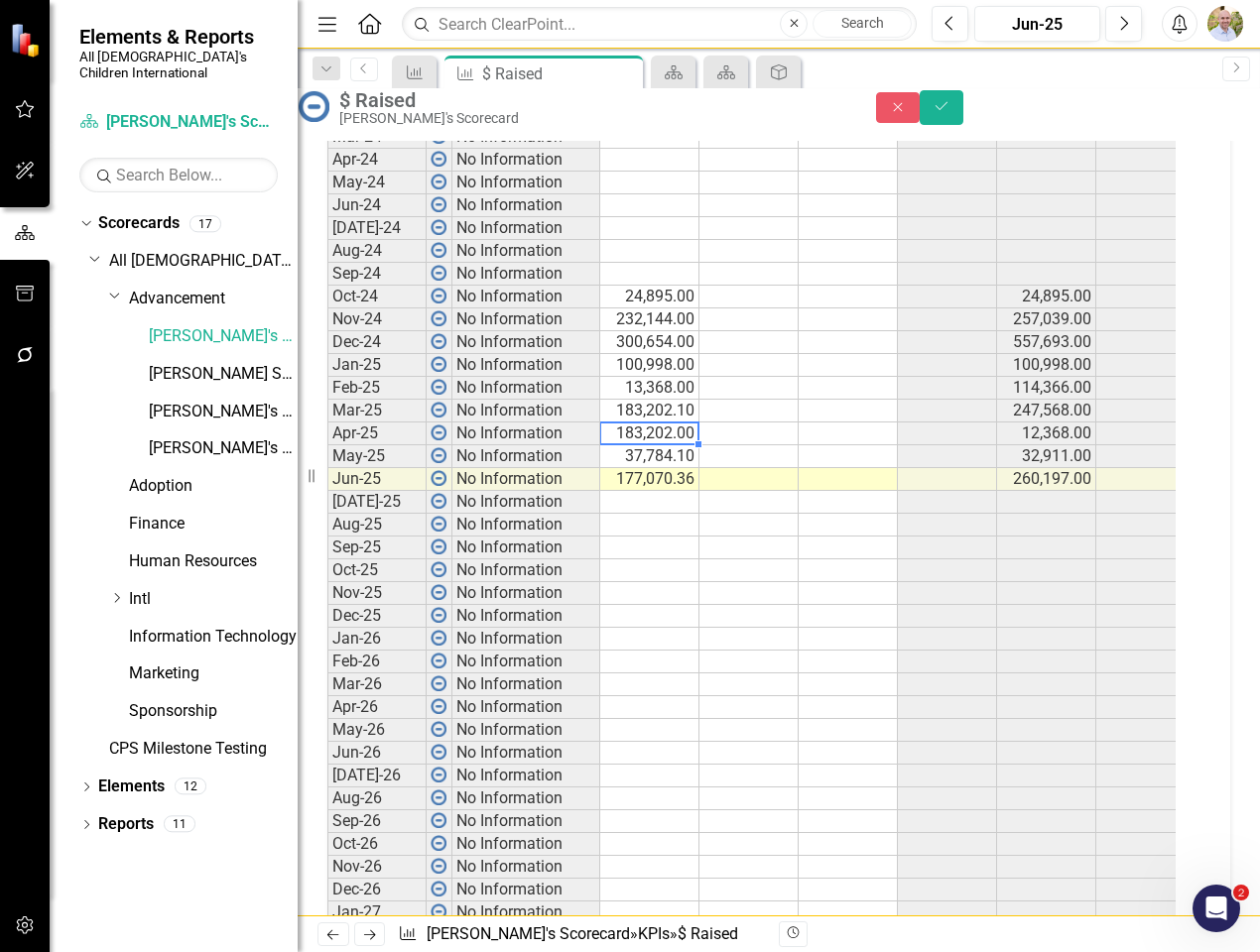 click on "183,202.00" at bounding box center (650, 433) 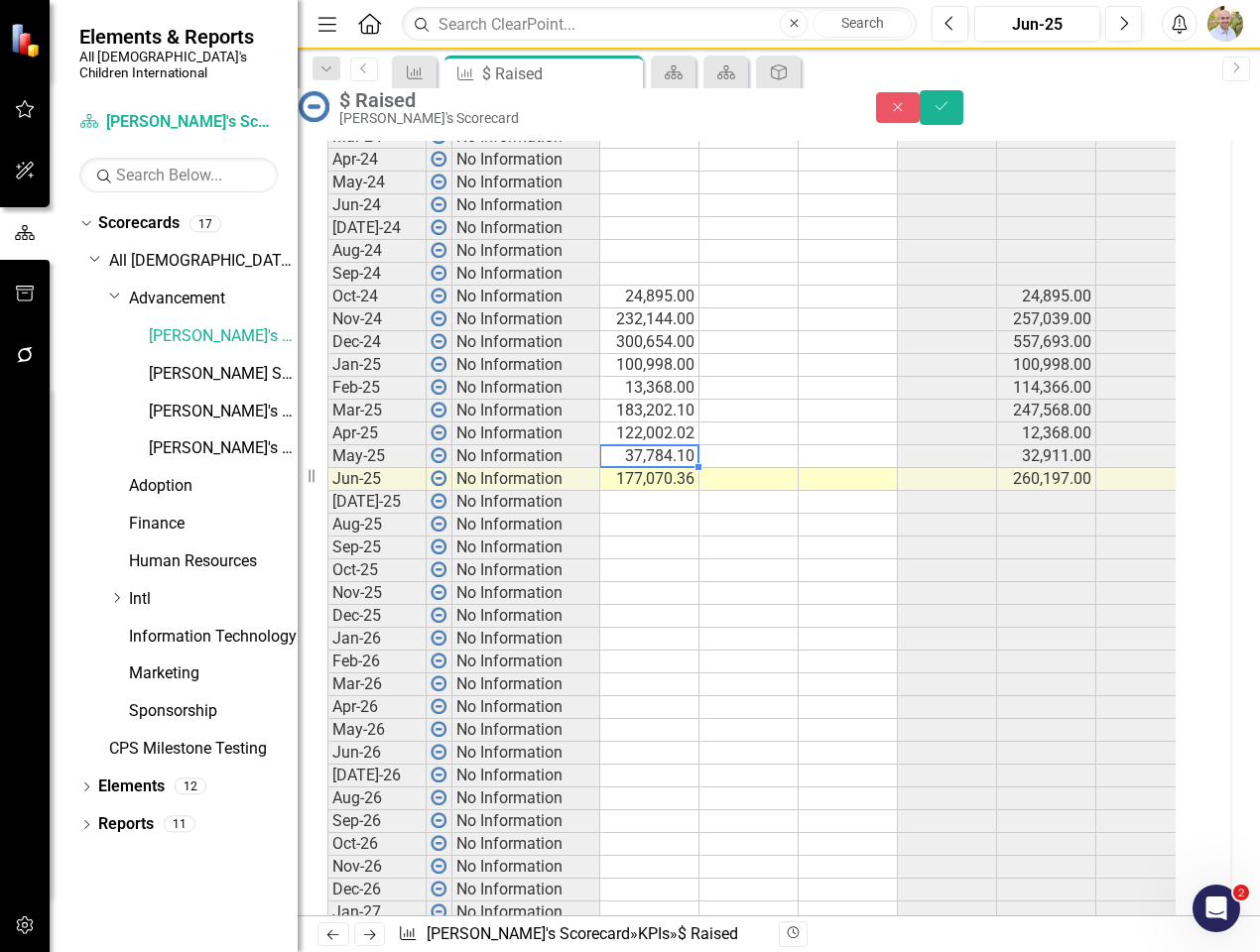 click on "Period Status Actual Target Low Target High Variance Actual QTD Target QTD Variance QTD Actual FYTD Target FYTD Variance FYTD Jan-22 No Information Feb-22 No Information Mar-22 No Information Apr-22 No Information May-22 No Information Jun-22 No Information Jul-22 No Information Aug-22 No Information Sep-22 No Information Oct-22 No Information Nov-22 No Information Dec-22 No Information Jan-23 No Information Feb-23 No Information Mar-23 No Information Apr-23 No Information May-23 No Information Jun-23 No Information Jul-23 No Information Aug-23 No Information Sep-23 No Information Oct-23 No Information Nov-23 No Information Dec-23 No Information Jan-24 No Information Feb-24 No Information Mar-24 No Information Apr-24 No Information May-24 No Information Jun-24 No Information Jul-24 No Information Aug-24 No Information Sep-24 No Information Oct-24 No Information 24,895.00 24,895.00 24,895.00 Nov-24 No Information 232,144.00 257,039.00 257,039.00 Dec-24 No Information 300,654.00 557,693.00 557,693.00 Jan-25" at bounding box center [327, 333] 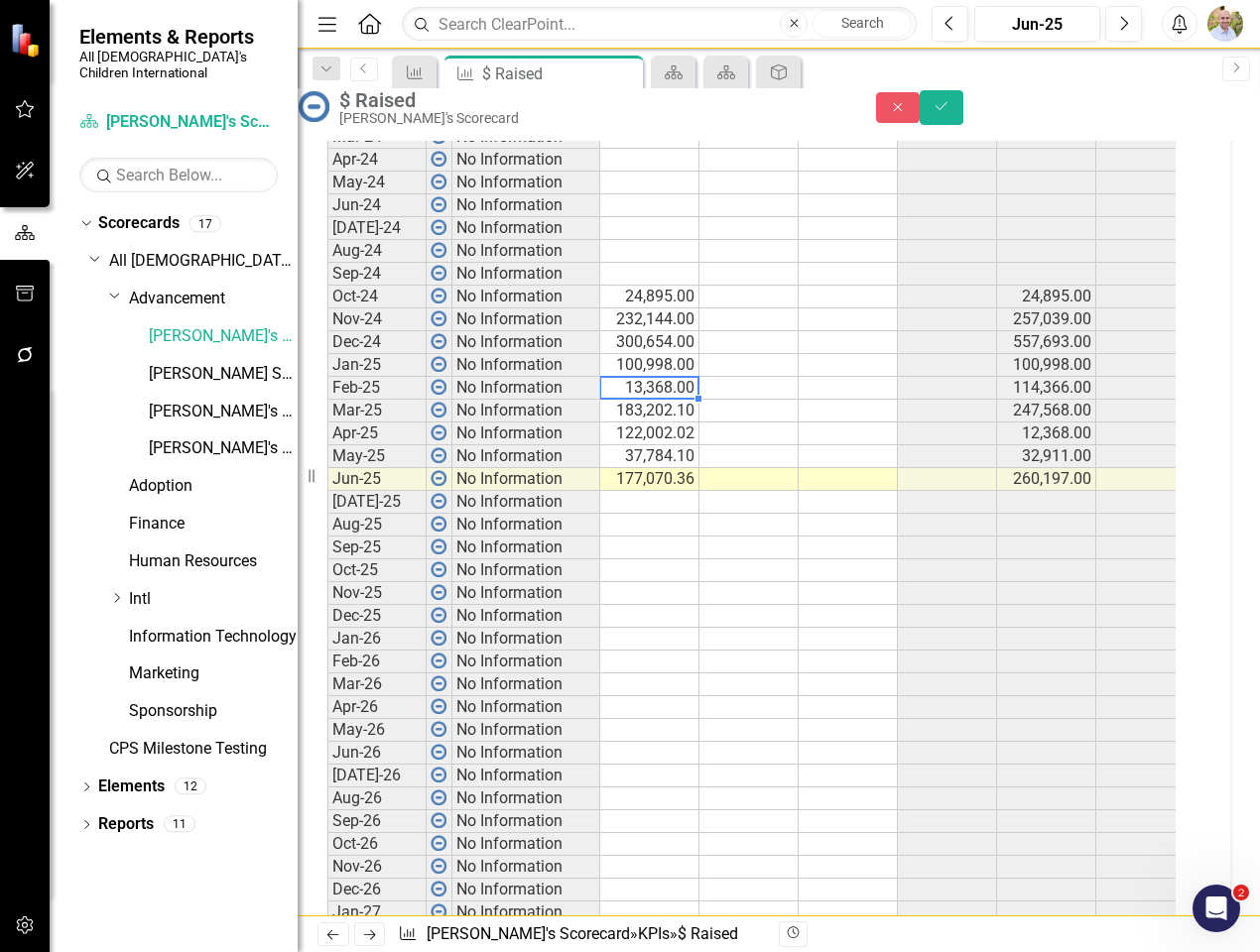 click at bounding box center (649, 399) 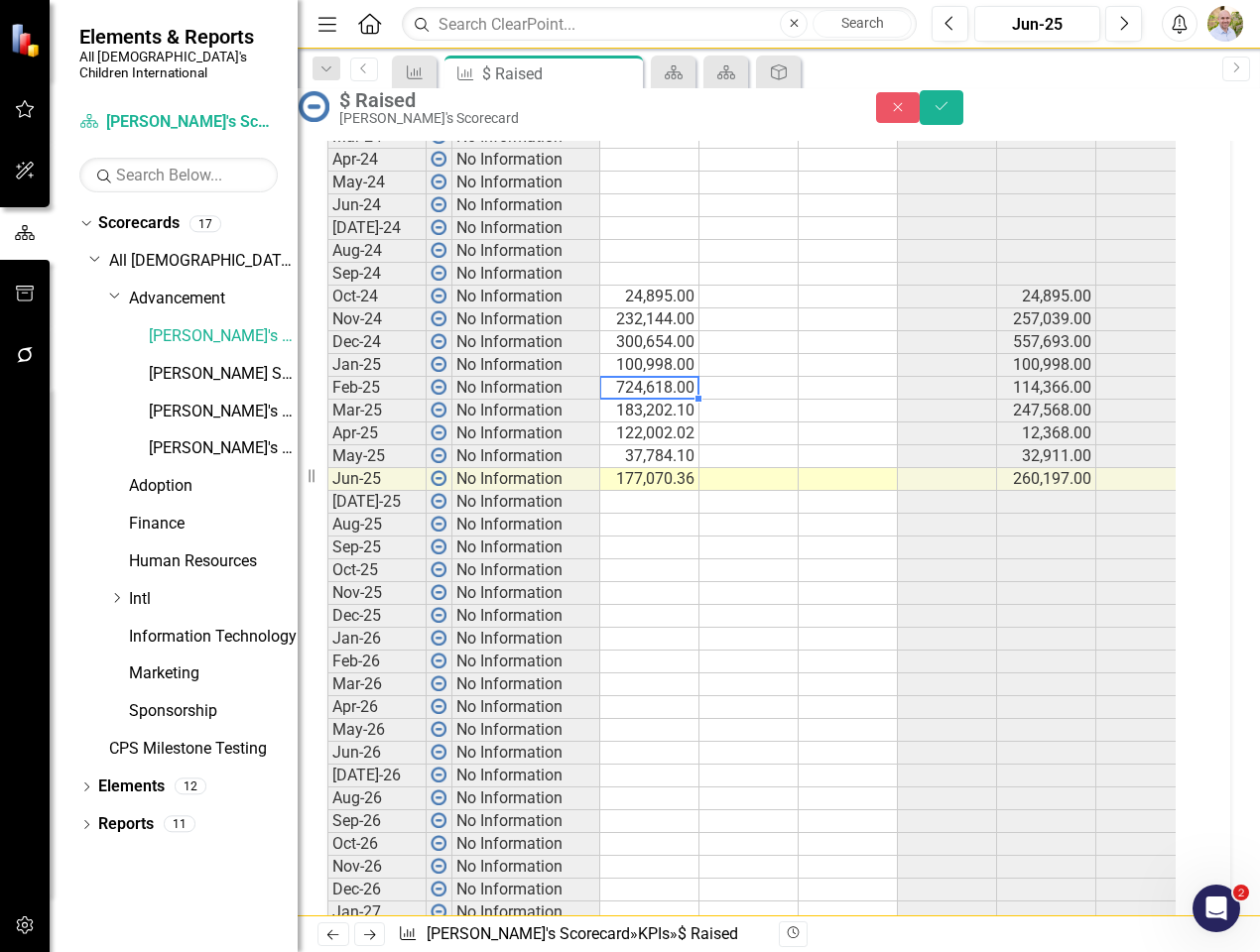 click on "724,618.00" at bounding box center [650, 388] 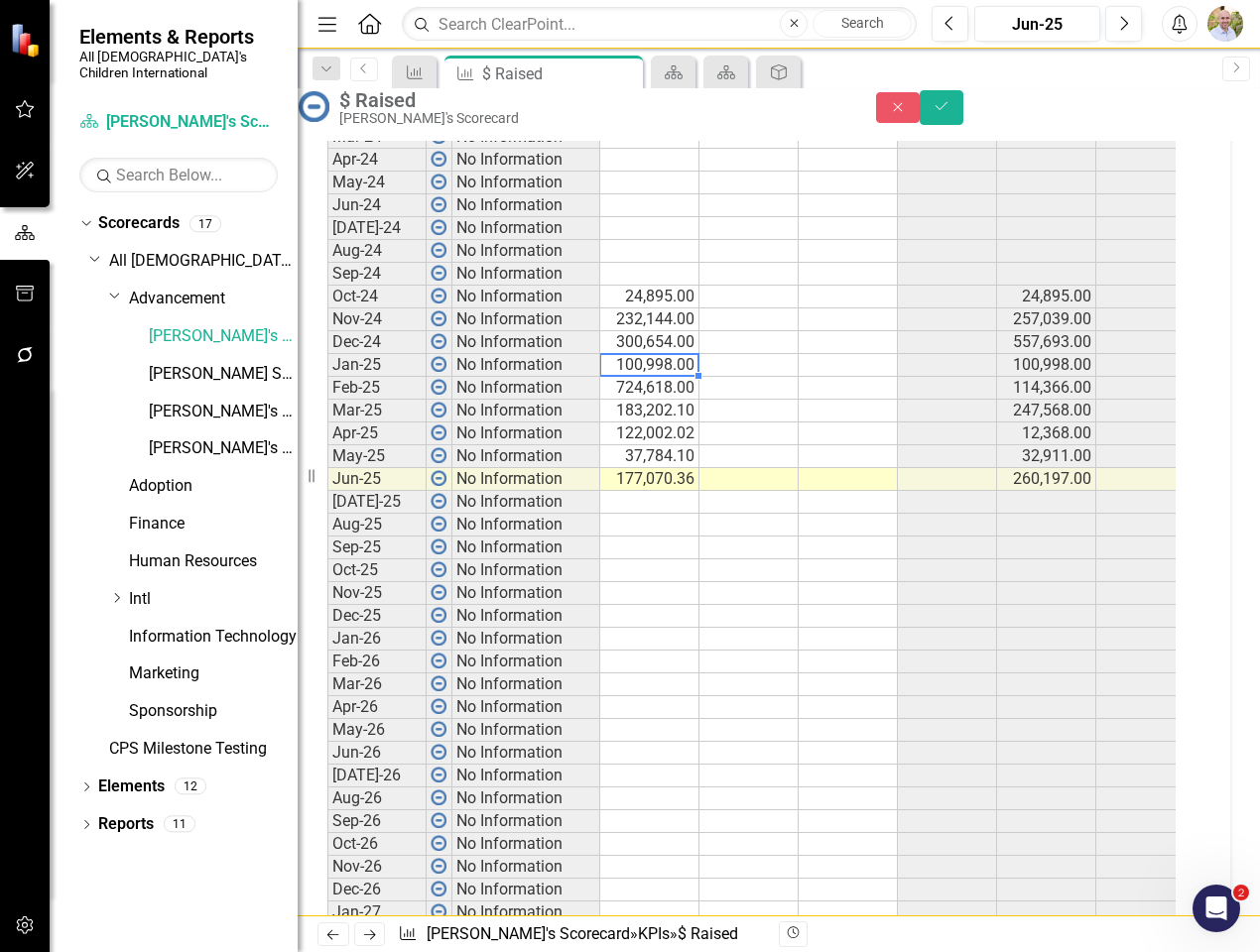 click on "100,998.00" at bounding box center [650, 365] 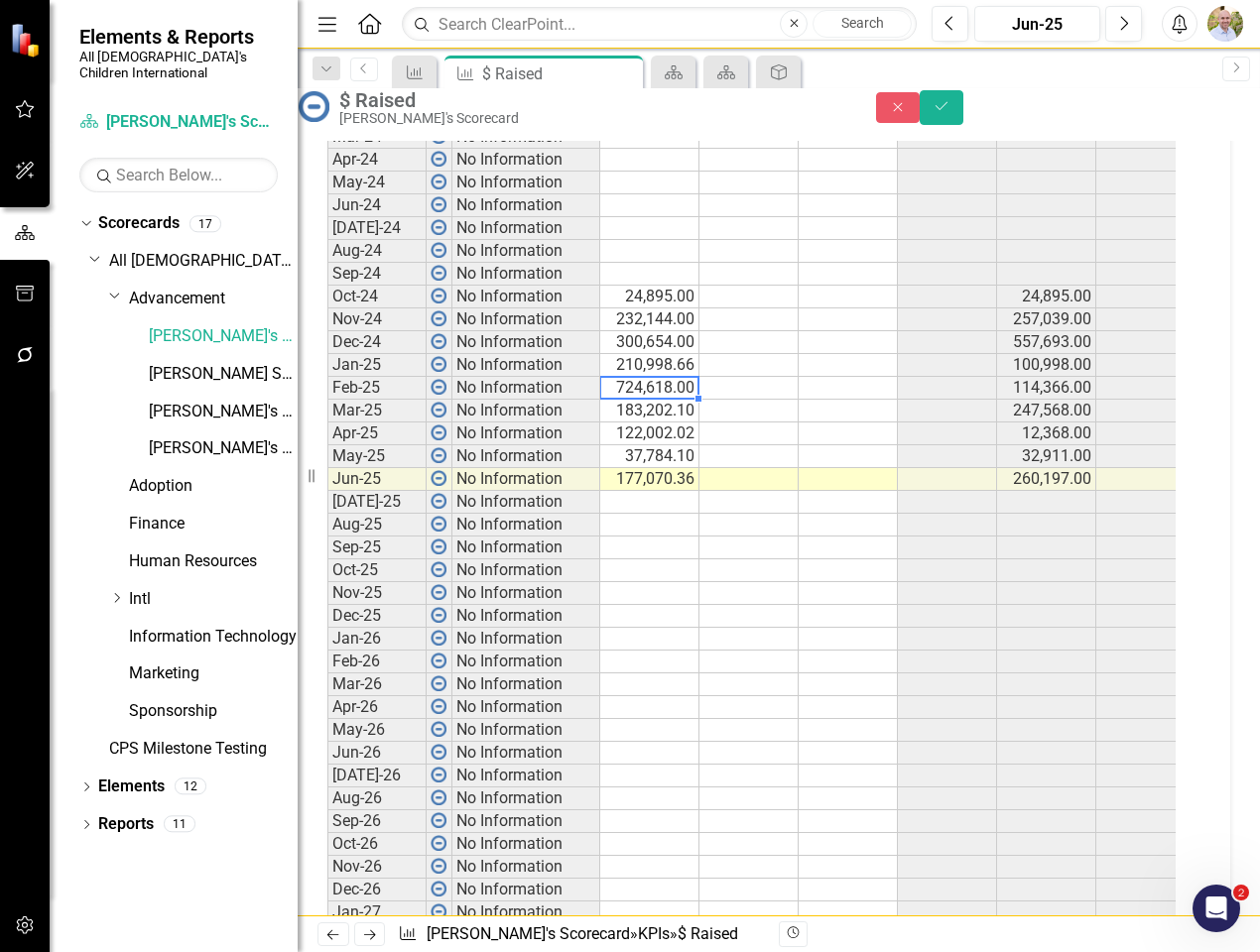 click on "210,998.66" at bounding box center (650, 365) 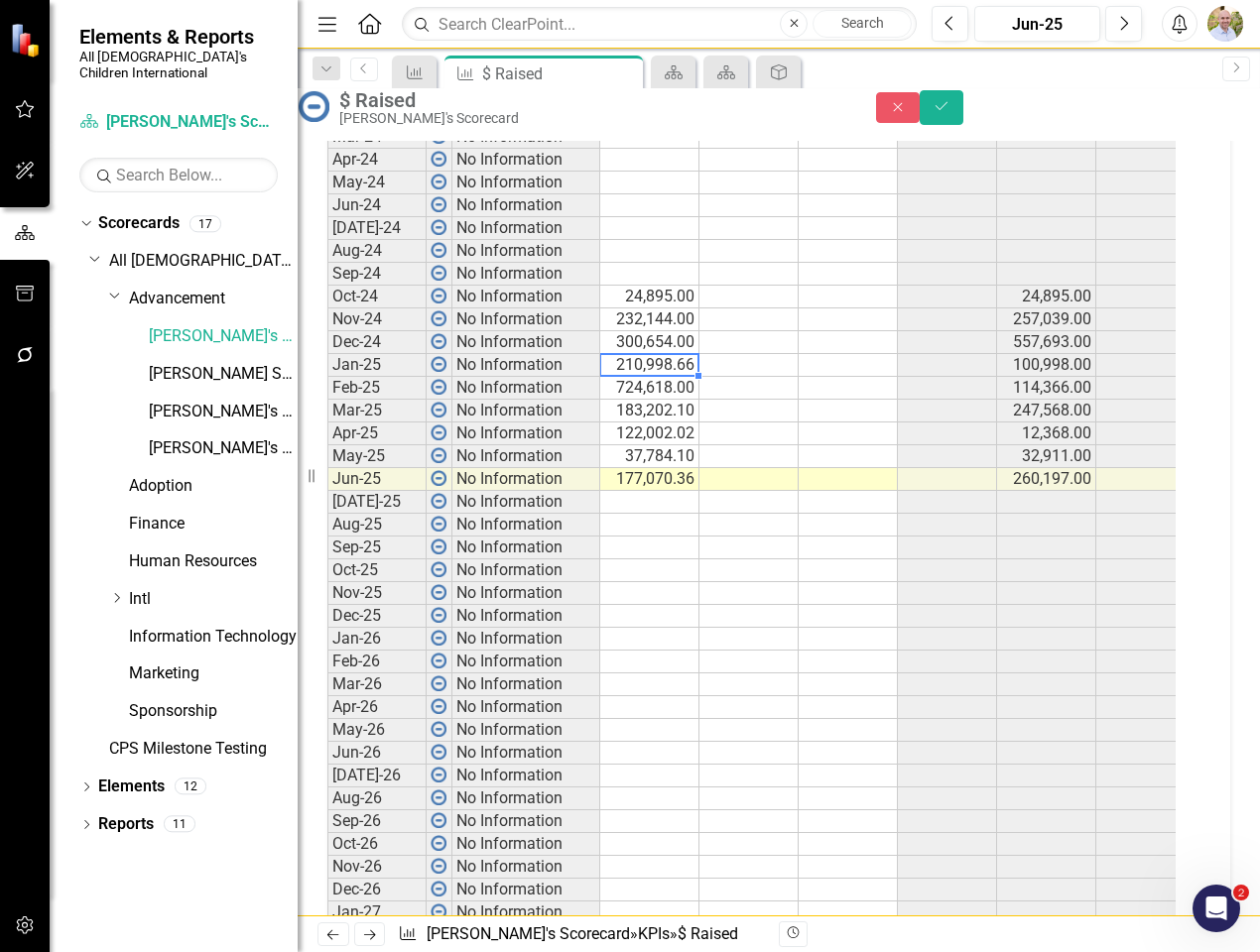 drag, startPoint x: 688, startPoint y: 380, endPoint x: 695, endPoint y: 372, distance: 10.630146 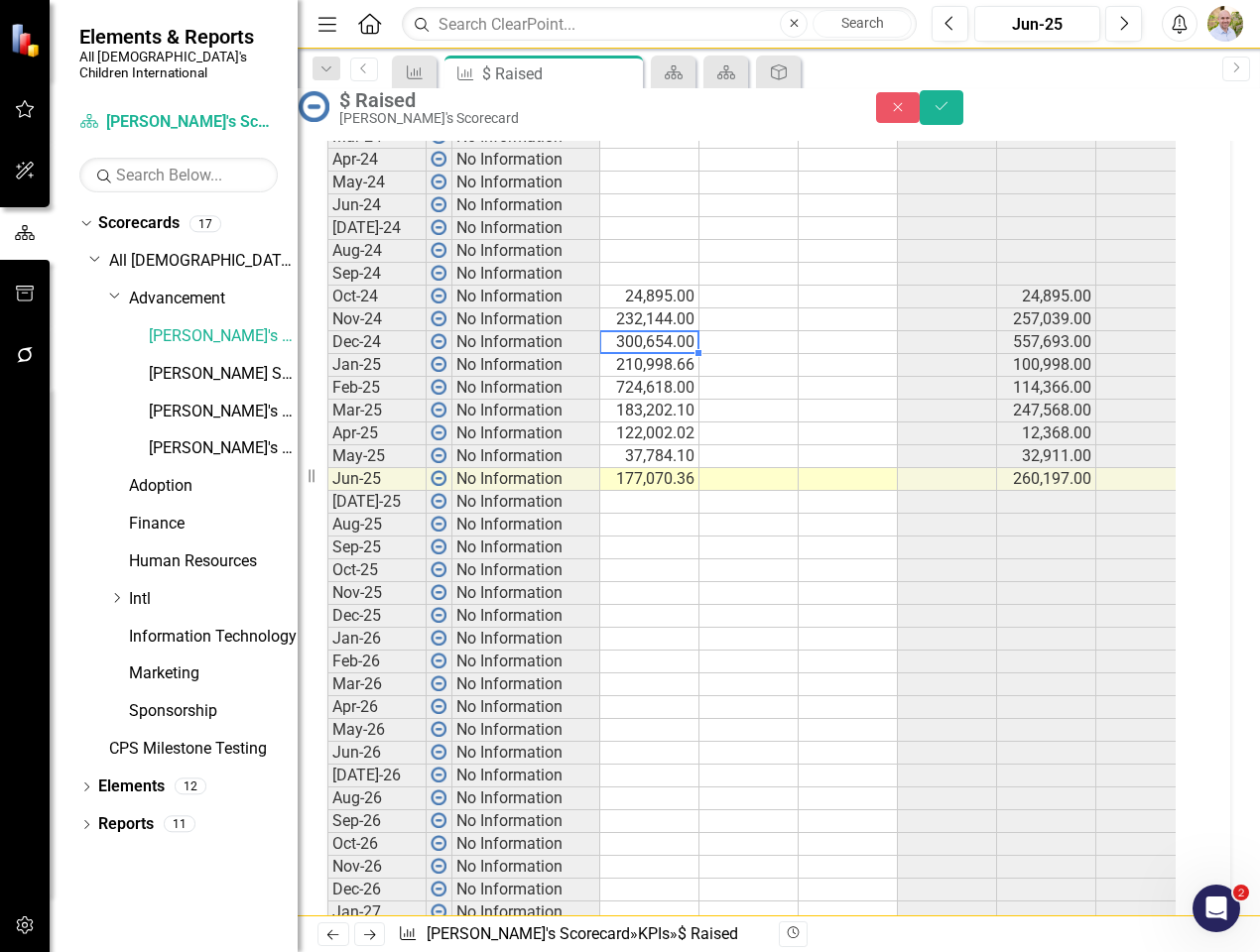 click at bounding box center [649, 331] 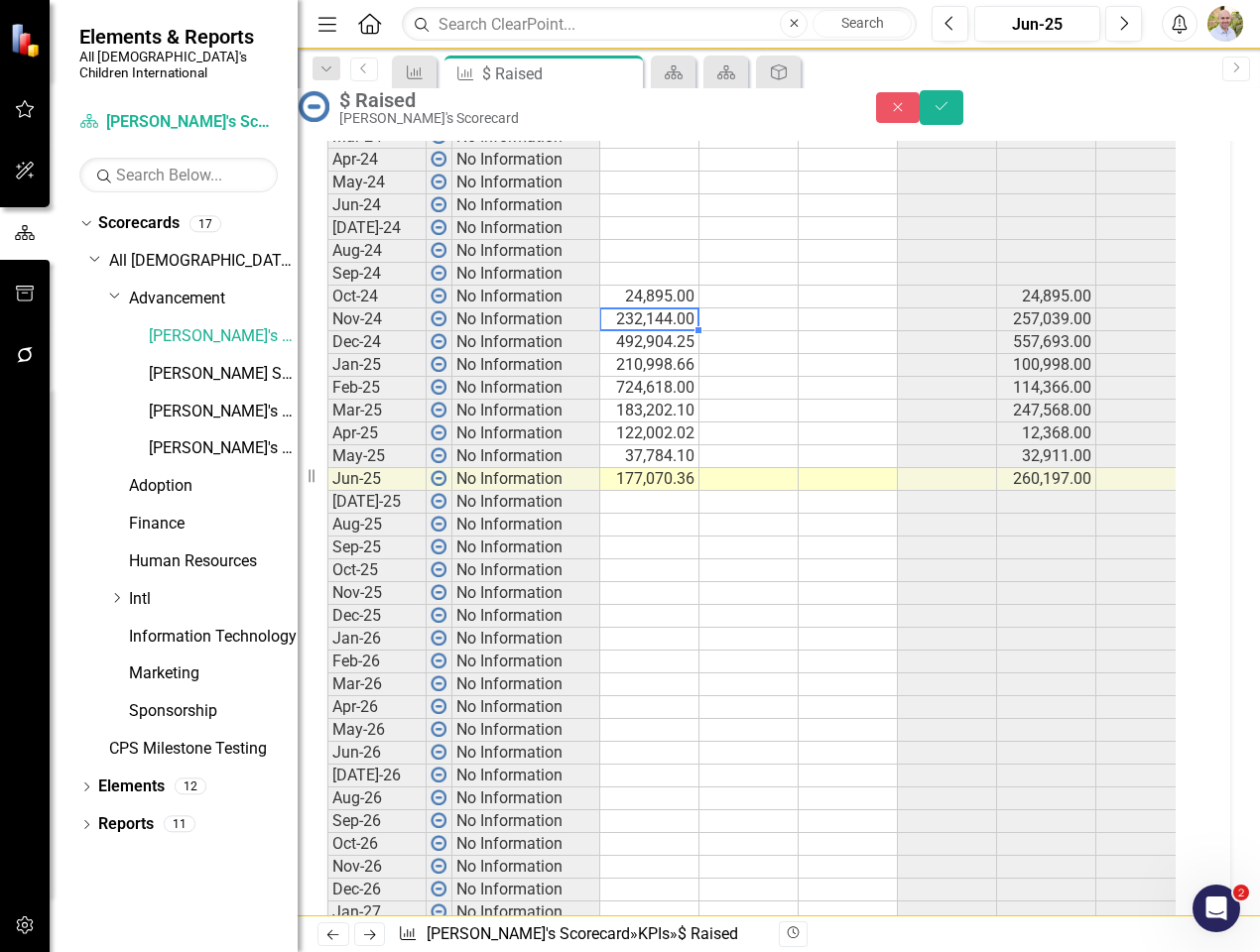 click on "232,144.00" at bounding box center (650, 319) 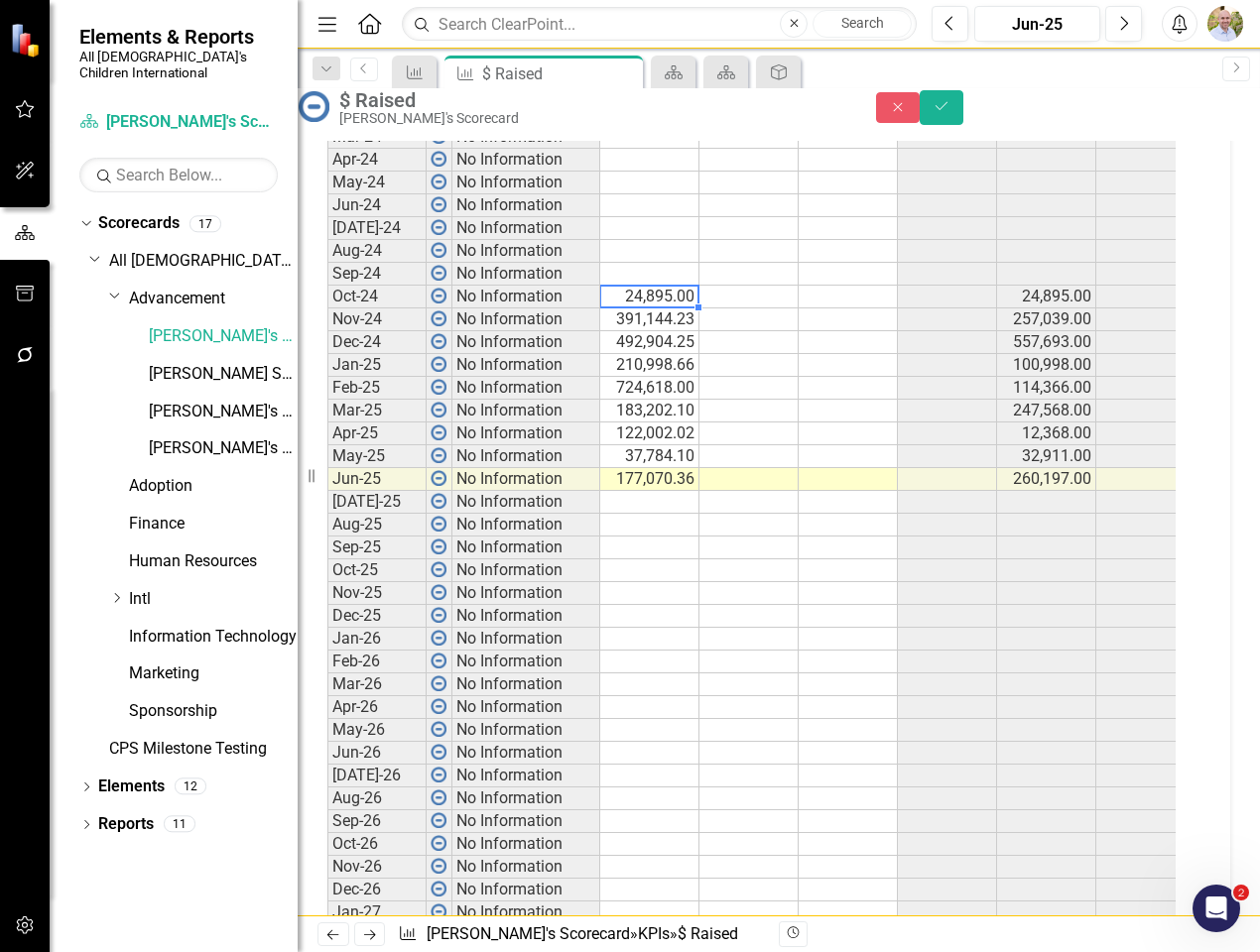 click on "24,895.00" at bounding box center [650, 297] 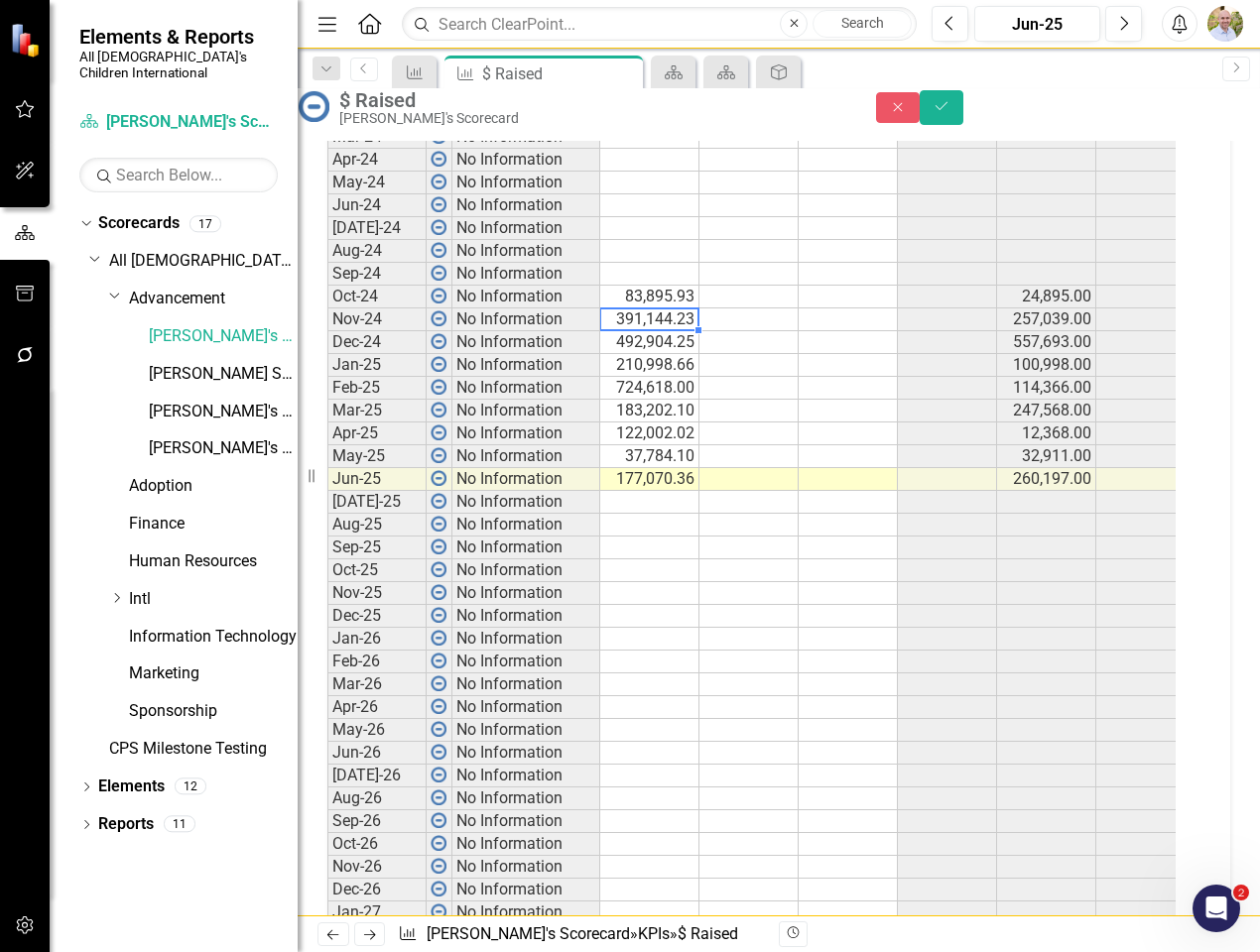 type on "391144.23" 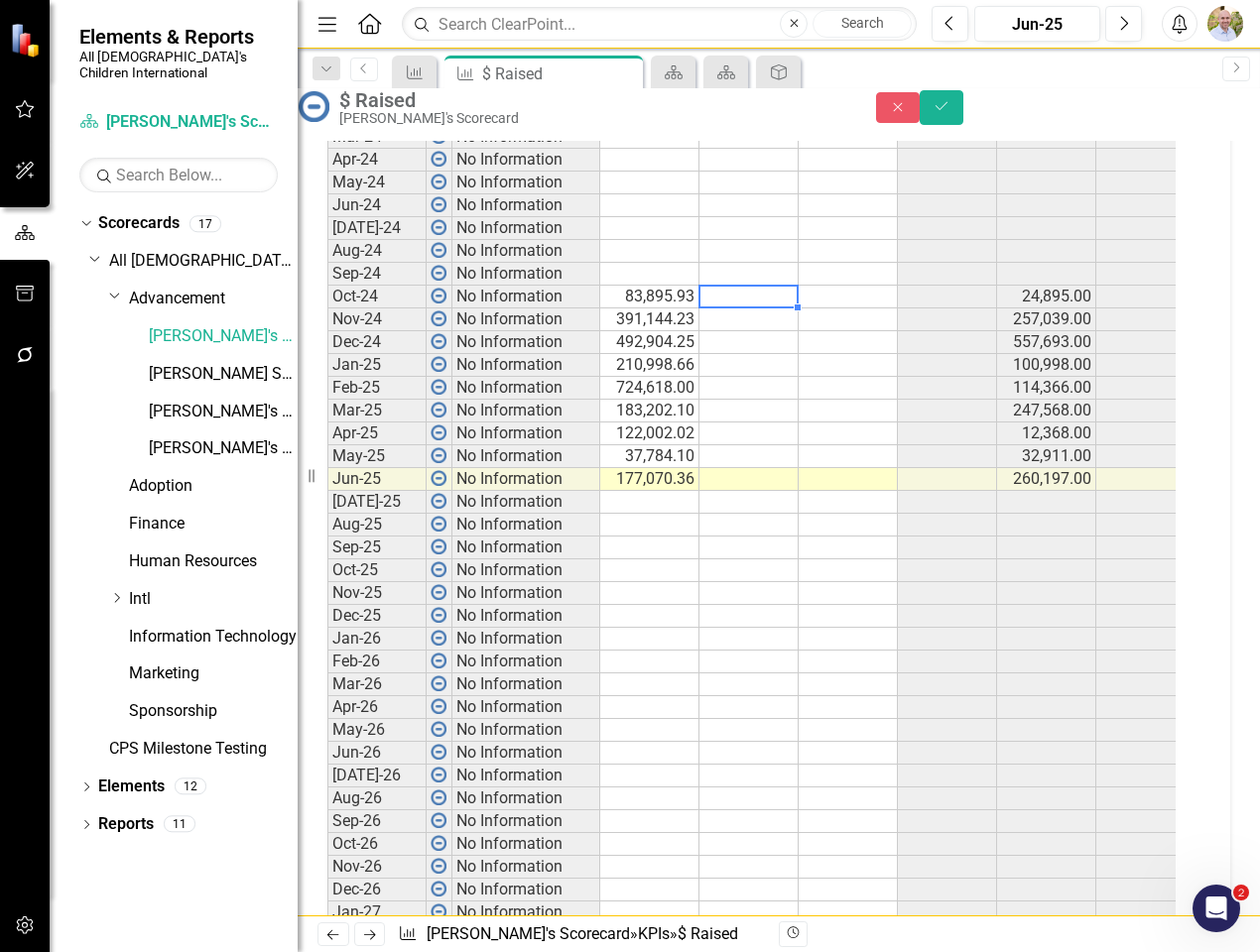 click at bounding box center [749, 297] 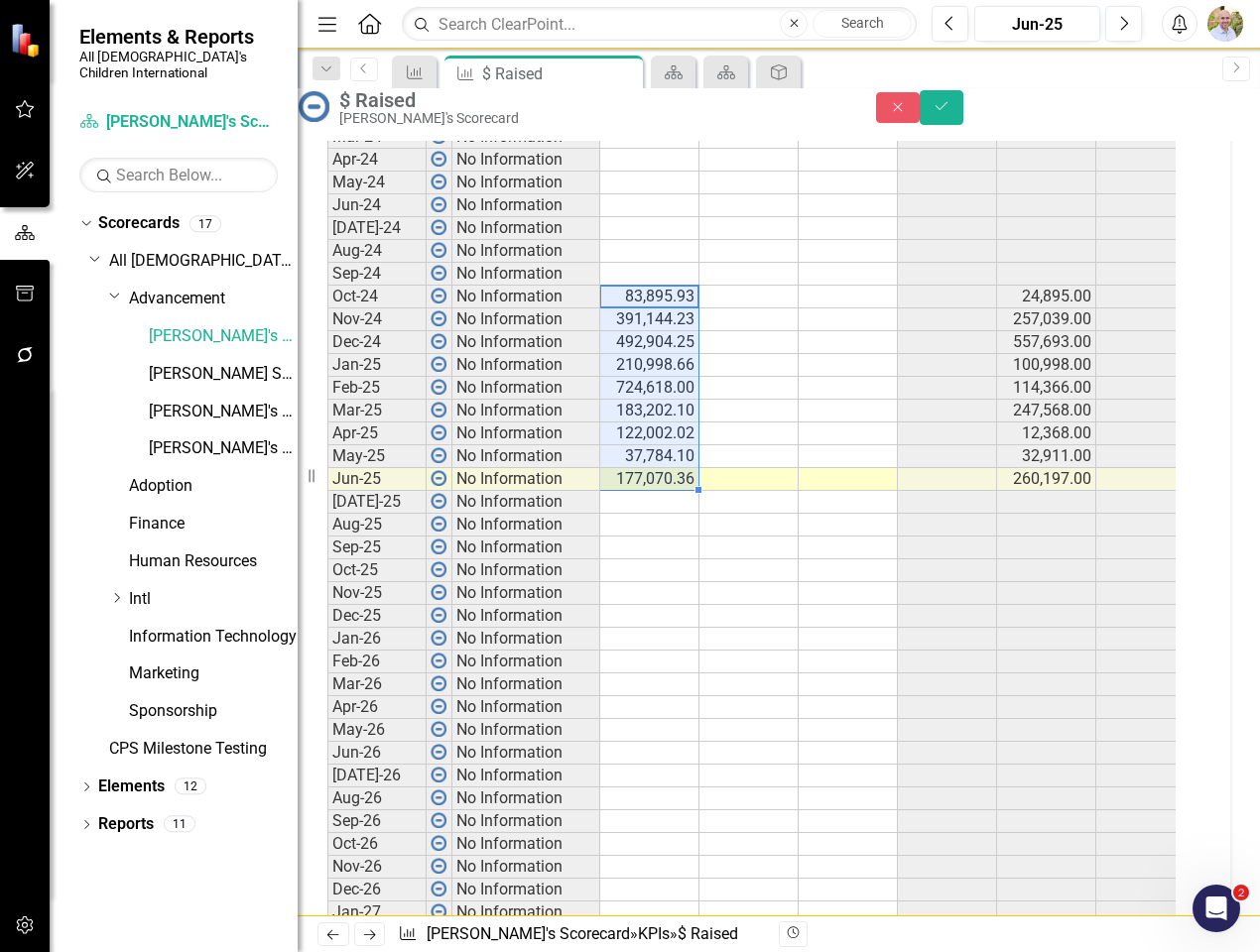 drag, startPoint x: 676, startPoint y: 334, endPoint x: 663, endPoint y: 519, distance: 185.45619 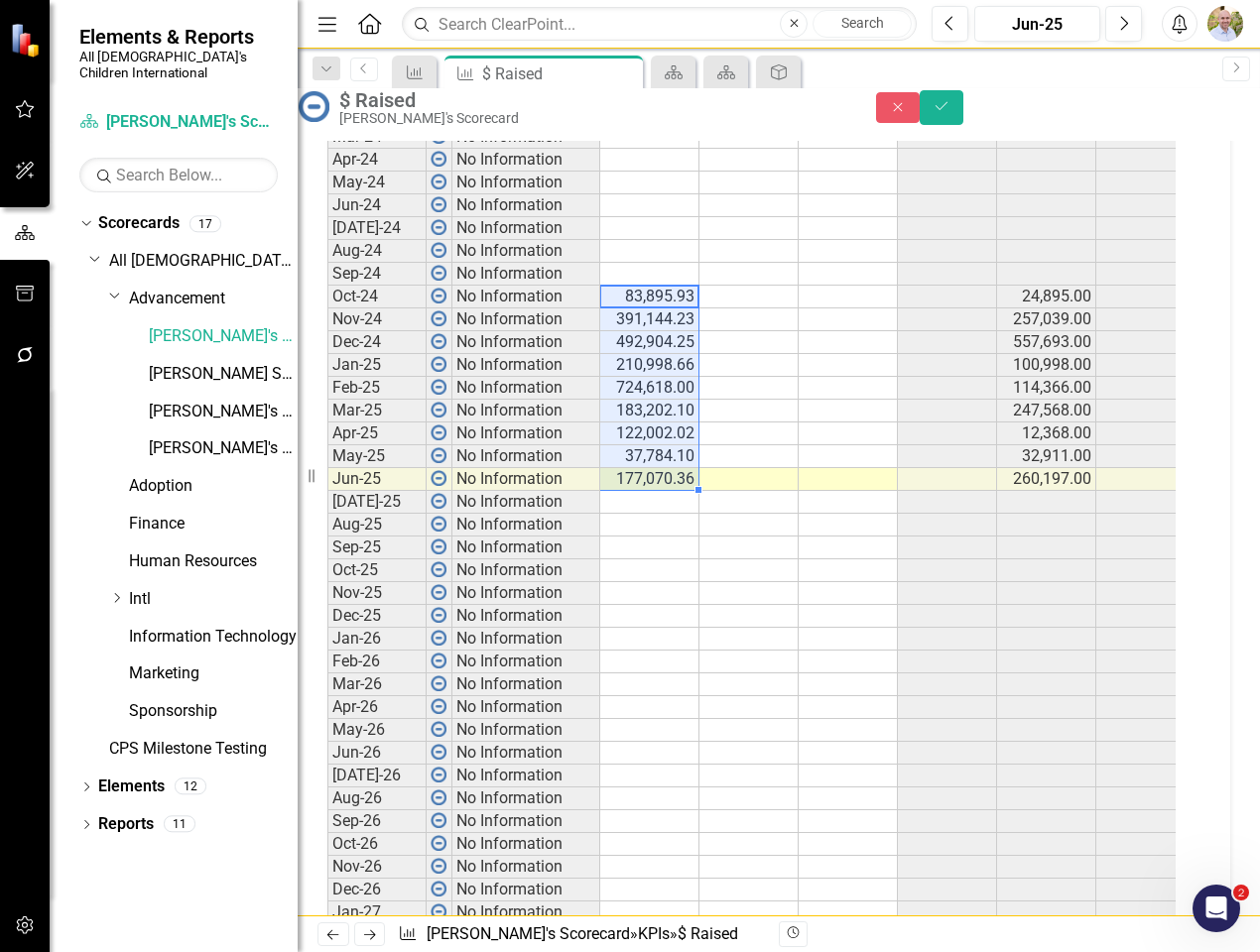 click on "Jan-22 No Information Feb-22 No Information Mar-22 No Information Apr-22 No Information May-22 No Information Jun-22 No Information Jul-22 No Information Aug-22 No Information Sep-22 No Information Oct-22 No Information Nov-22 No Information Dec-22 No Information Jan-23 No Information Feb-23 No Information Mar-23 No Information Apr-23 No Information May-23 No Information Jun-23 No Information Jul-23 No Information Aug-23 No Information Sep-23 No Information Oct-23 No Information Nov-23 No Information Dec-23 No Information Jan-24 No Information Feb-24 No Information Mar-24 No Information Apr-24 No Information May-24 No Information Jun-24 No Information Jul-24 No Information Aug-24 No Information Sep-24 No Information Oct-24 No Information 83,895.93 24,895.00 24,895.00 Nov-24 No Information 391,144.23 257,039.00 257,039.00 Dec-24 No Information 492,904.25 557,693.00 557,693.00 Jan-25 No Information 210,998.66 100,998.00 658,691.00 Feb-25 No Information 724,618.00 114,366.00 672,059.00 Mar-25 No Information" at bounding box center [959, 353] 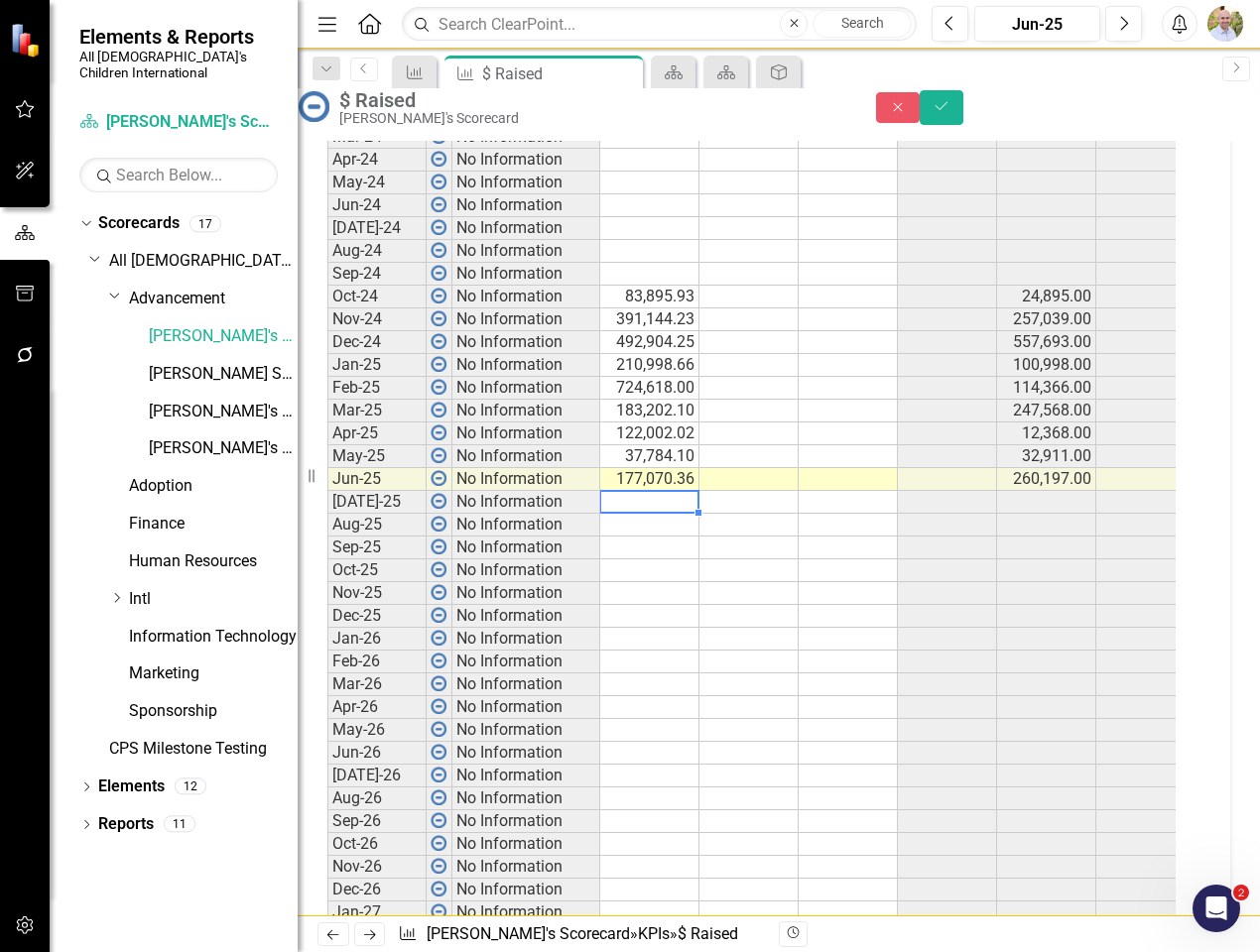 click at bounding box center [650, 502] 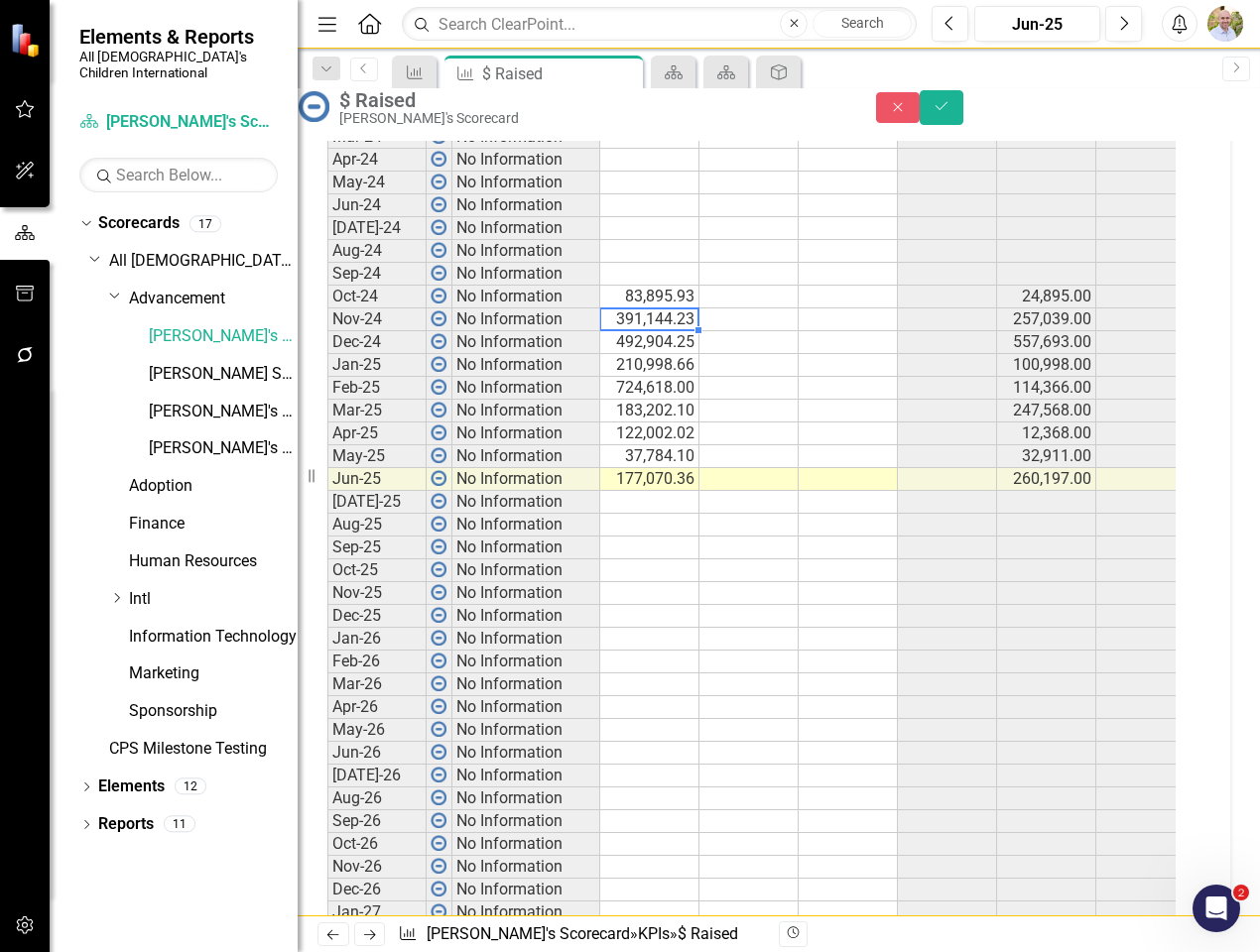 click on "391,144.23" at bounding box center (650, 319) 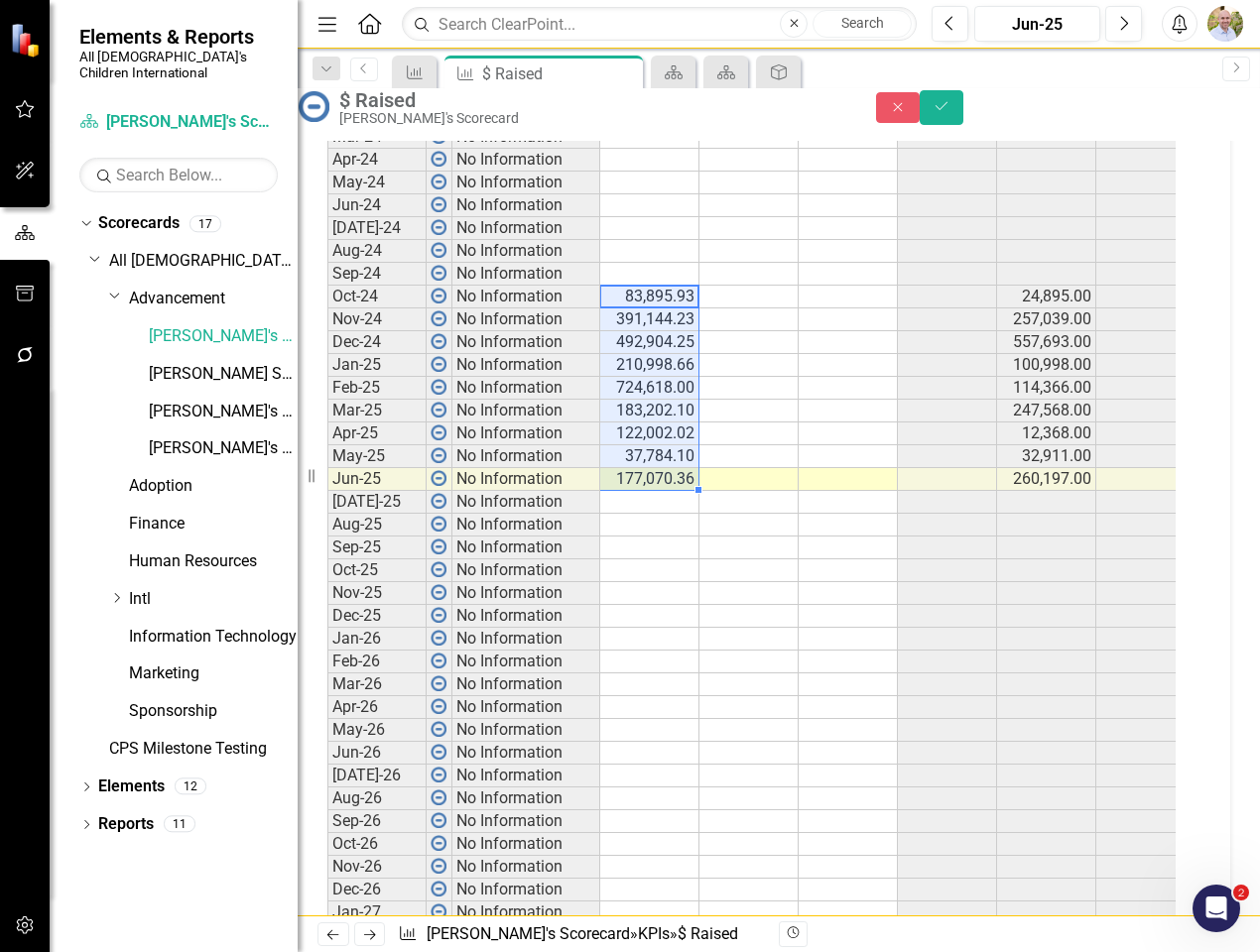drag, startPoint x: 688, startPoint y: 325, endPoint x: 671, endPoint y: 512, distance: 187.77114 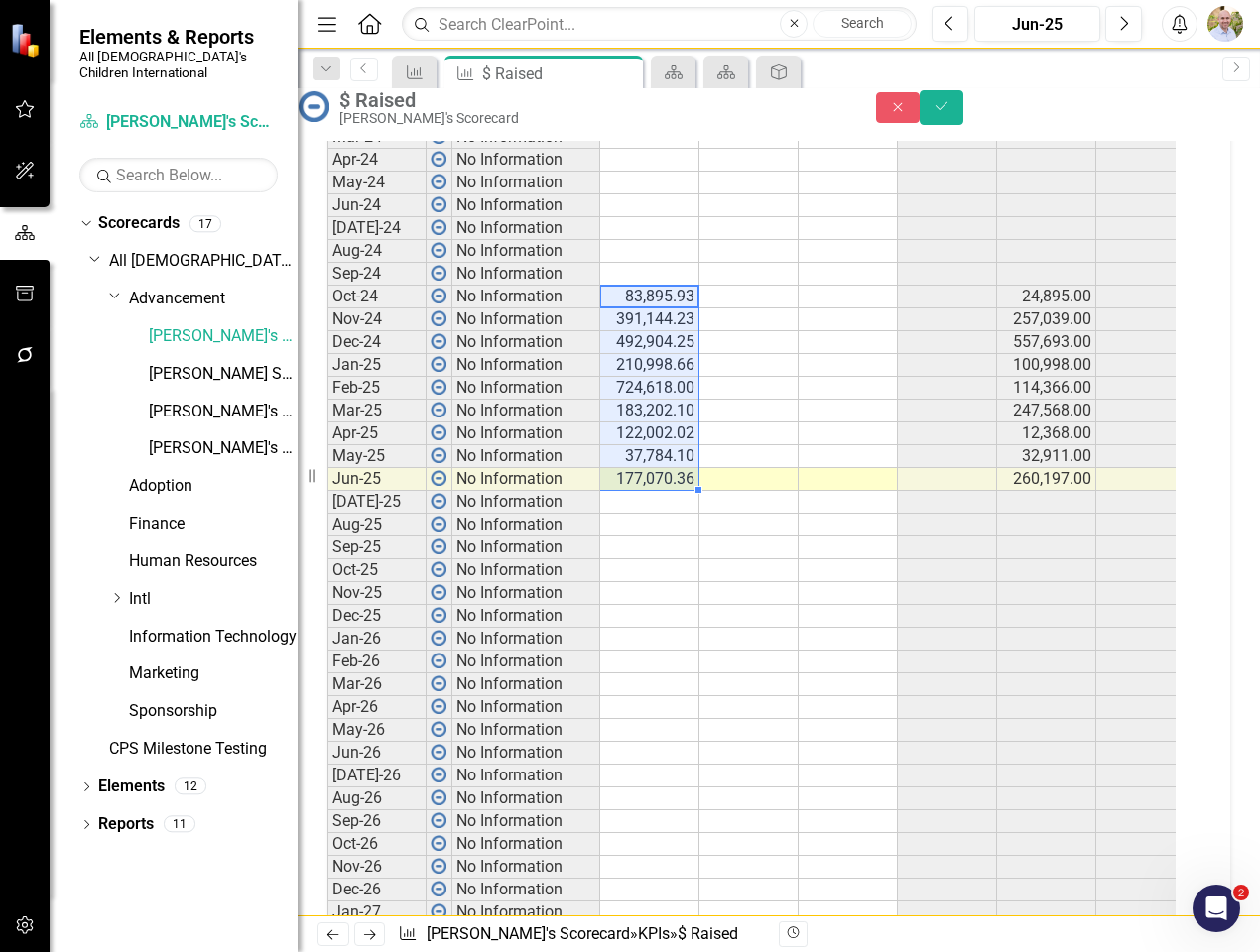 click on "Jan-22 No Information Feb-22 No Information Mar-22 No Information Apr-22 No Information May-22 No Information Jun-22 No Information Jul-22 No Information Aug-22 No Information Sep-22 No Information Oct-22 No Information Nov-22 No Information Dec-22 No Information Jan-23 No Information Feb-23 No Information Mar-23 No Information Apr-23 No Information May-23 No Information Jun-23 No Information Jul-23 No Information Aug-23 No Information Sep-23 No Information Oct-23 No Information Nov-23 No Information Dec-23 No Information Jan-24 No Information Feb-24 No Information Mar-24 No Information Apr-24 No Information May-24 No Information Jun-24 No Information Jul-24 No Information Aug-24 No Information Sep-24 No Information Oct-24 No Information 83,895.93 24,895.00 24,895.00 Nov-24 No Information 391,144.23 257,039.00 257,039.00 Dec-24 No Information 492,904.25 557,693.00 557,693.00 Jan-25 No Information 210,998.66 100,998.00 658,691.00 Feb-25 No Information 724,618.00 114,366.00 672,059.00 Mar-25 No Information" at bounding box center [959, 353] 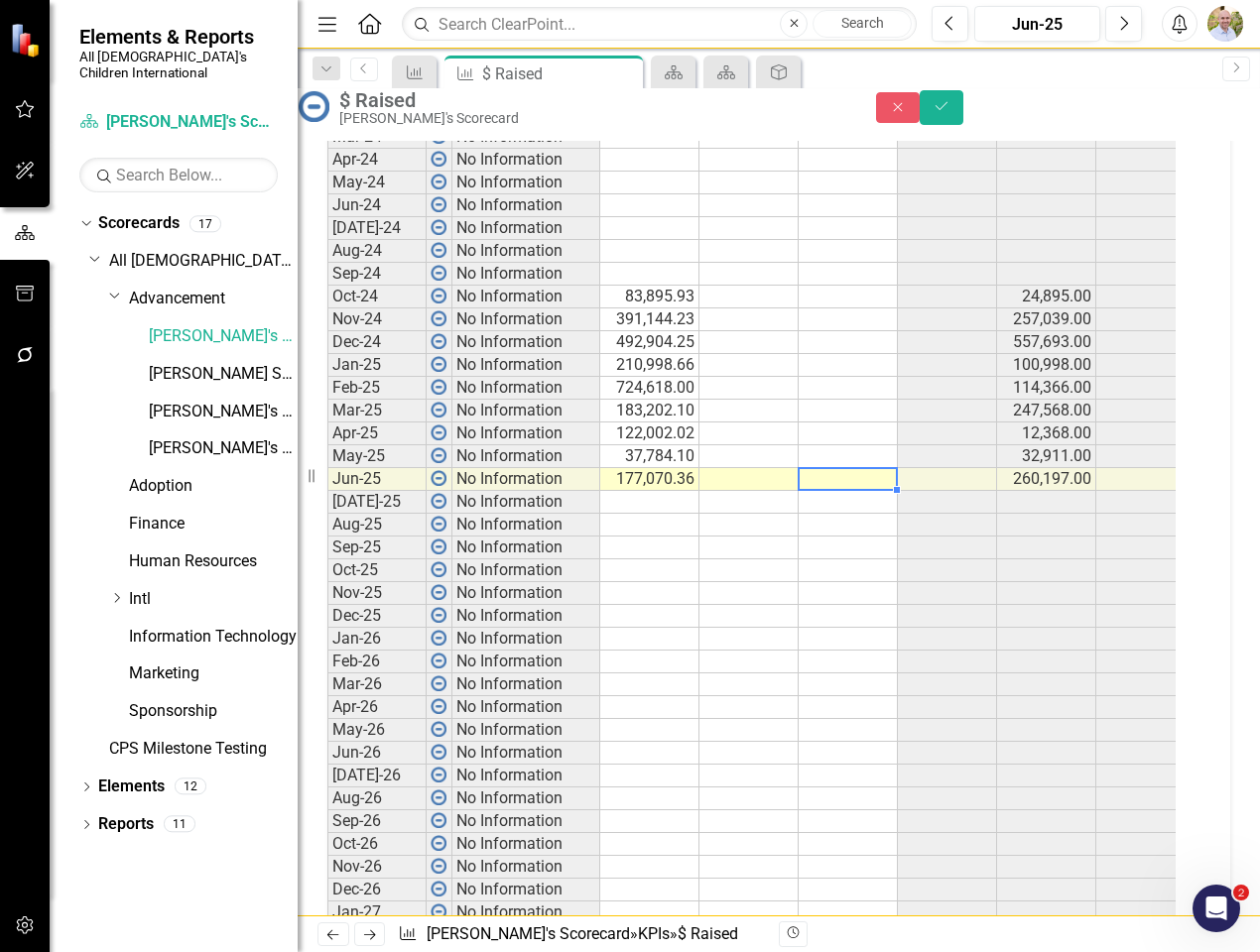 click at bounding box center [848, 479] 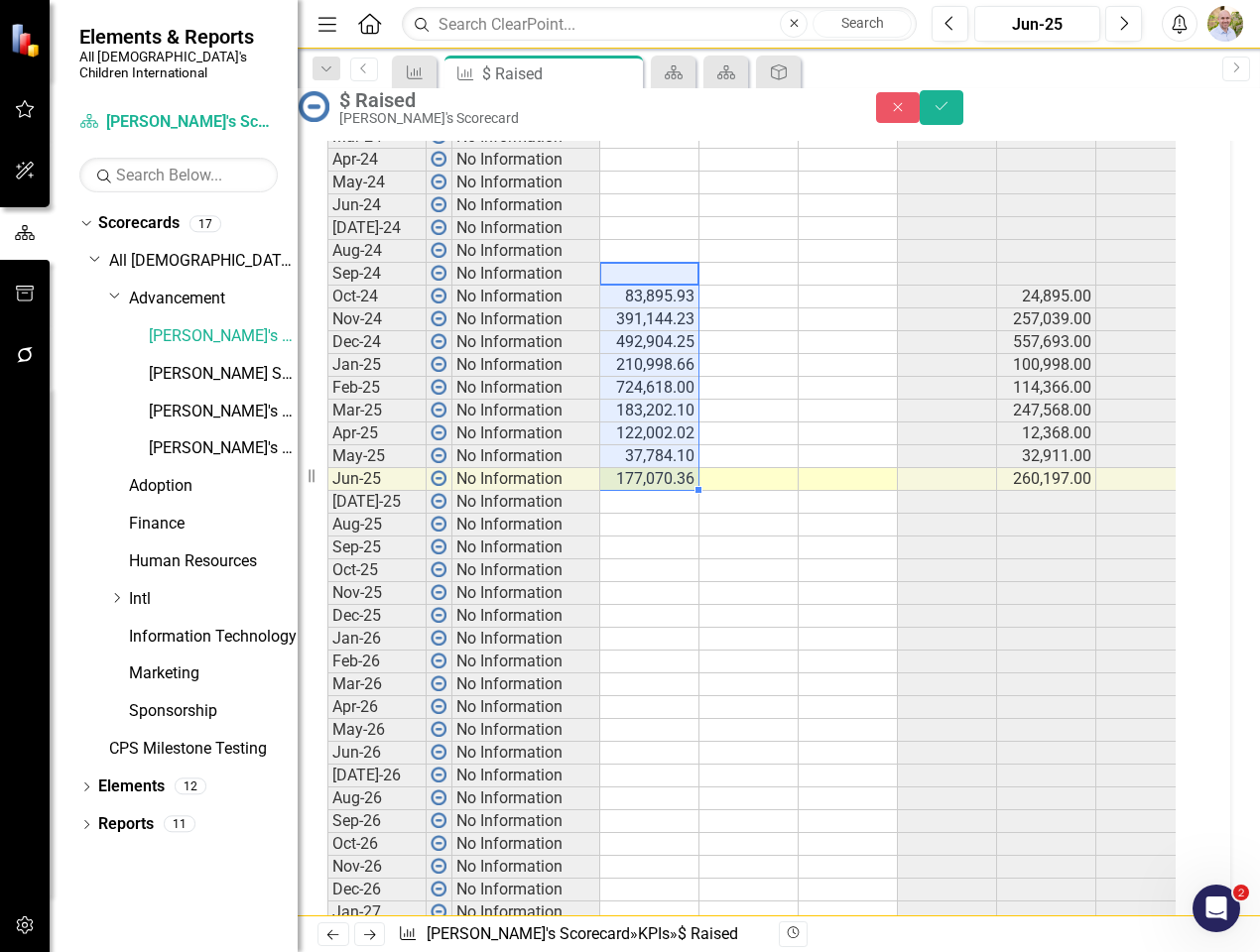 drag, startPoint x: 672, startPoint y: 316, endPoint x: 678, endPoint y: 513, distance: 197.09135 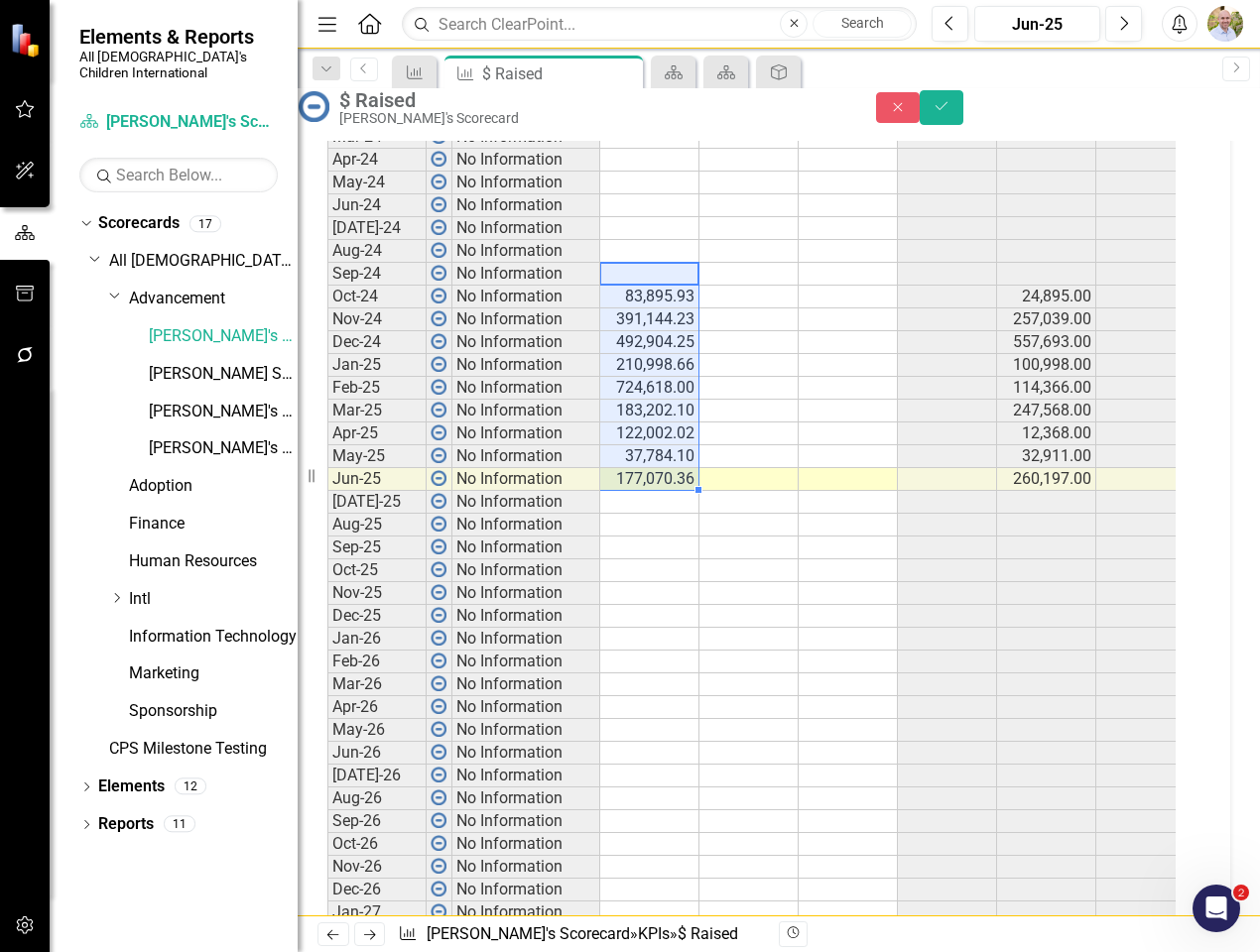 click on "Jan-22 No Information Feb-22 No Information Mar-22 No Information Apr-22 No Information May-22 No Information Jun-22 No Information Jul-22 No Information Aug-22 No Information Sep-22 No Information Oct-22 No Information Nov-22 No Information Dec-22 No Information Jan-23 No Information Feb-23 No Information Mar-23 No Information Apr-23 No Information May-23 No Information Jun-23 No Information Jul-23 No Information Aug-23 No Information Sep-23 No Information Oct-23 No Information Nov-23 No Information Dec-23 No Information Jan-24 No Information Feb-24 No Information Mar-24 No Information Apr-24 No Information May-24 No Information Jun-24 No Information Jul-24 No Information Aug-24 No Information Sep-24 No Information Oct-24 No Information 83,895.93 24,895.00 24,895.00 Nov-24 No Information 391,144.23 257,039.00 257,039.00 Dec-24 No Information 492,904.25 557,693.00 557,693.00 Jan-25 No Information 210,998.66 100,998.00 658,691.00 Feb-25 No Information 724,618.00 114,366.00 672,059.00 Mar-25 No Information" at bounding box center [959, 353] 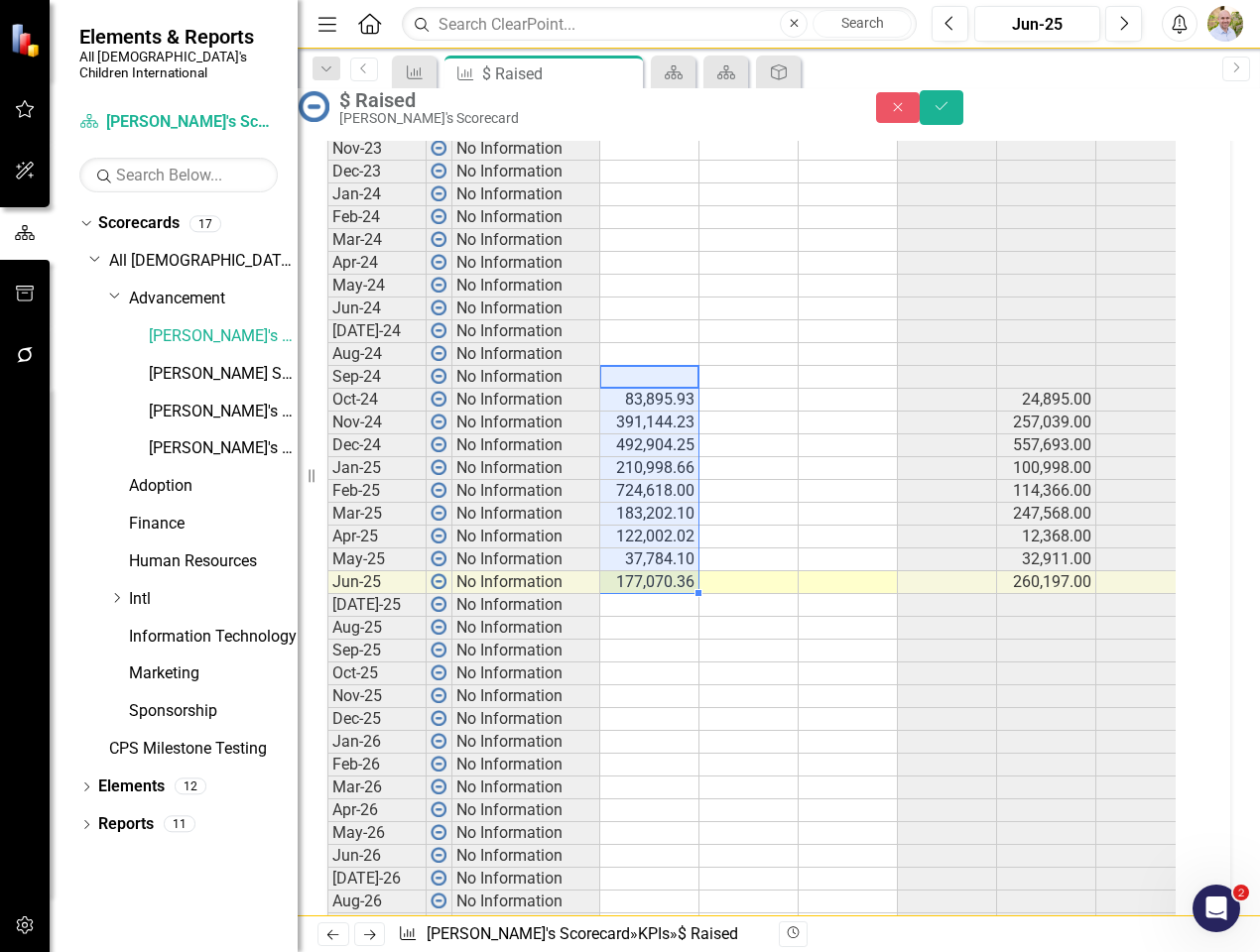 scroll, scrollTop: 997, scrollLeft: 0, axis: vertical 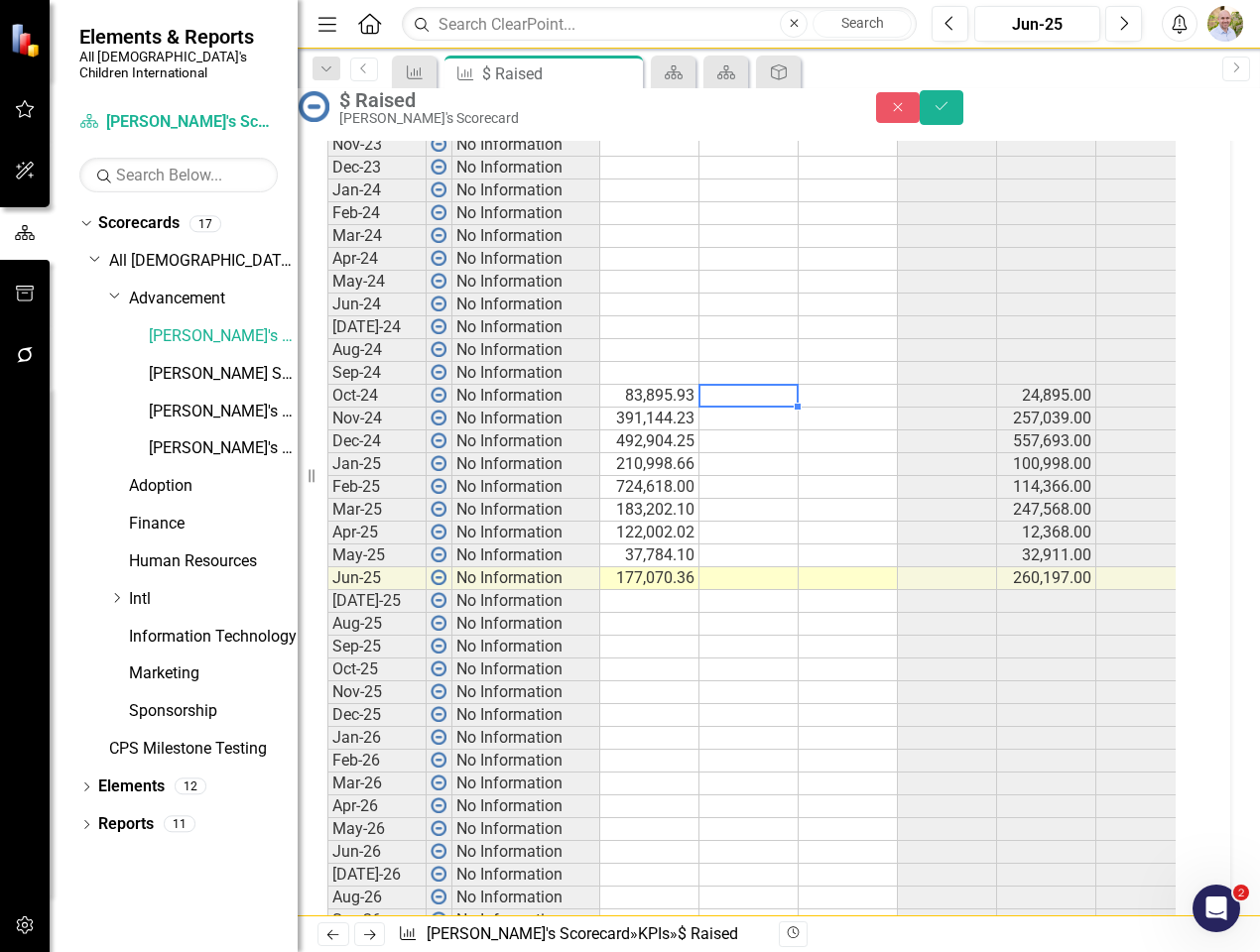 click at bounding box center [749, 396] 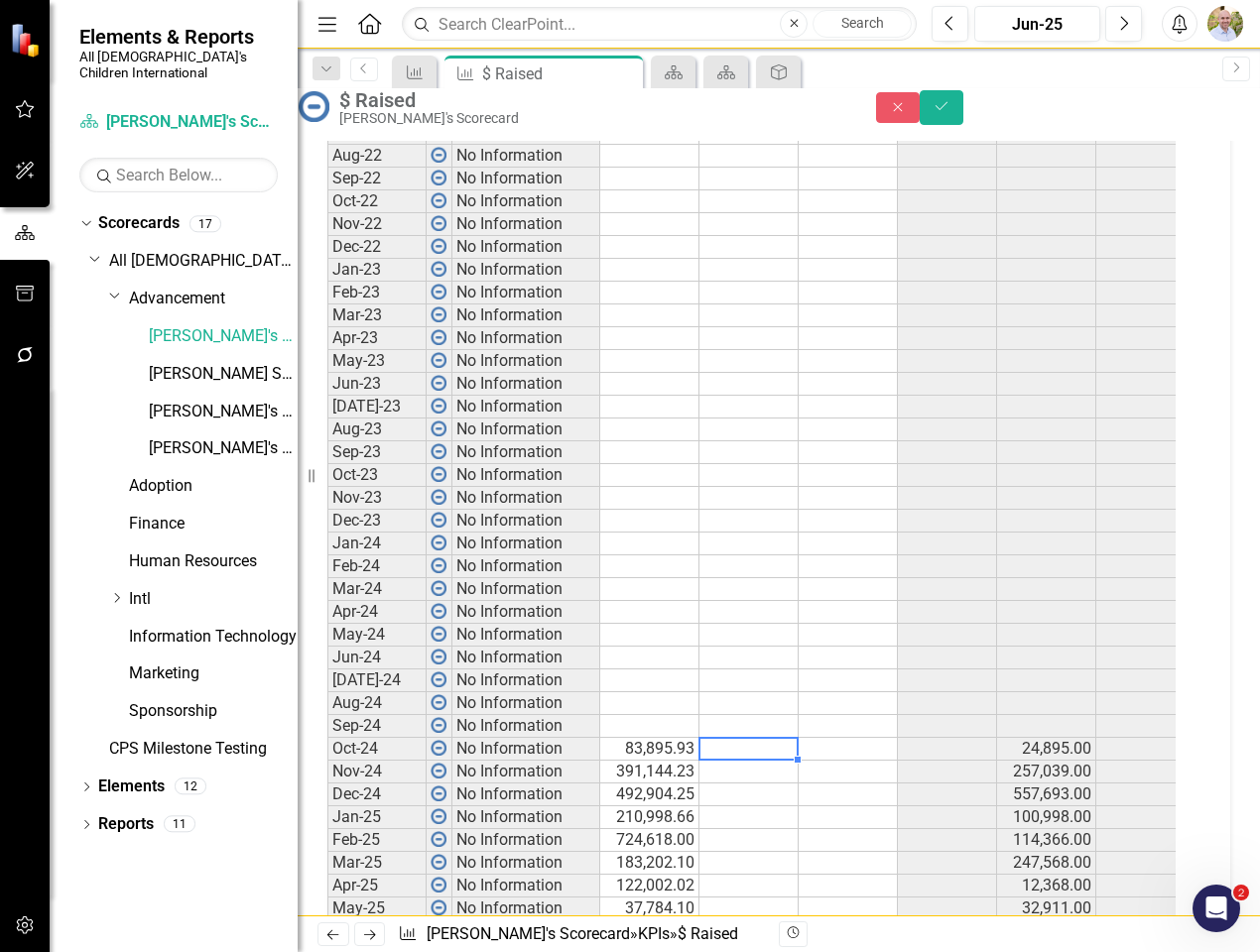 scroll, scrollTop: 897, scrollLeft: 0, axis: vertical 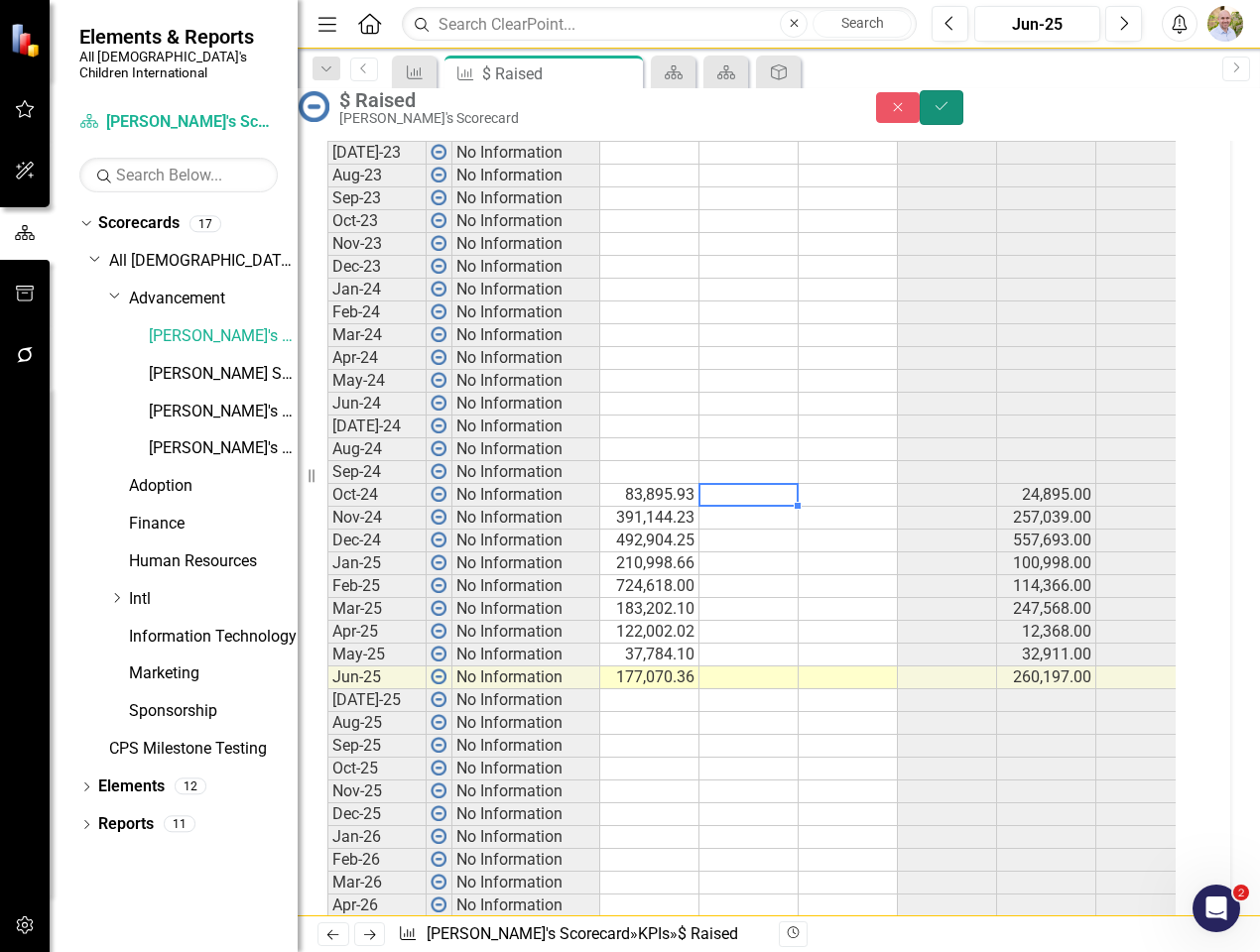 click on "Save" 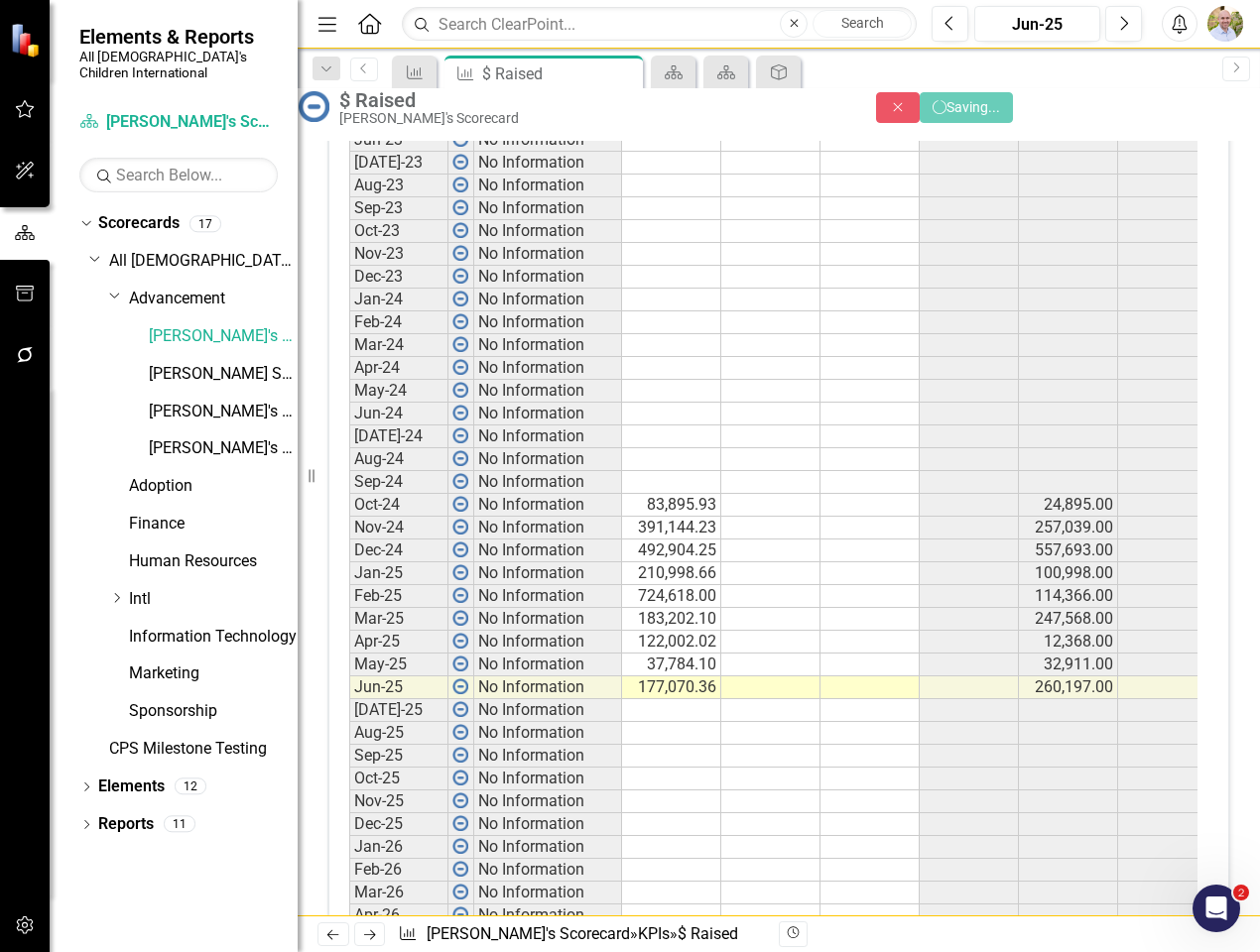 scroll, scrollTop: 892, scrollLeft: 0, axis: vertical 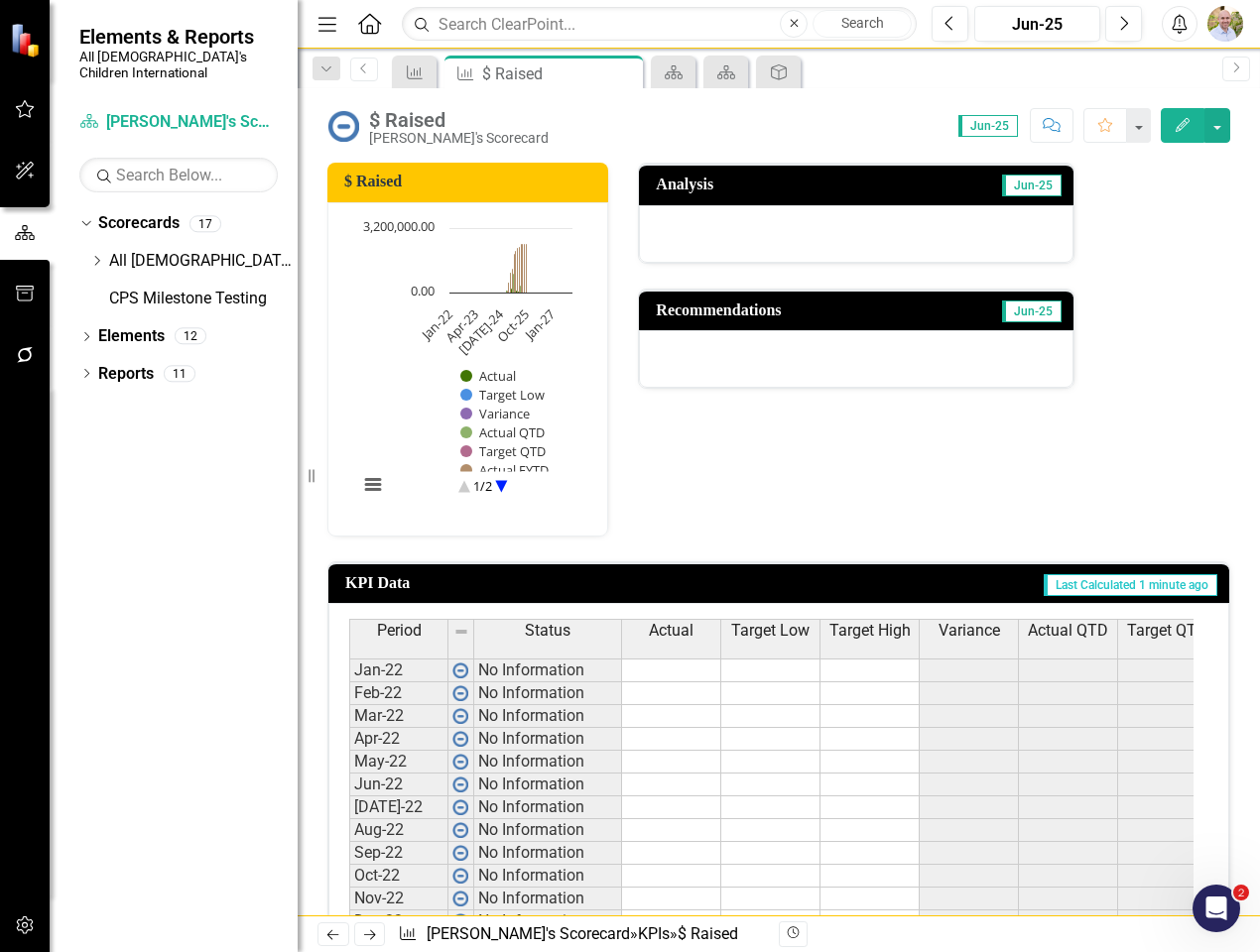 click on "$ Raised Chart Bar chart with 9 data series. The chart has 1 X axis displaying categories.  The chart has 1 Y axis displaying values. Data ranges from 37784.1 to 2423619.65. Created with Highcharts 11.4.8 Chart context menu Actual Target Low Variance Actual QTD Target QTD Actual FYTD Target FYTD Variance QTD Variance FYTD 1/2 Jan-22 Jul-24 Jan-27 Apr-23 Oct-25 0.00 3,200,000.00 End of interactive chart. Analysis Jun-25 Recommendations Jun-25 KPI Data Last Calculated 1 minute ago Period Status Actual Target Low Target High Variance Actual QTD Target QTD Variance QTD Actual FYTD Target FYTD Variance FYTD Jan-22 No Information Feb-22 No Information Mar-22 No Information Apr-22 No Information May-22 No Information Jun-22 No Information Jul-22 No Information Aug-22 No Information Sep-22 No Information Oct-22 No Information Nov-22 No Information Dec-22 No Information Jan-23 No Information Feb-23 No Information Mar-23 No Information Apr-23 No Information May-23 No Information Jun-23 No Information Jul-23 Aug-23" at bounding box center [779, 1235] 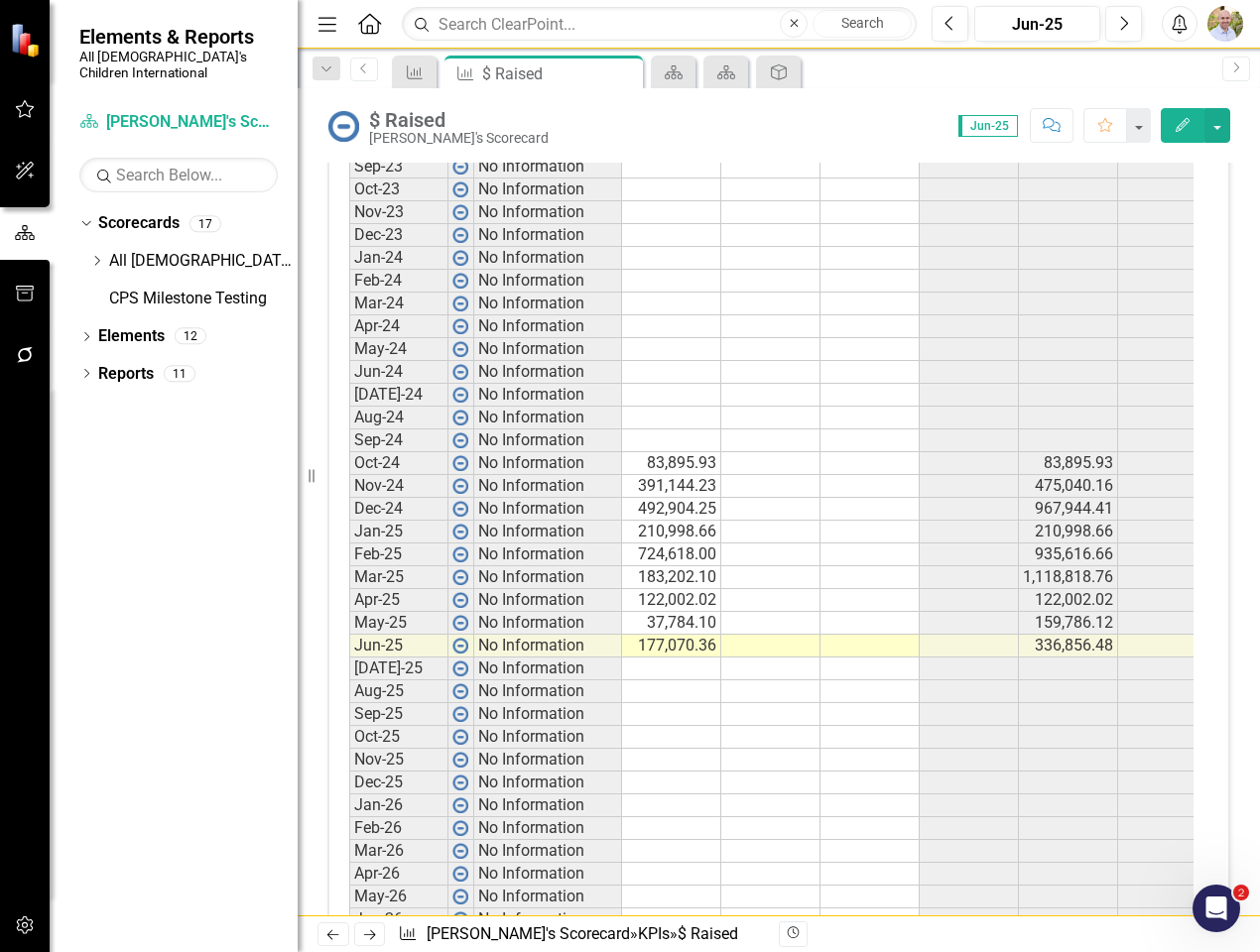 scroll, scrollTop: 892, scrollLeft: 0, axis: vertical 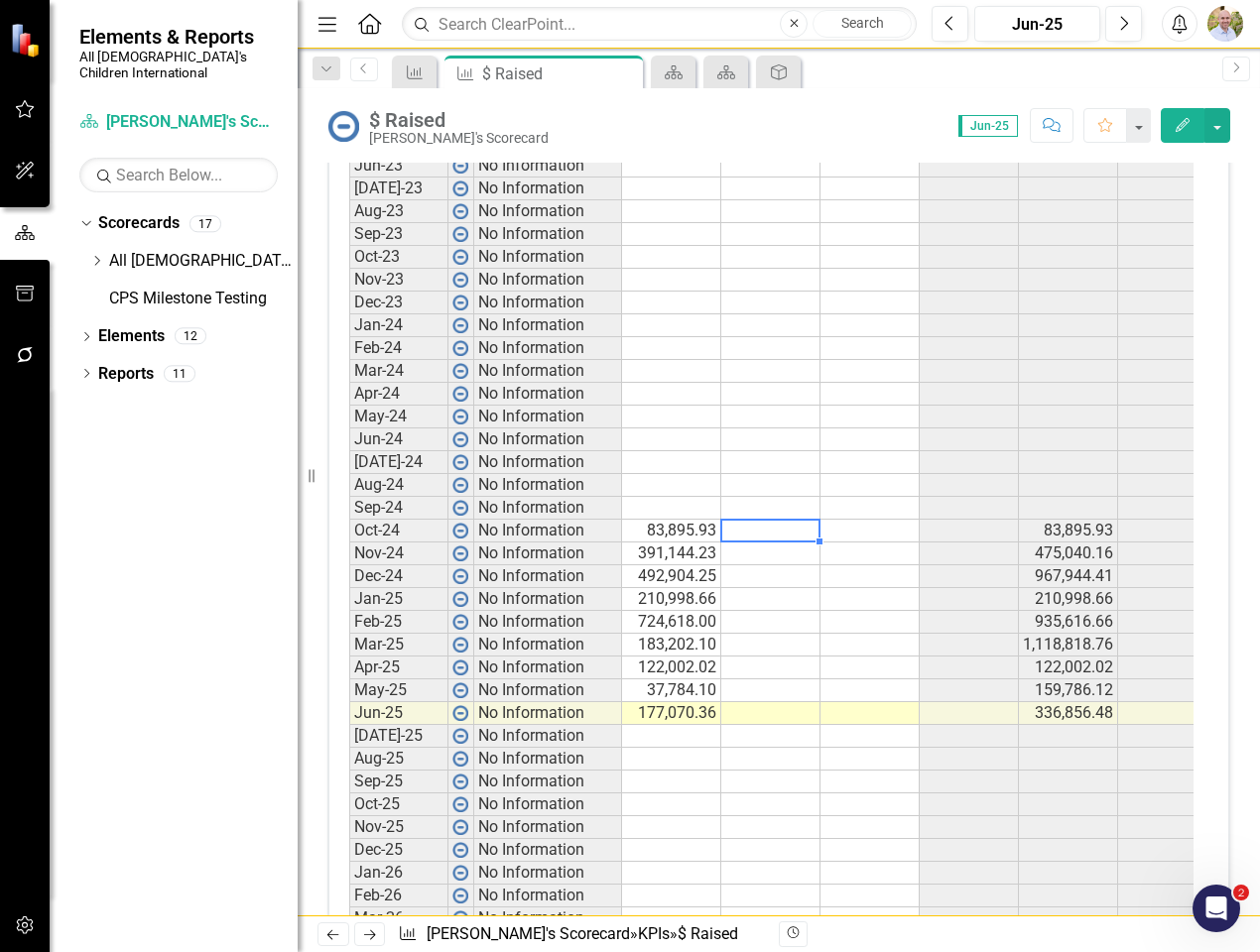 click at bounding box center (771, 531) 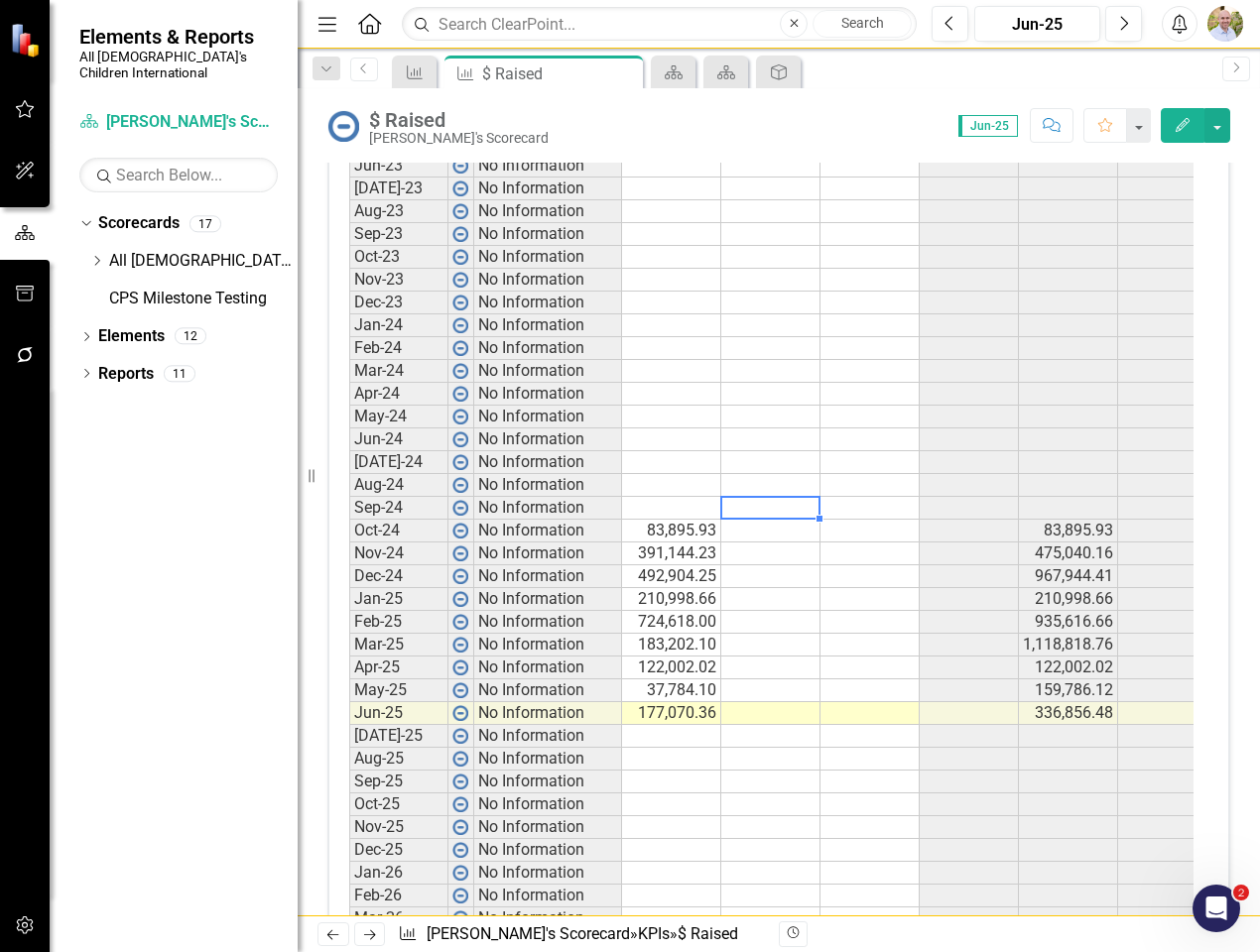 click at bounding box center (771, 531) 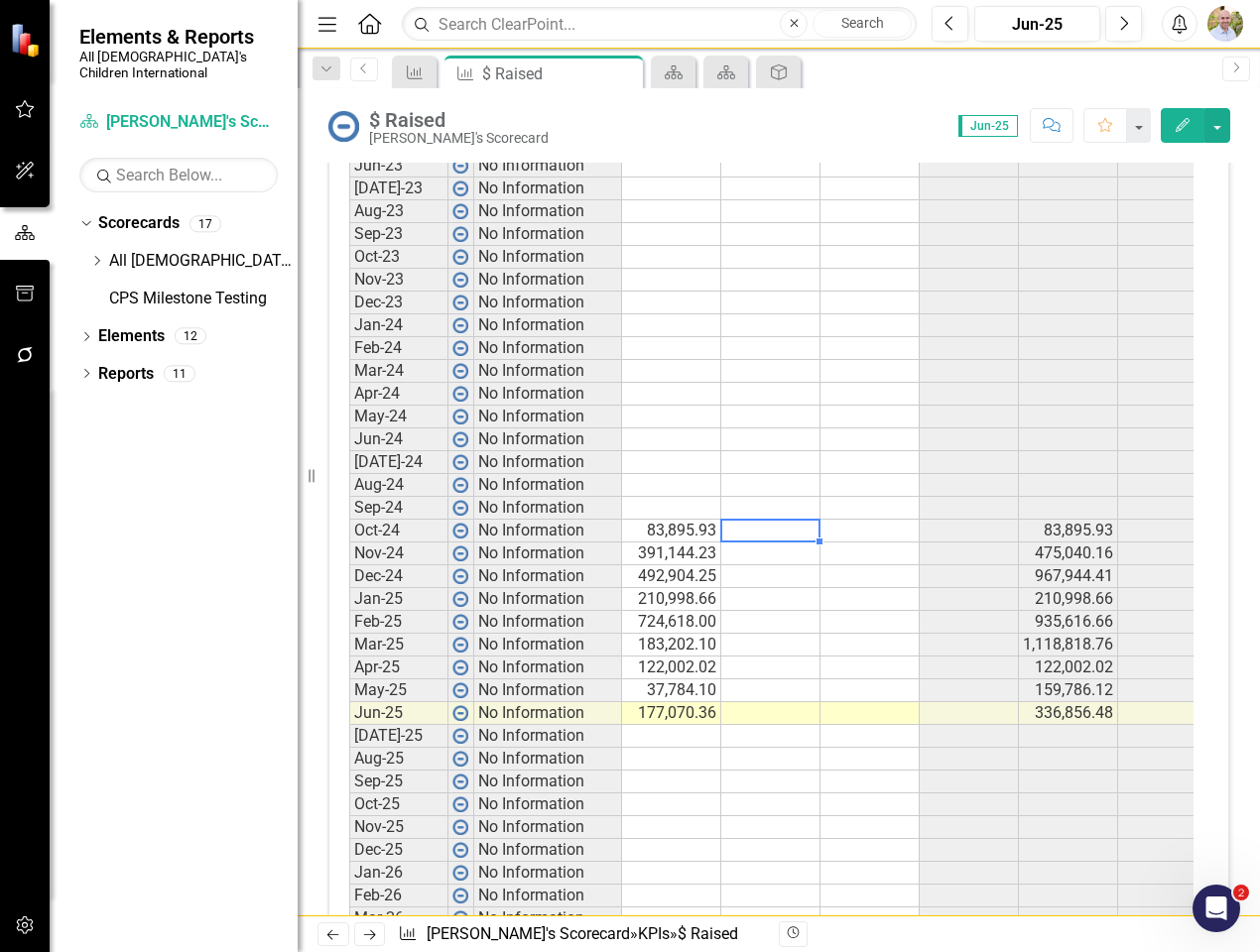 click at bounding box center (771, 531) 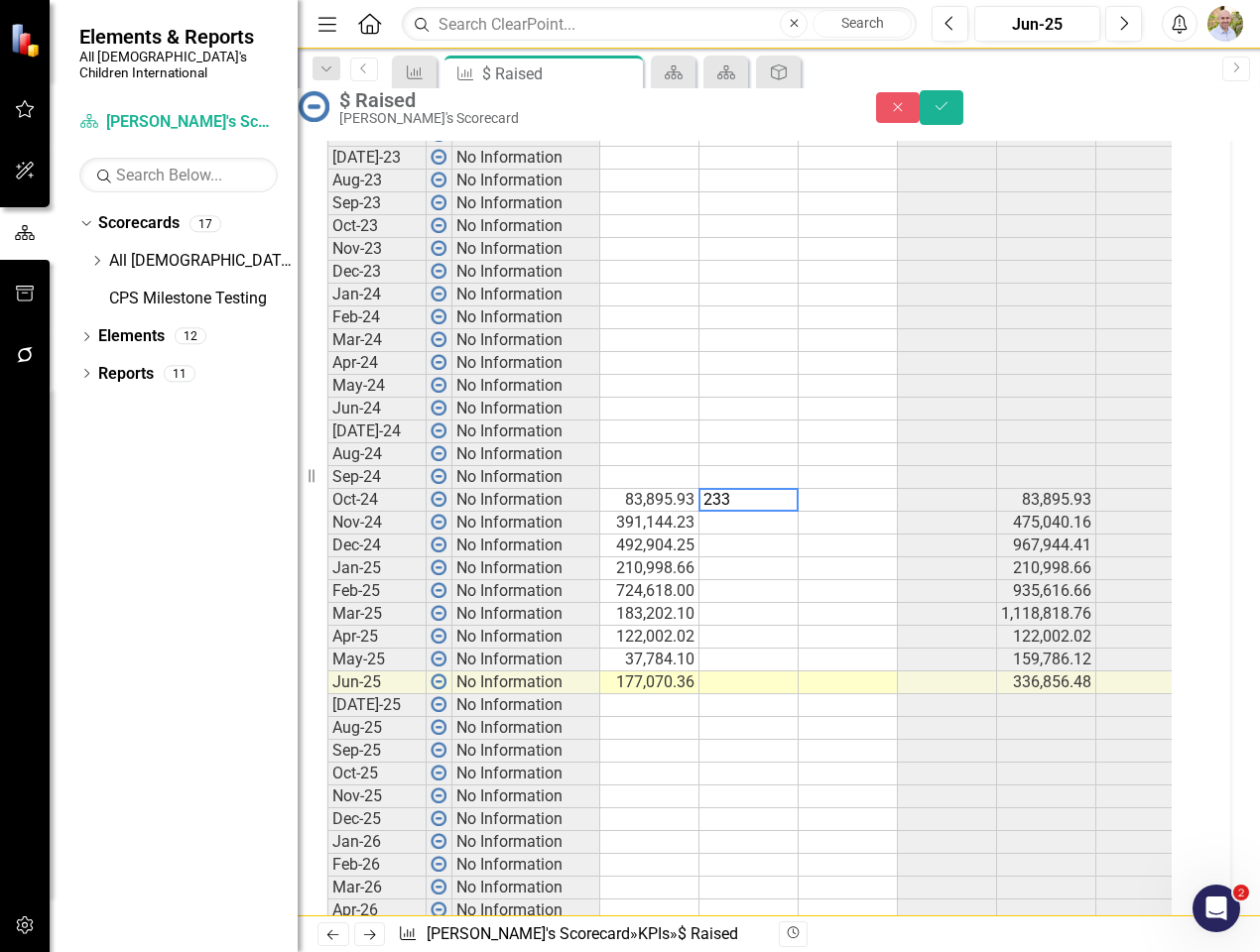 scroll, scrollTop: 897, scrollLeft: 0, axis: vertical 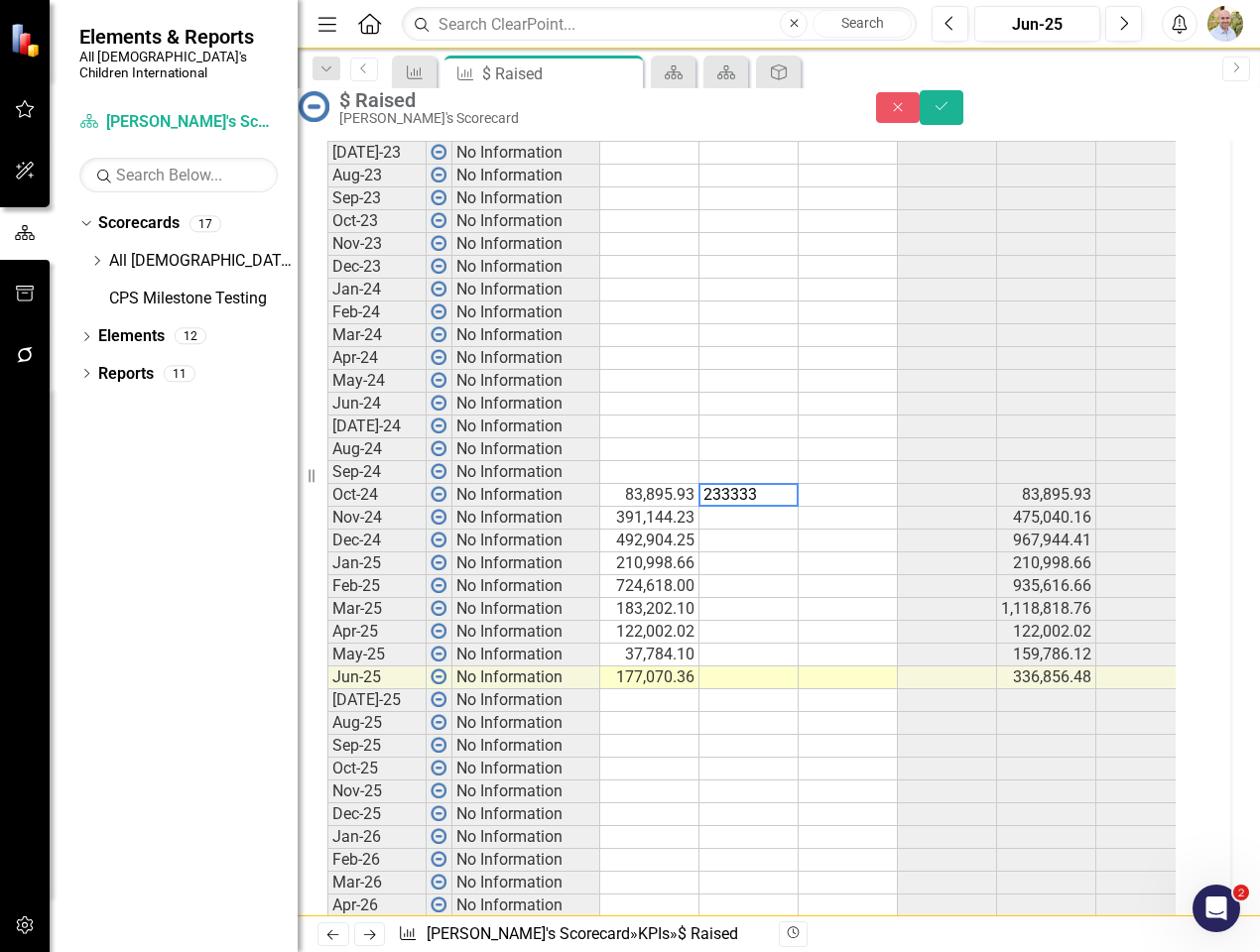 type on "233333" 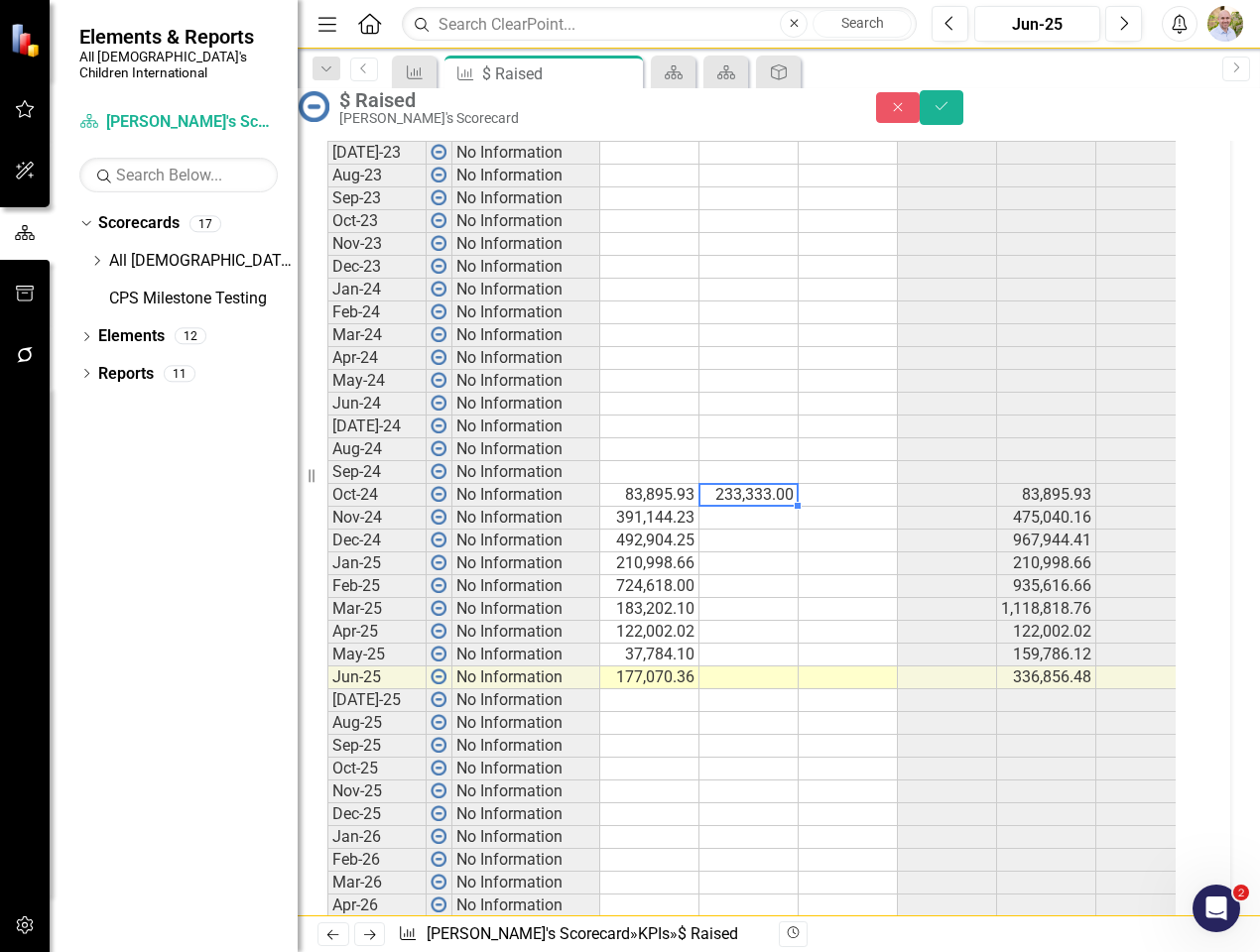 click on "233,333.00" at bounding box center (749, 495) 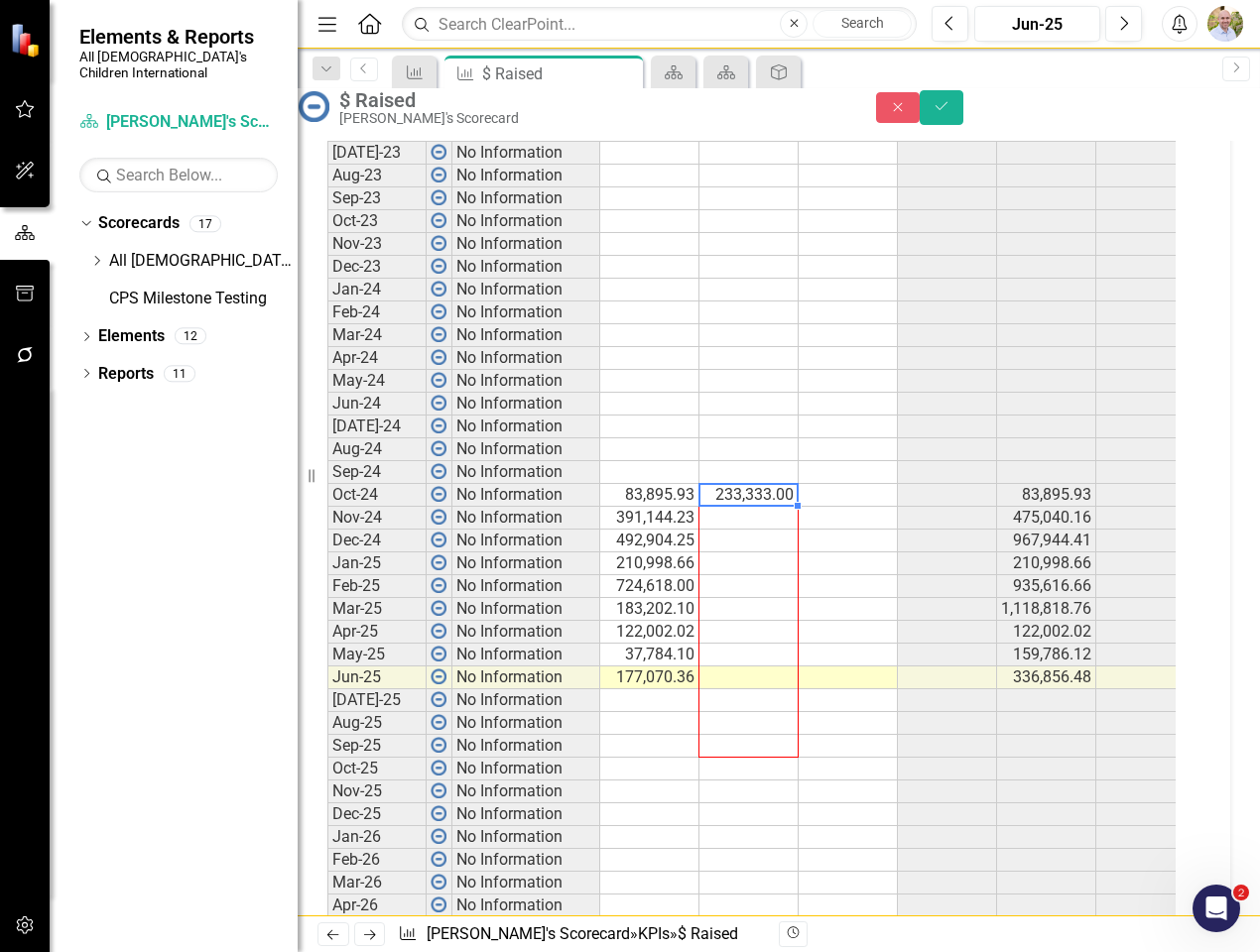 drag, startPoint x: 816, startPoint y: 543, endPoint x: 804, endPoint y: 778, distance: 235.3062 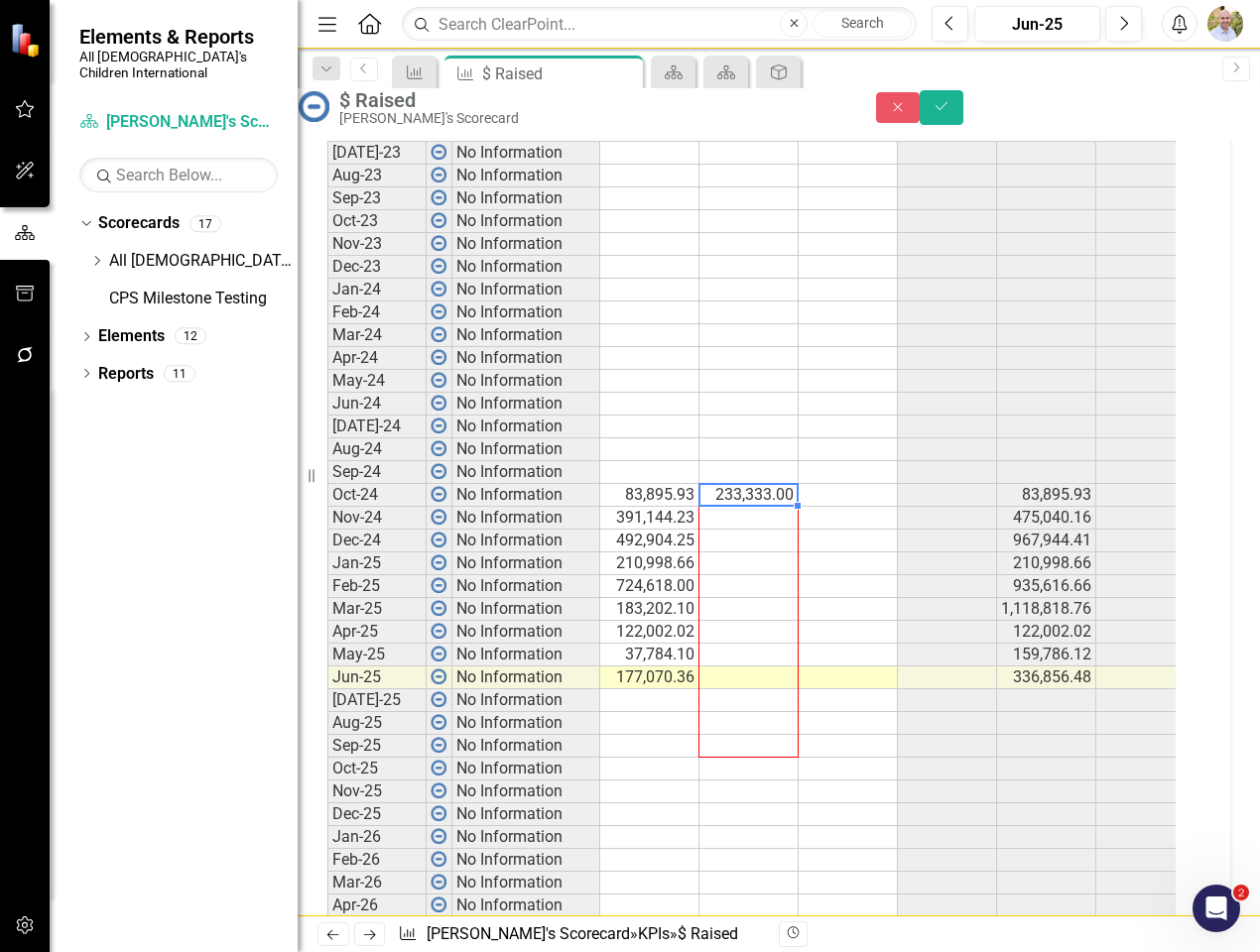 click on "Period Status Actual Target Low Target High Variance Actual QTD Target QTD Variance QTD Actual FYTD Target FYTD Variance FYTD Jan-22 No Information Feb-22 No Information Mar-22 No Information Apr-22 No Information May-22 No Information Jun-22 No Information Jul-22 No Information Aug-22 No Information Sep-22 No Information Oct-22 No Information Nov-22 No Information Dec-22 No Information Jan-23 No Information Feb-23 No Information Mar-23 No Information Apr-23 No Information May-23 No Information Jun-23 No Information Jul-23 No Information Aug-23 No Information Sep-23 No Information Oct-23 No Information Nov-23 No Information Dec-23 No Information Jan-24 No Information Feb-24 No Information Mar-24 No Information Apr-24 No Information May-24 No Information Jun-24 No Information Jul-24 No Information Aug-24 No Information Sep-24 No Information Oct-24 No Information 83,895.93 233,333.00 83,895.93 83,895.93 Nov-24 No Information 391,144.23 475,040.16 475,040.16 Dec-24 No Information 492,904.25 967,944.41 967,944.41" at bounding box center [327, 532] 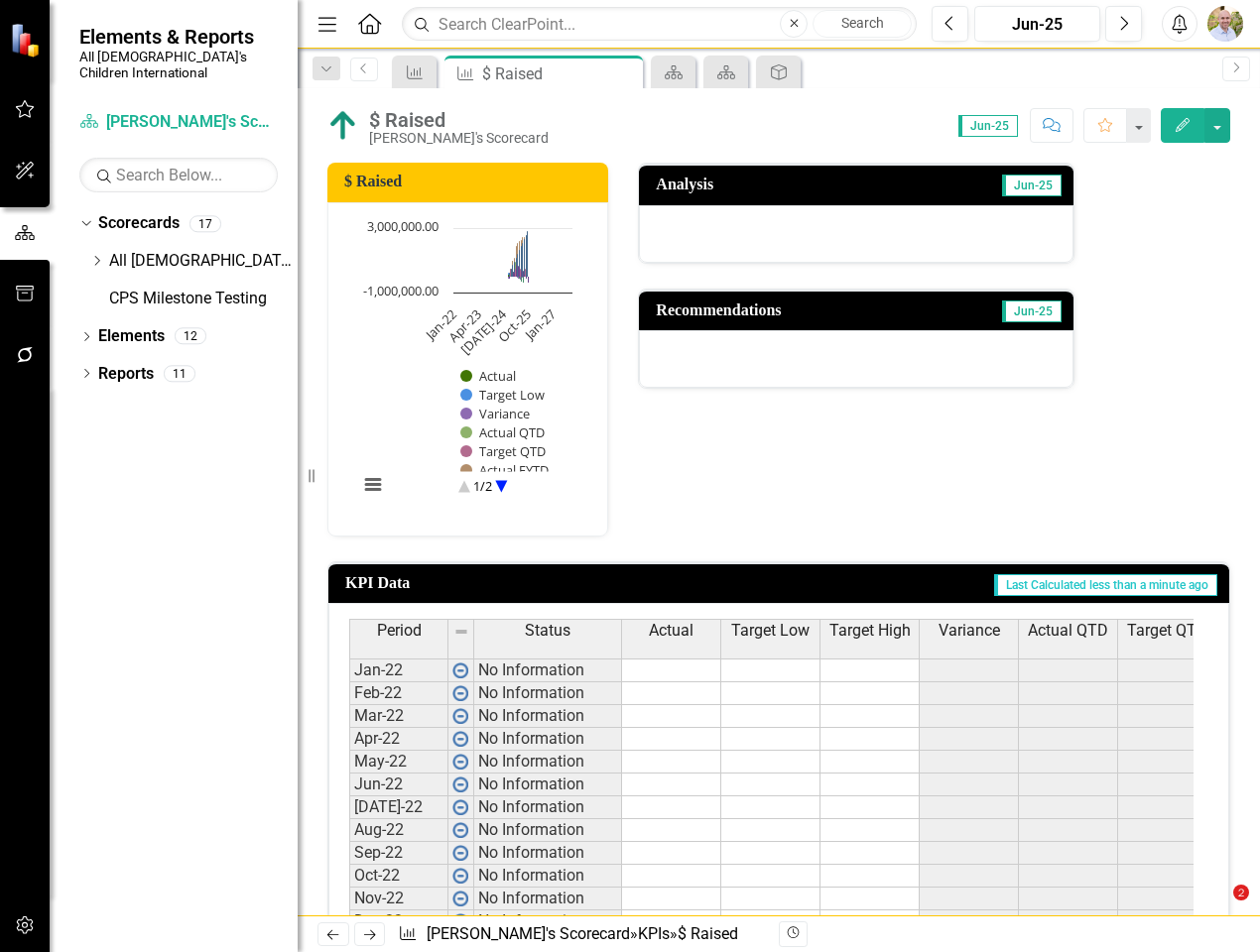 scroll, scrollTop: 0, scrollLeft: 0, axis: both 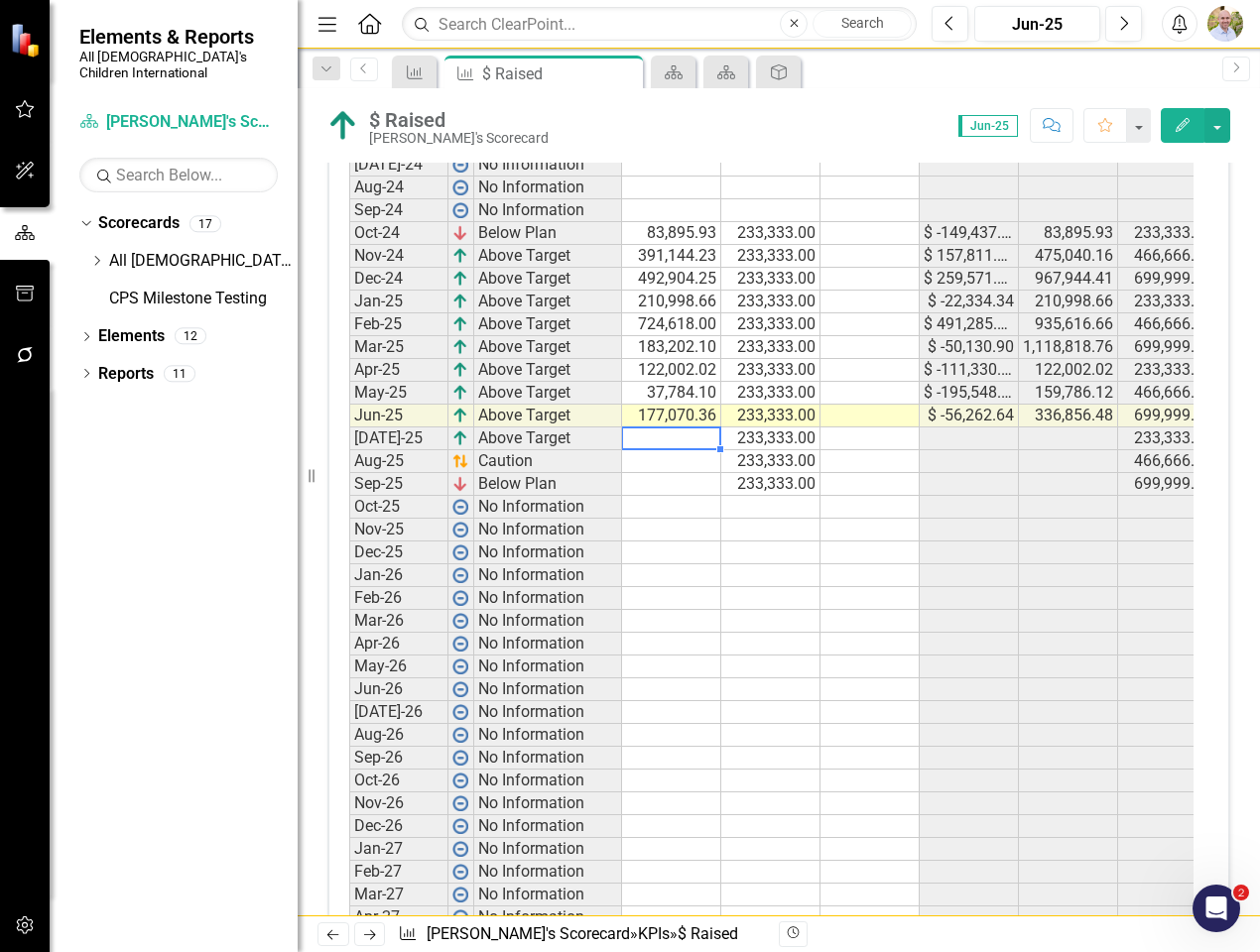 click on "Period Status Actual Target Low Target High Variance Actual QTD Target QTD Variance QTD Actual FYTD Target FYTD Variance FYTD Jan-22 No Information Feb-22 No Information Mar-22 No Information Apr-22 No Information May-22 No Information Jun-22 No Information [DATE]-22 No Information Aug-22 No Information Sep-22 No Information Oct-22 No Information Nov-22 No Information Dec-22 No Information Jan-23 No Information Feb-23 No Information Mar-23 No Information Apr-23 No Information May-23 No Information Jun-23 No Information [DATE]-23 No Information Aug-23 No Information Sep-23 No Information Oct-23 No Information Nov-23 No Information Dec-23 No Information Jan-24 No Information Feb-24 No Information Mar-24 No Information Apr-24 No Information May-24 No Information Jun-24 No Information [DATE]-24 No Information Aug-24 No Information Sep-24 No Information Oct-24 Below Plan 83,895.93 233,333.00 $ -149,437.07 83,895.93 233,333.00 -149,437.07 83,895.93 233,333.00 -149,437.07 Nov-24 Above Target 391,144.23 233,333.00 475,040.16" at bounding box center [349, 270] 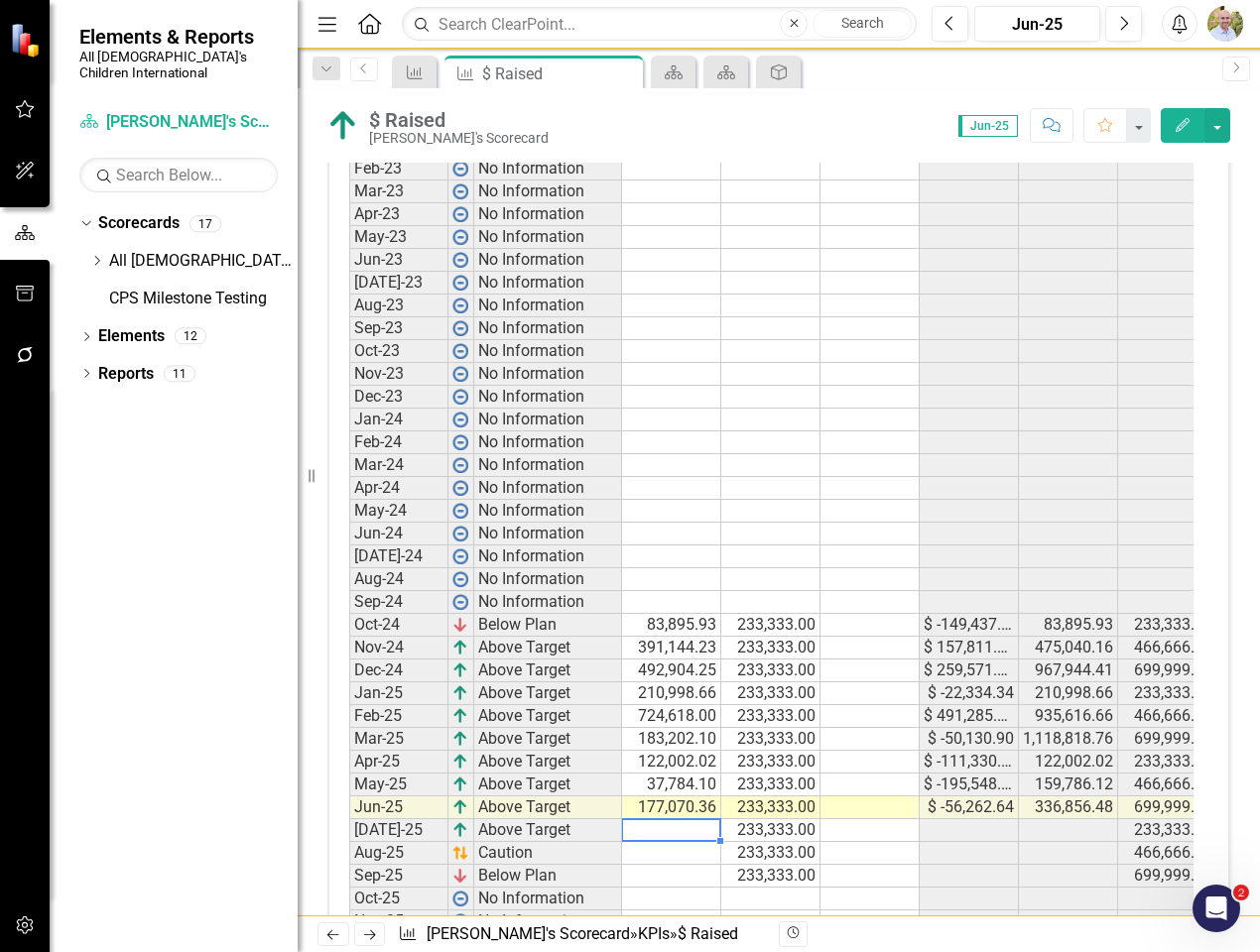 scroll, scrollTop: 892, scrollLeft: 0, axis: vertical 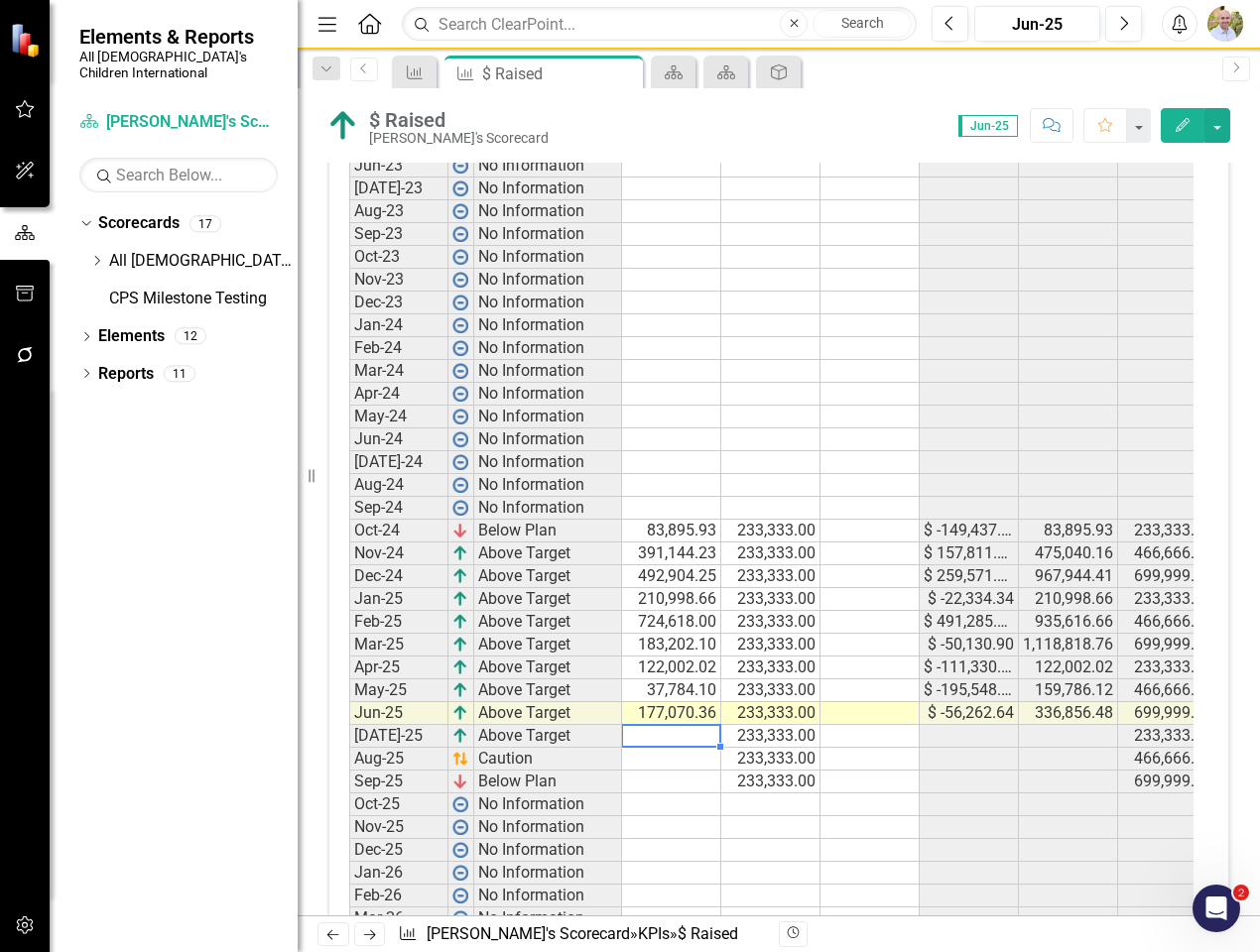 click on "233,333.00" at bounding box center [771, 622] 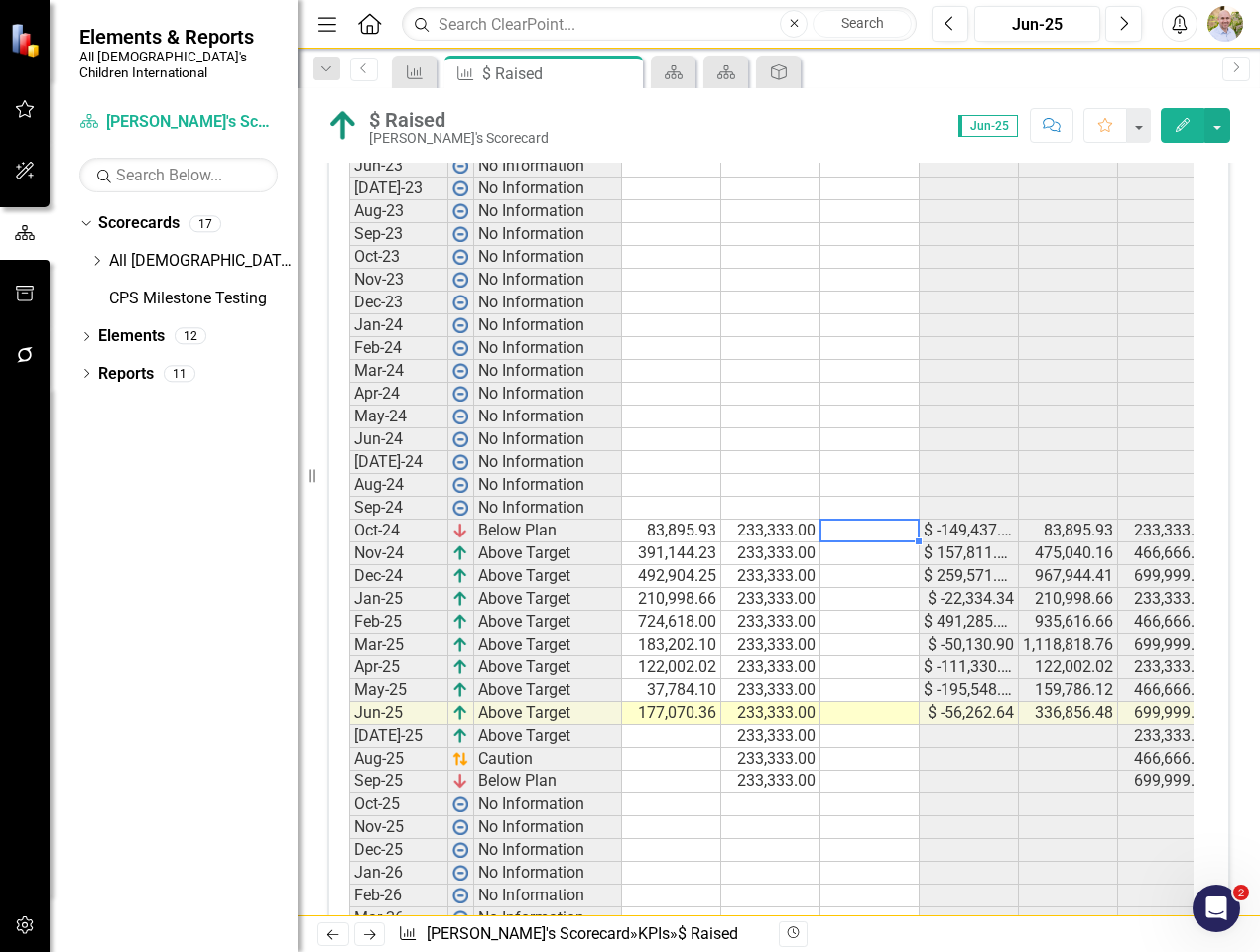 click at bounding box center (870, 531) 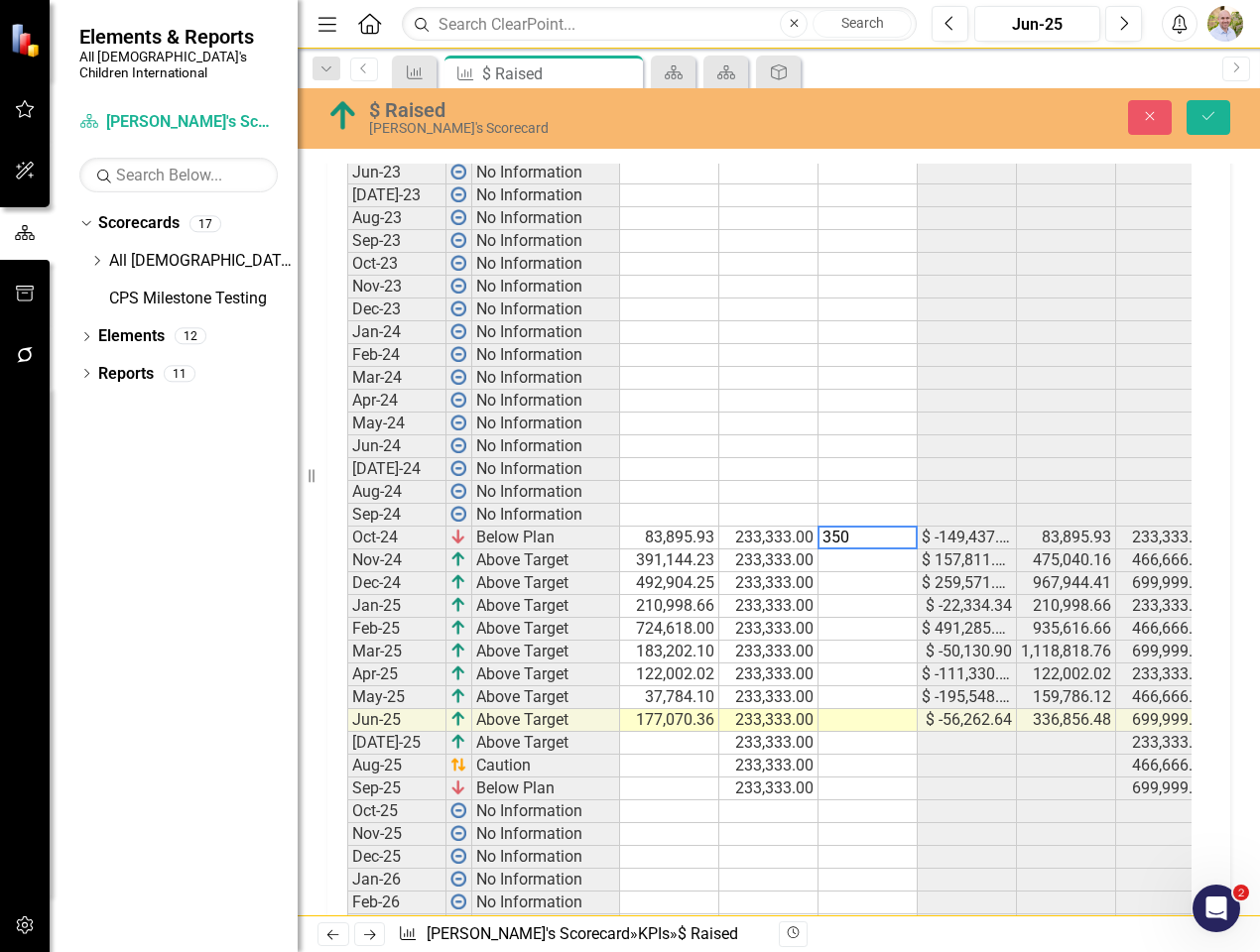 scroll, scrollTop: 897, scrollLeft: 0, axis: vertical 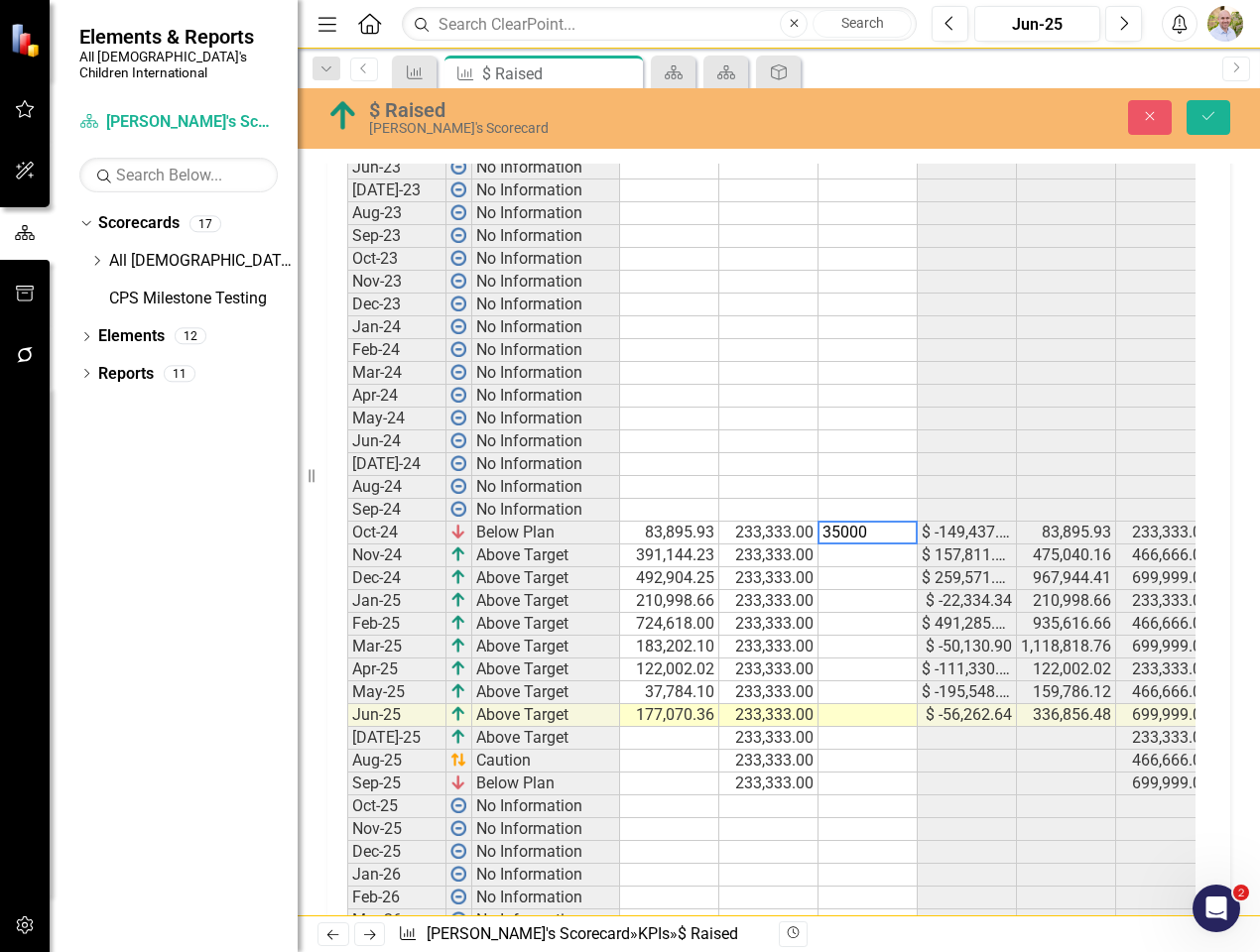 type on "350000" 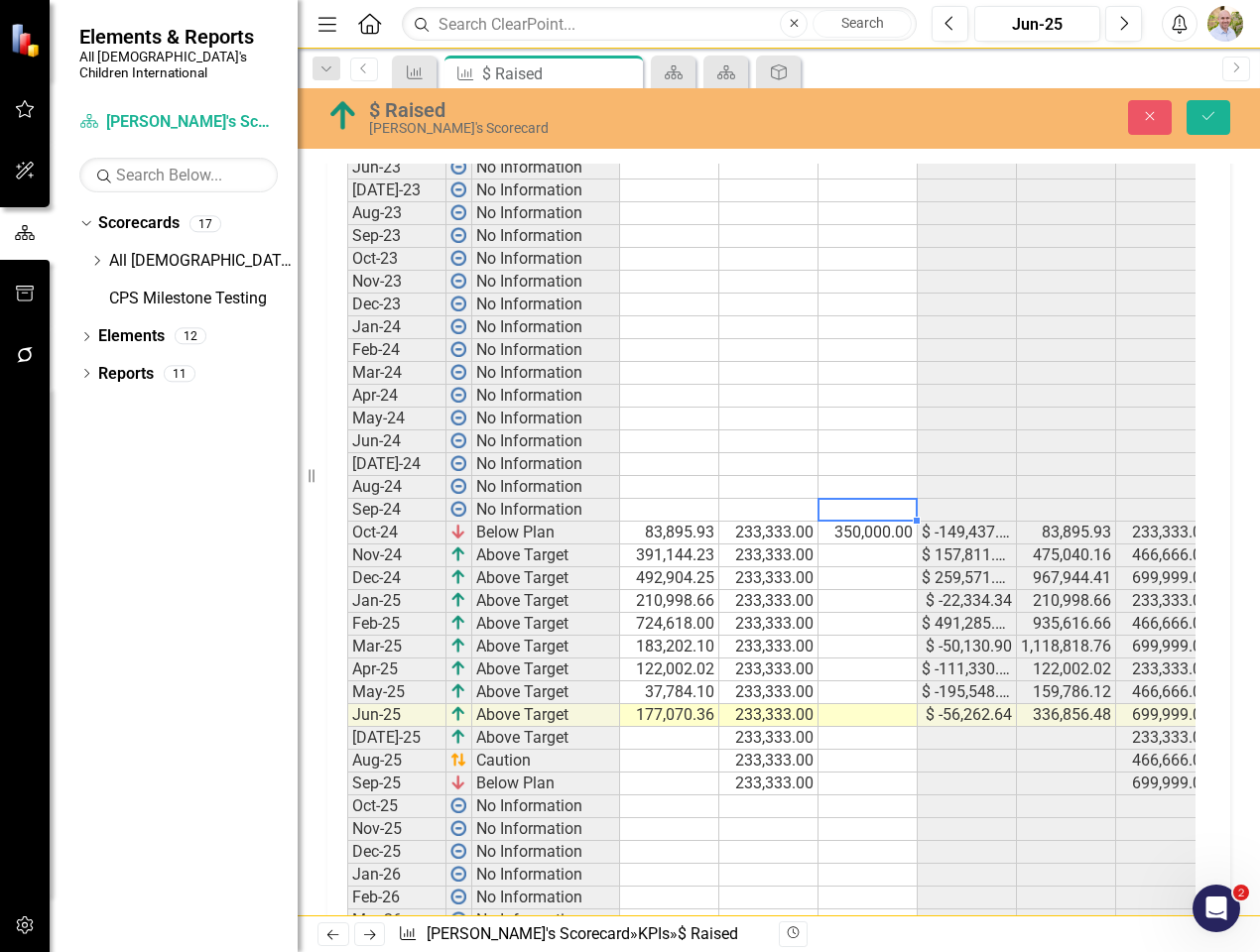 click at bounding box center [868, 510] 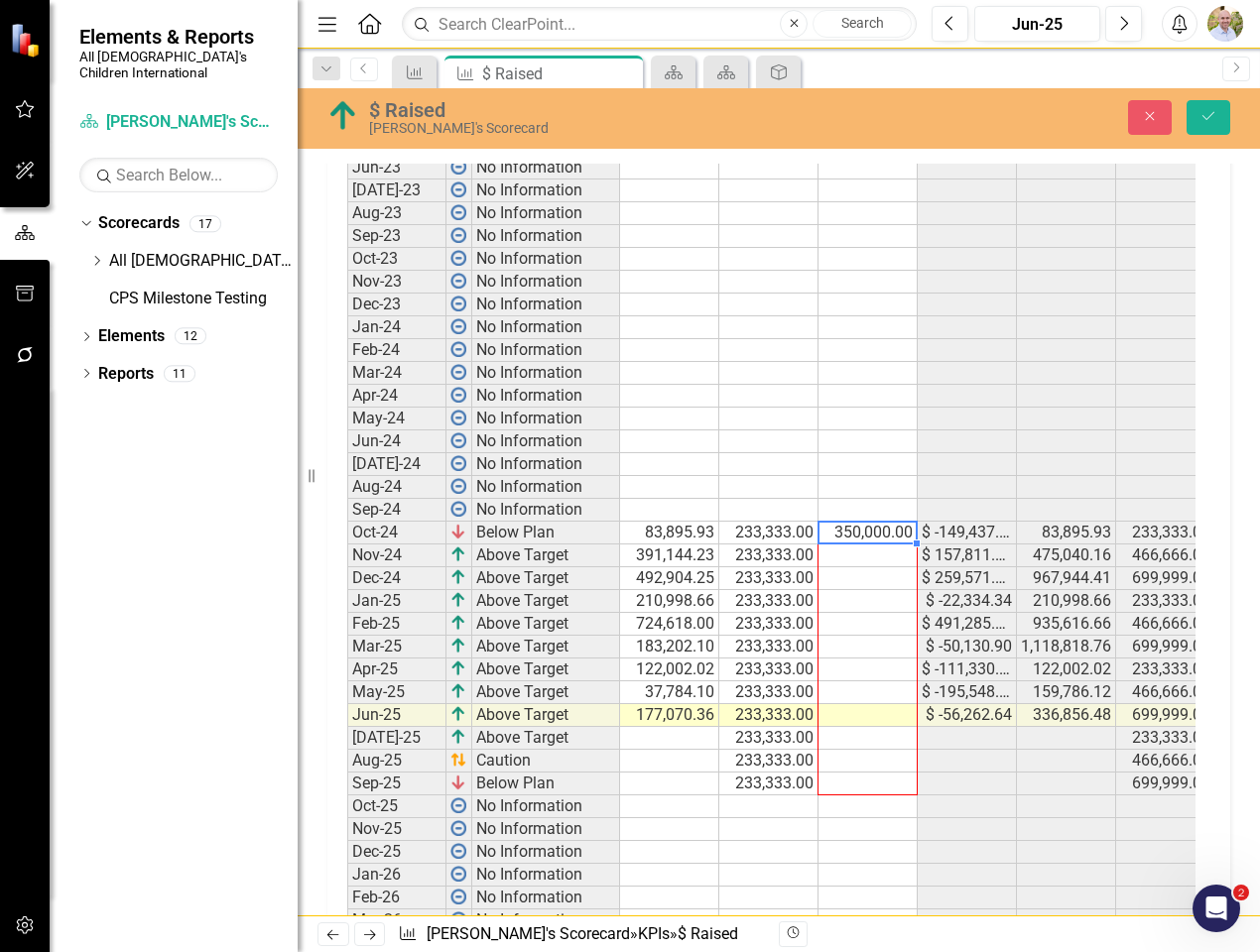 drag, startPoint x: 916, startPoint y: 543, endPoint x: 872, endPoint y: 846, distance: 306.17805 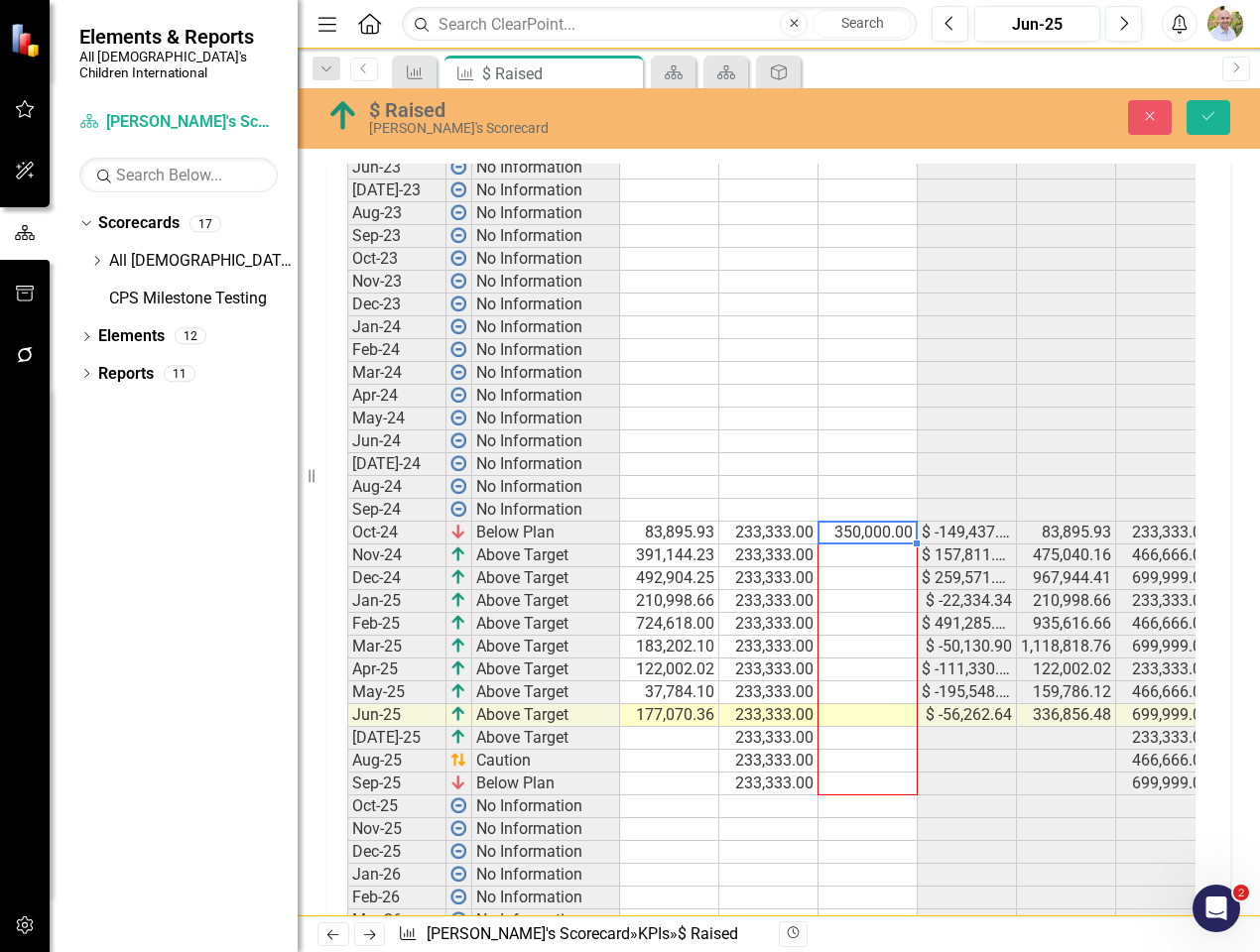 click on "Period Status Actual Target Low Target High Variance Actual QTD Target QTD Variance QTD Actual FYTD Target FYTD Variance FYTD Jan-22 No Information Feb-22 No Information Mar-22 No Information Apr-22 No Information May-22 No Information Jun-22 No Information [DATE]-22 No Information Aug-22 No Information Sep-22 No Information Oct-22 No Information Nov-22 No Information Dec-22 No Information Jan-23 No Information Feb-23 No Information Mar-23 No Information Apr-23 No Information May-23 No Information Jun-23 No Information [DATE]-23 No Information Aug-23 No Information Sep-23 No Information Oct-23 No Information Nov-23 No Information Dec-23 No Information Jan-24 No Information Feb-24 No Information Mar-24 No Information Apr-24 No Information May-24 No Information Jun-24 No Information [DATE]-24 No Information Aug-24 No Information Sep-24 No Information Oct-24 Below Plan 83,895.93 233,333.00 350,000.00 $ -149,437.07 83,895.93 233,333.00 -149,437.07 83,895.93 233,333.00 -149,437.07 Nov-24 Above Target 391,144.23 233,333.00" at bounding box center (347, 569) 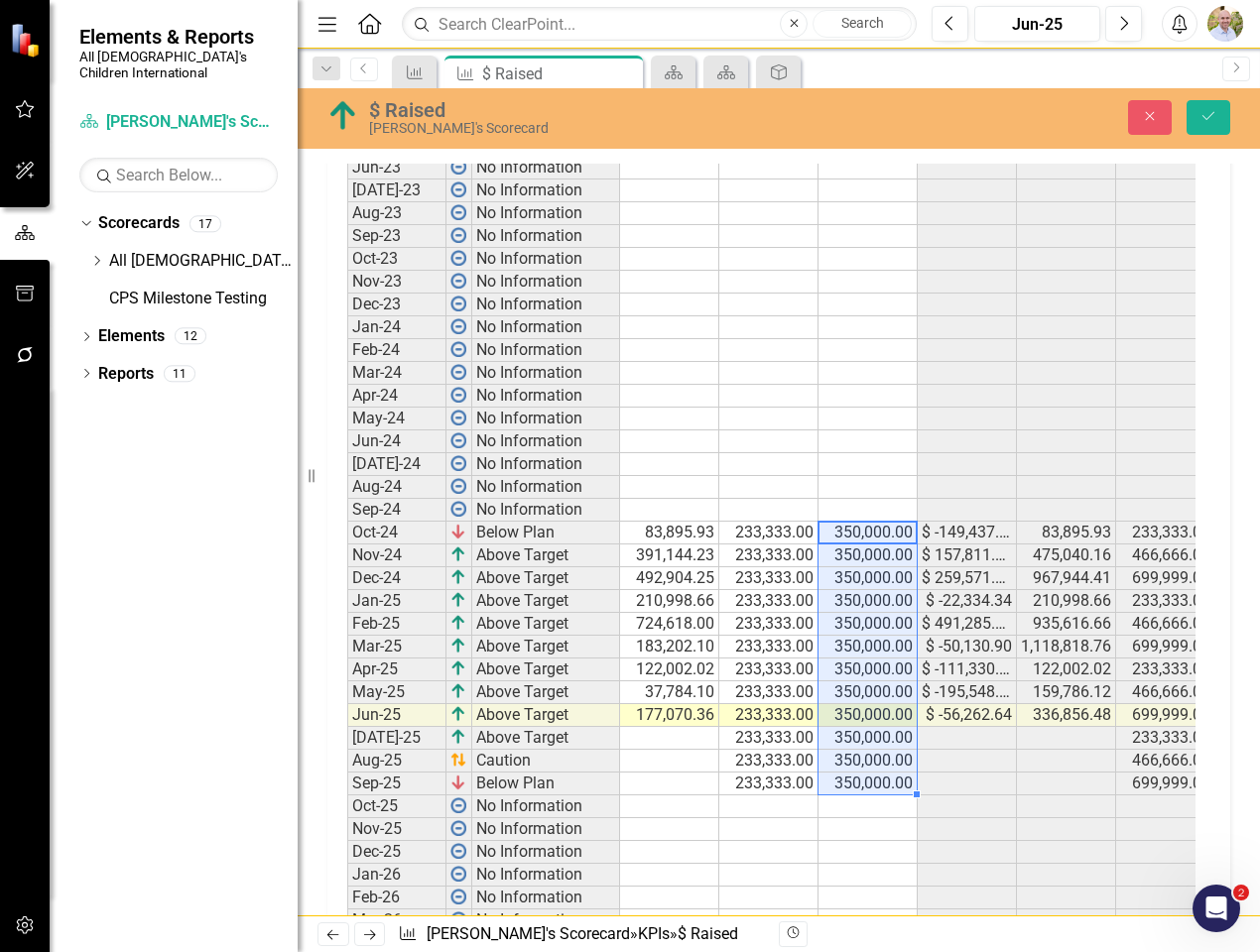 click at bounding box center (868, 852) 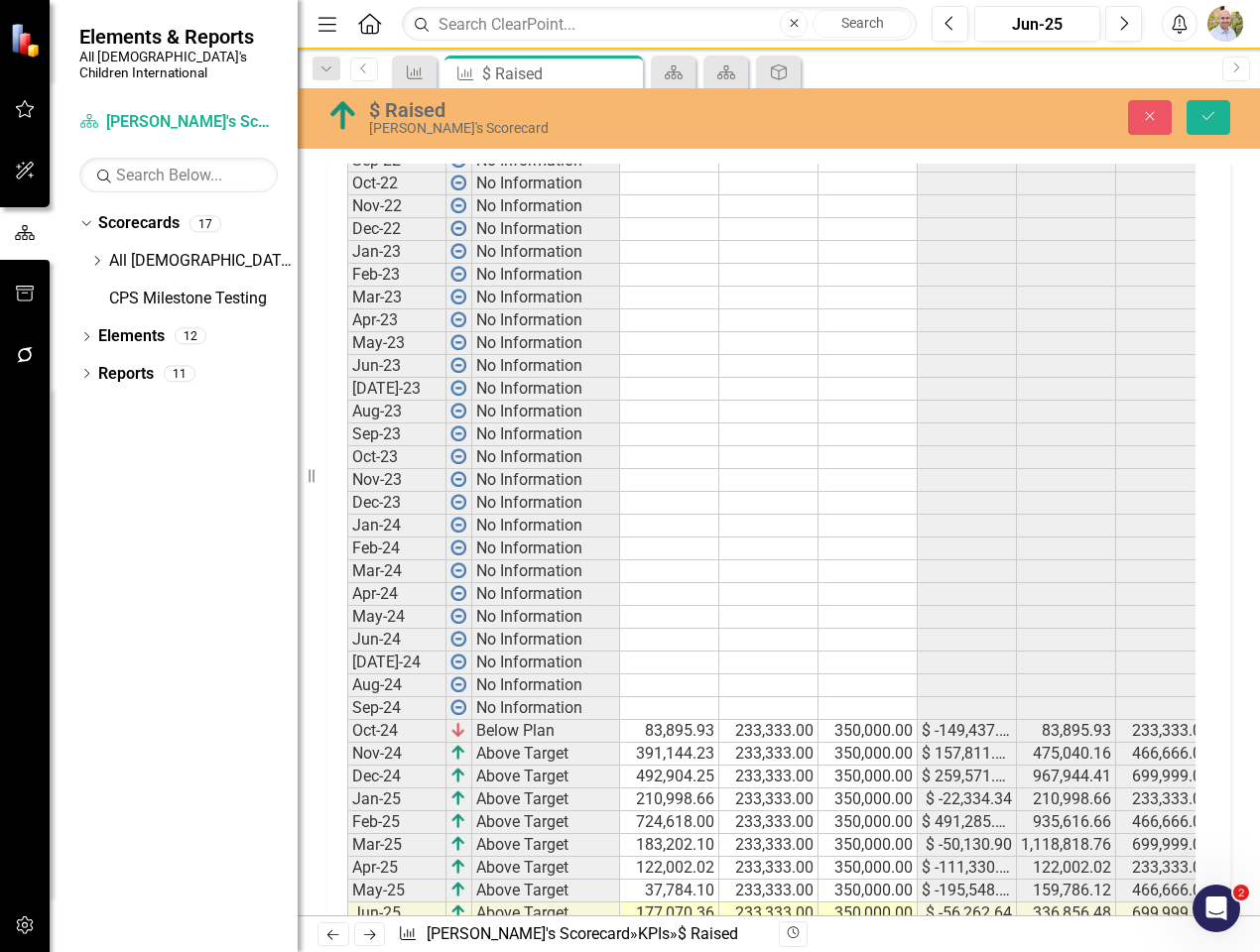 scroll, scrollTop: 897, scrollLeft: 0, axis: vertical 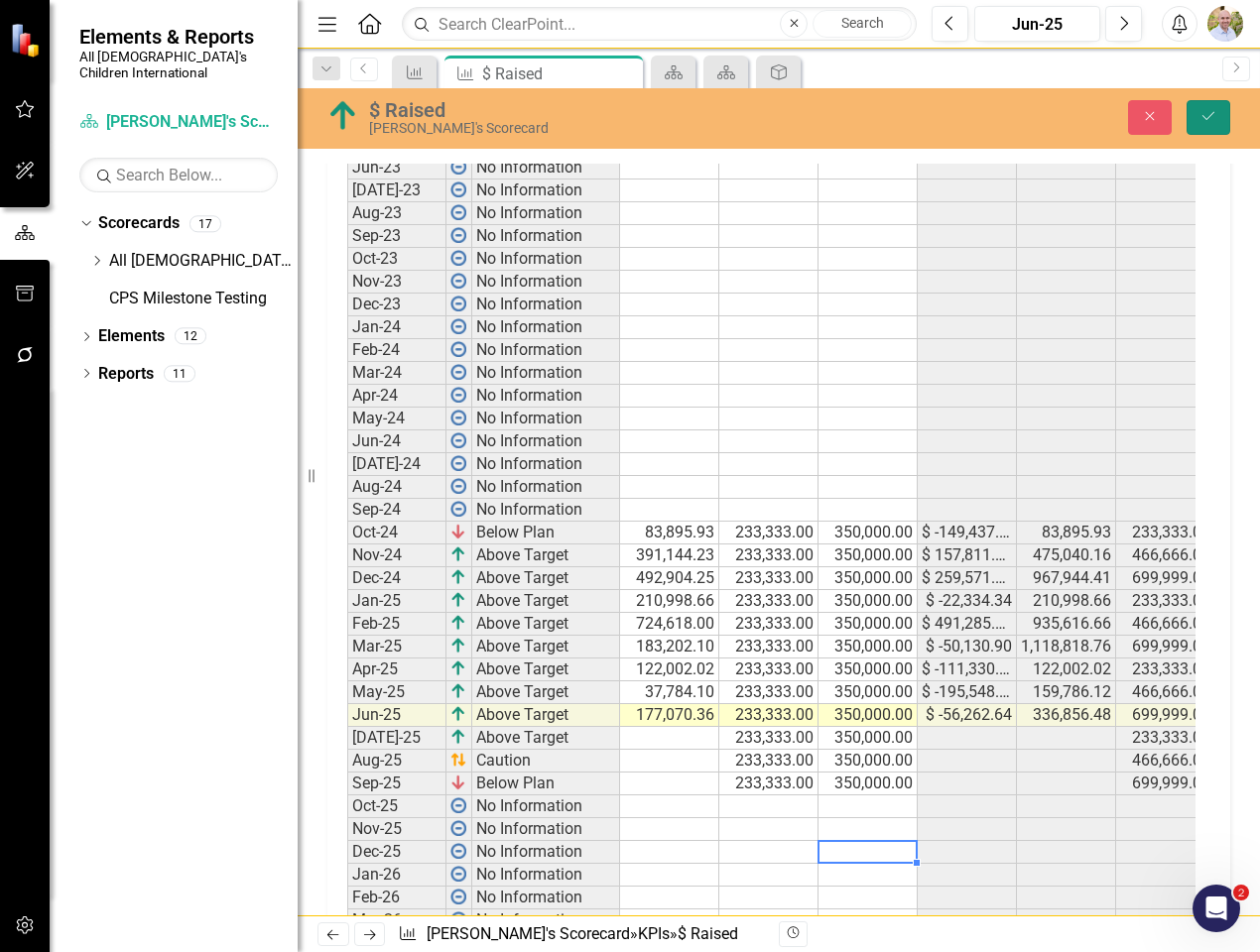 click on "Save" at bounding box center (1208, 117) 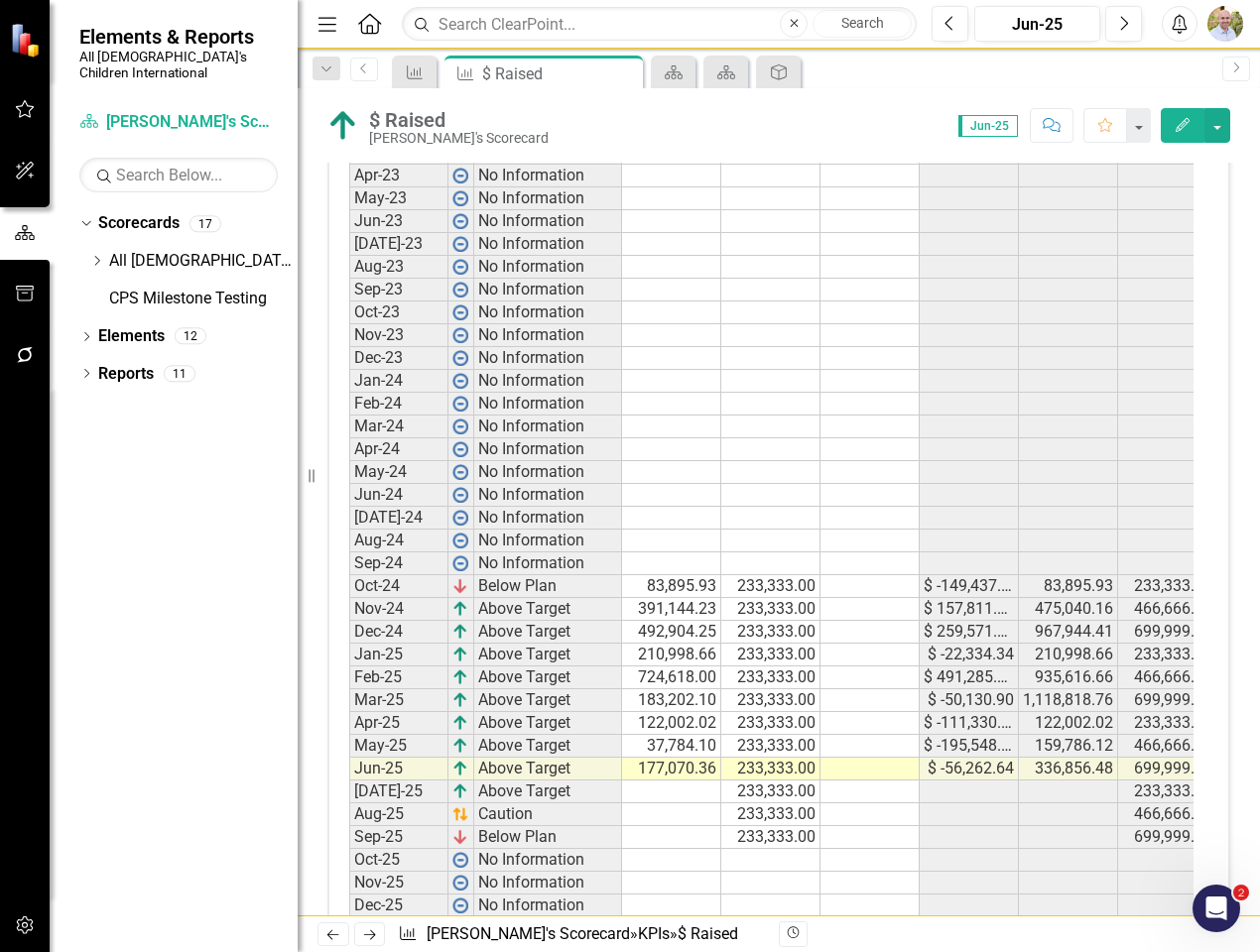 scroll, scrollTop: 892, scrollLeft: 0, axis: vertical 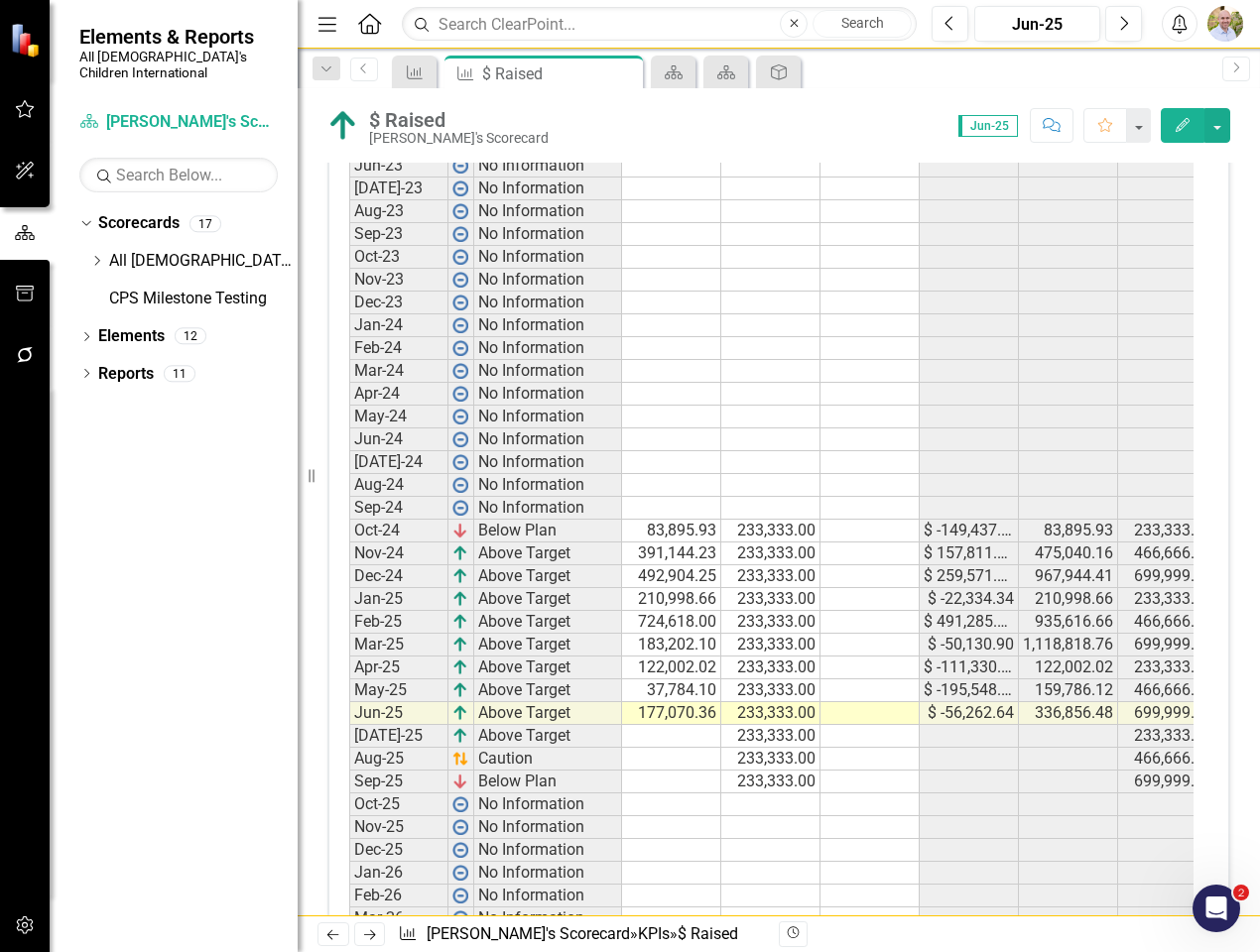 click at bounding box center (870, 622) 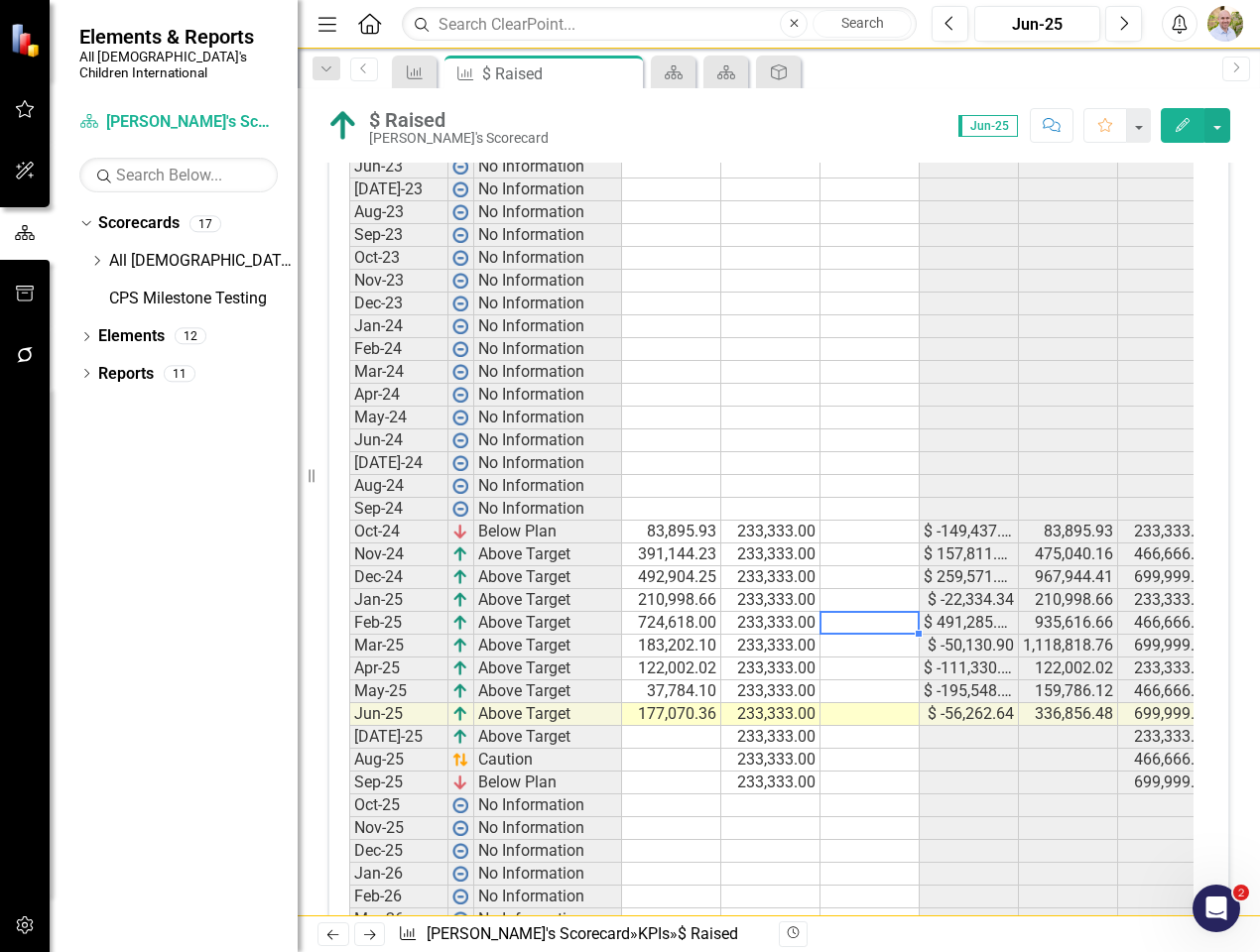 scroll, scrollTop: 892, scrollLeft: 0, axis: vertical 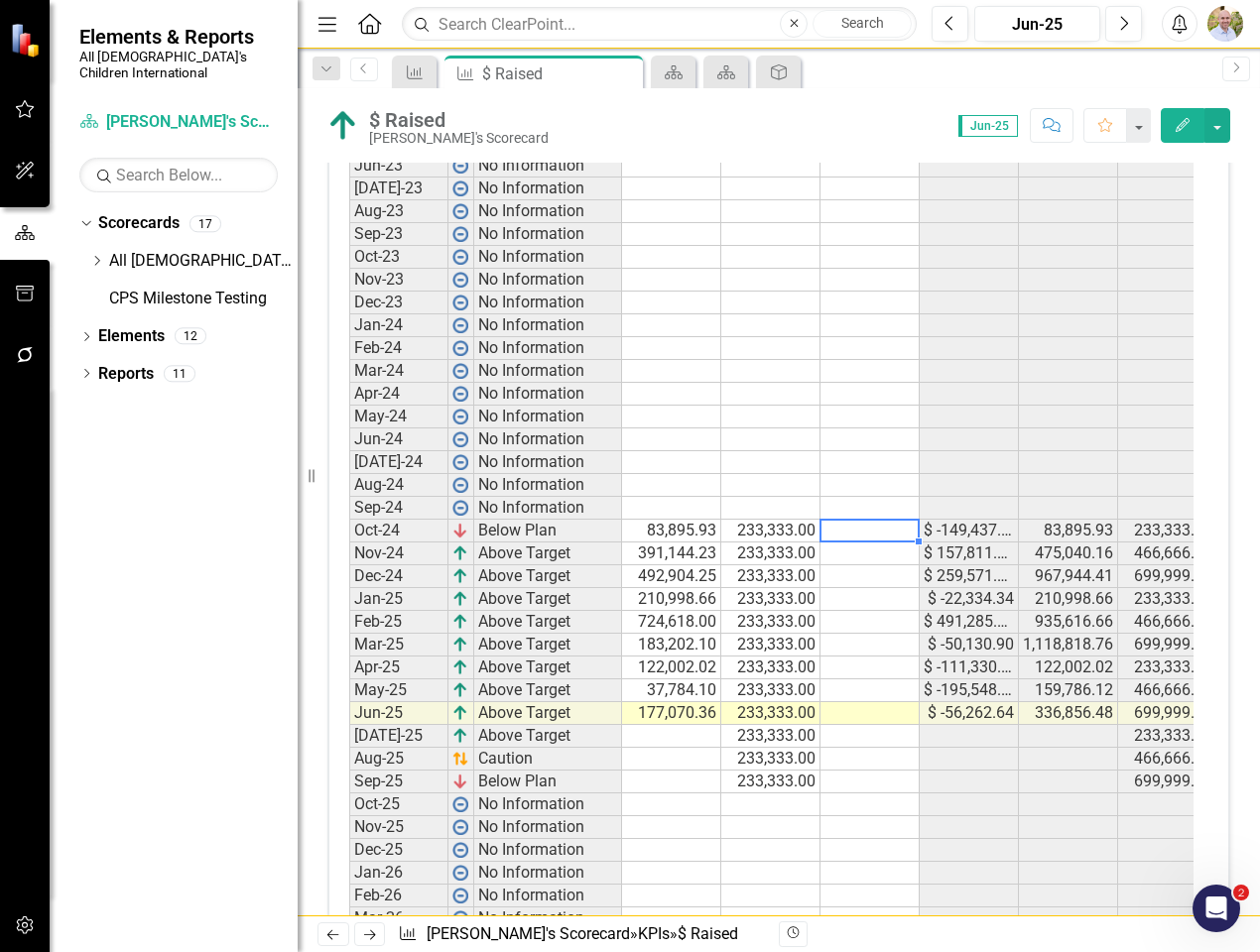 click at bounding box center [870, 531] 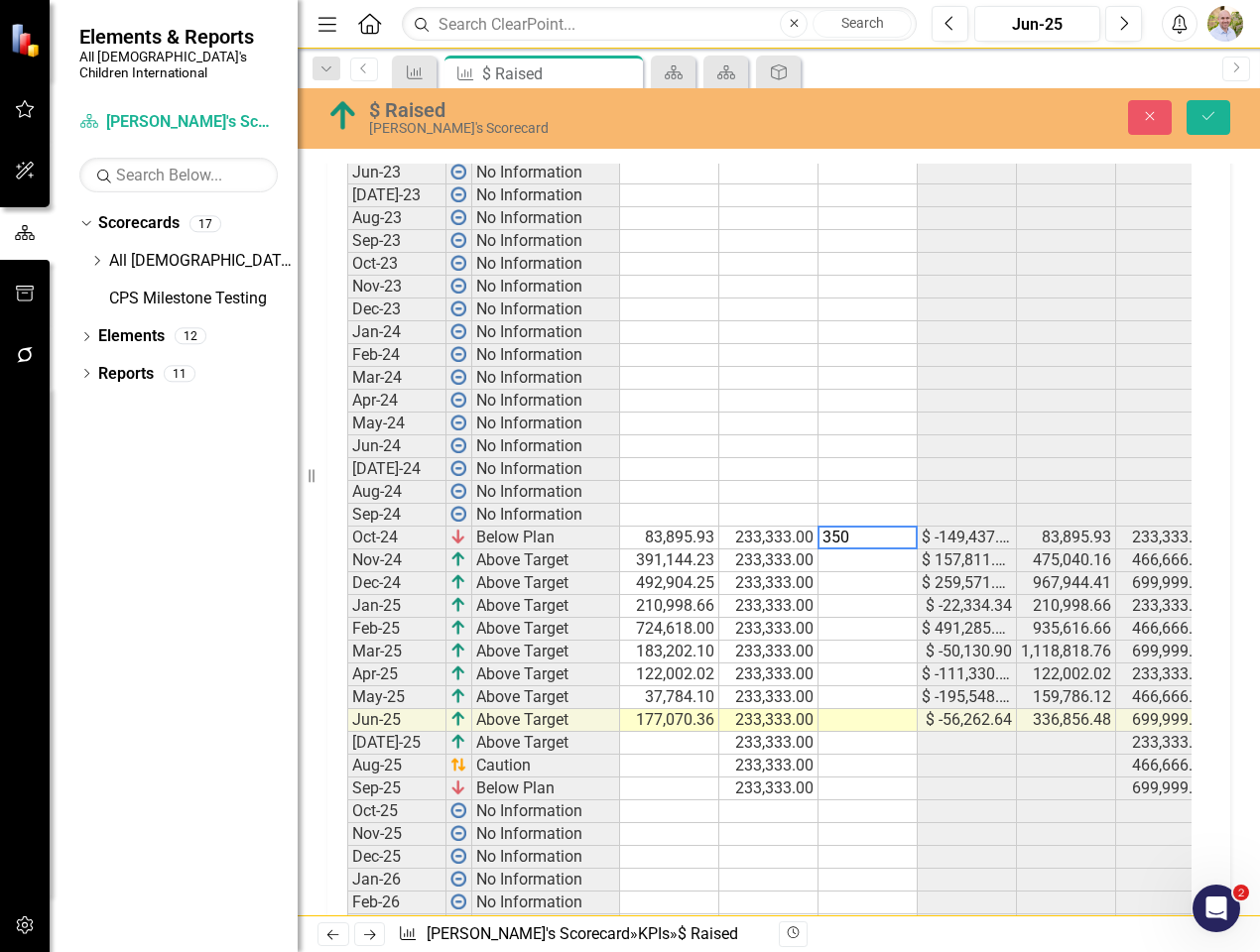 scroll, scrollTop: 897, scrollLeft: 0, axis: vertical 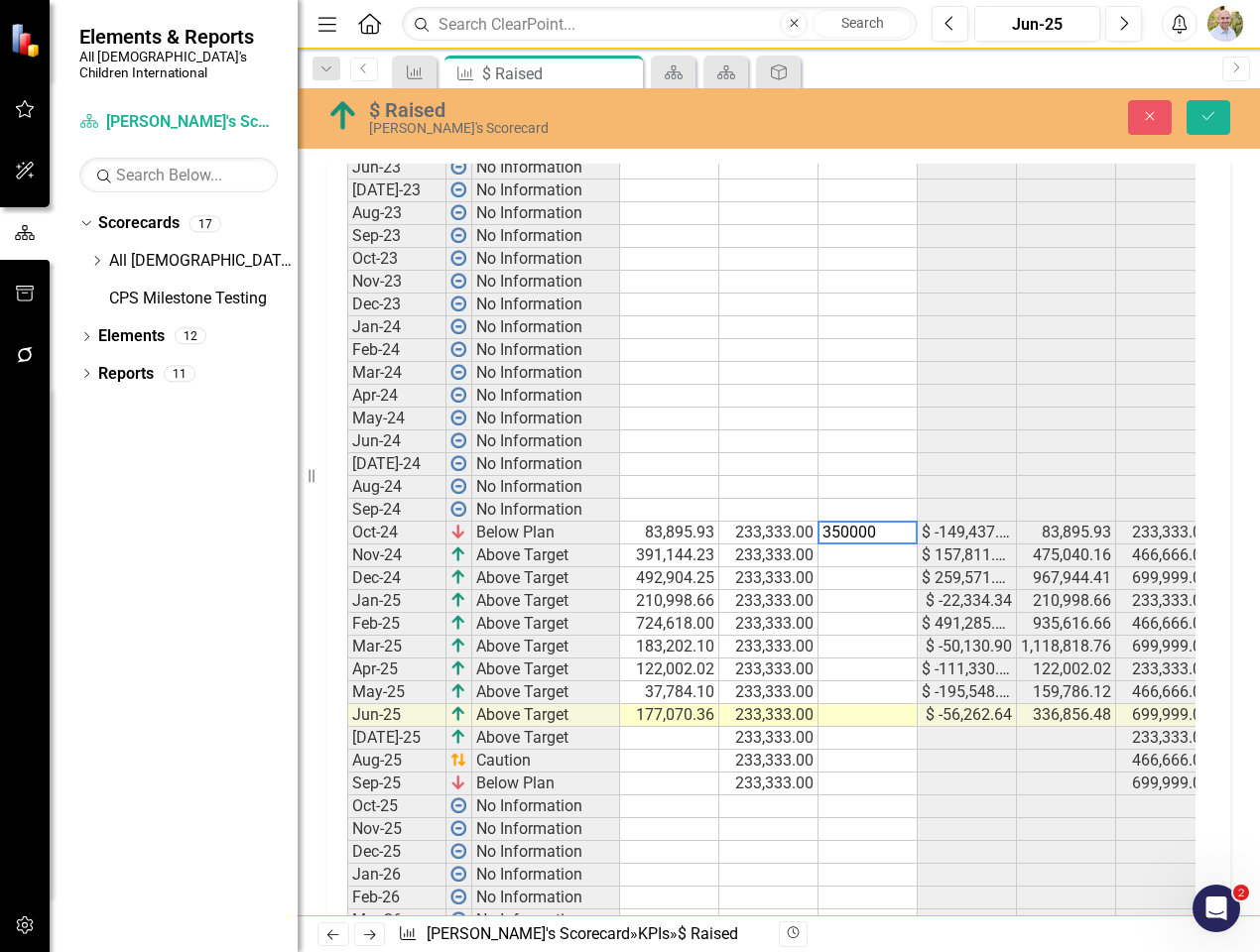 type on "350000" 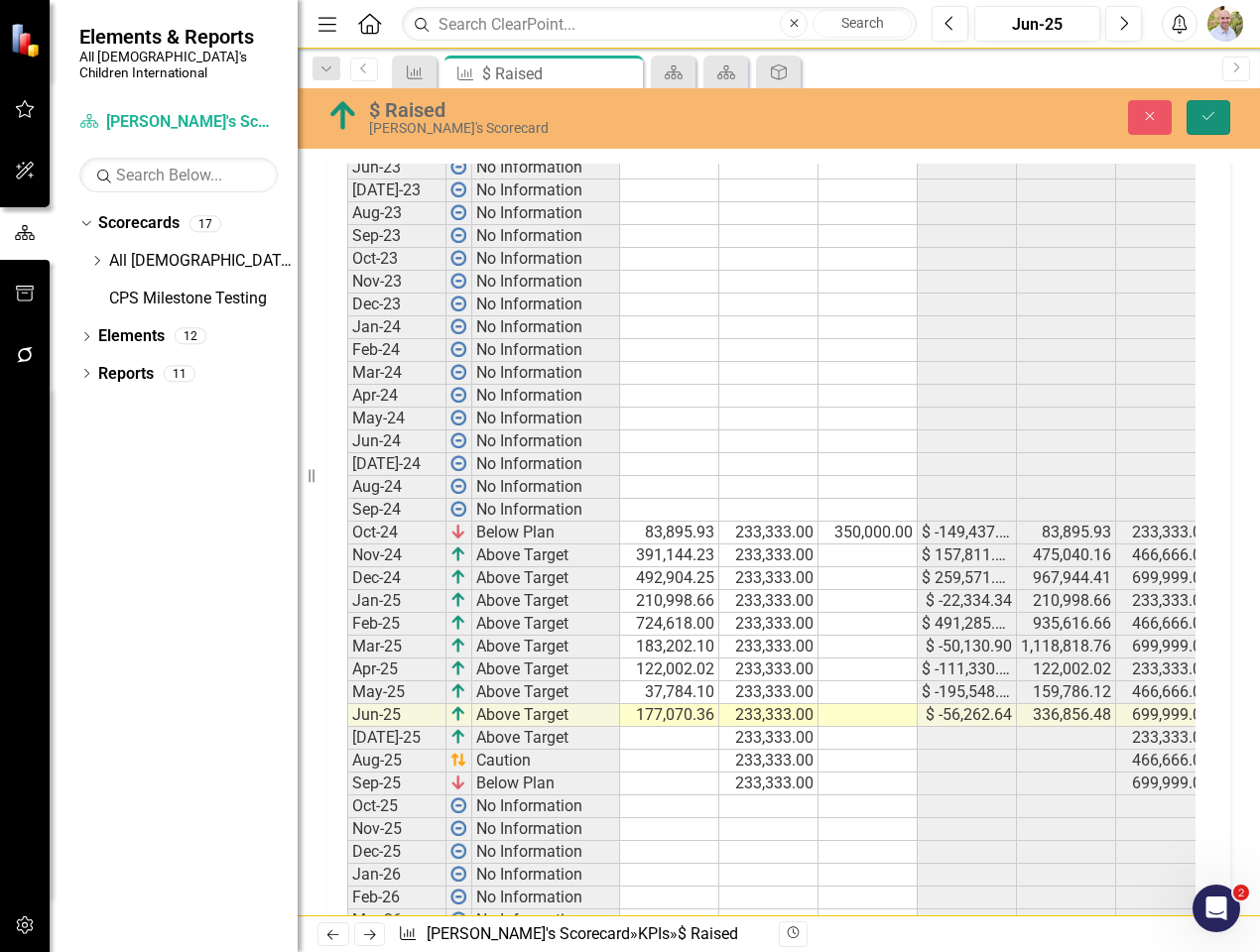 click 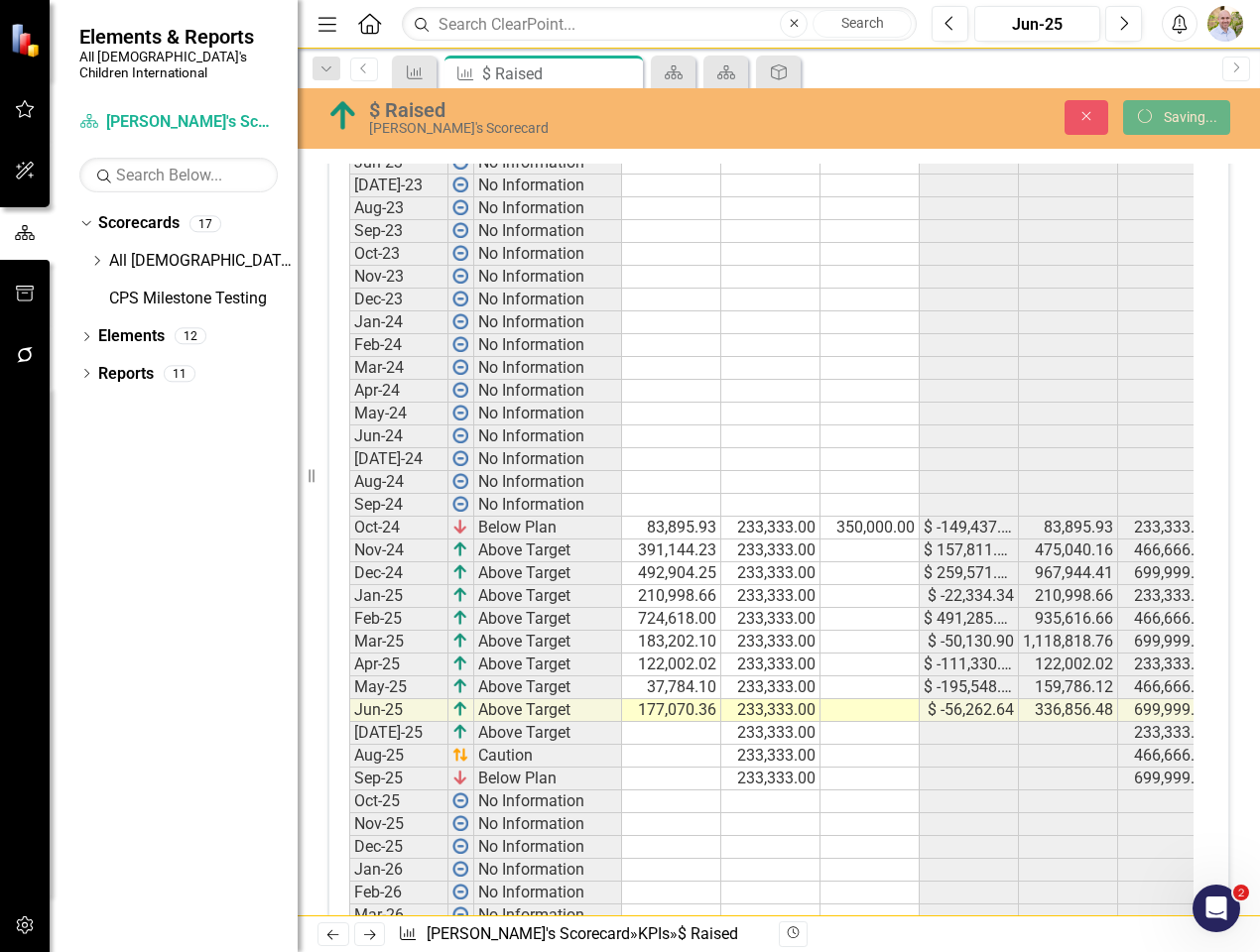 scroll, scrollTop: 892, scrollLeft: 0, axis: vertical 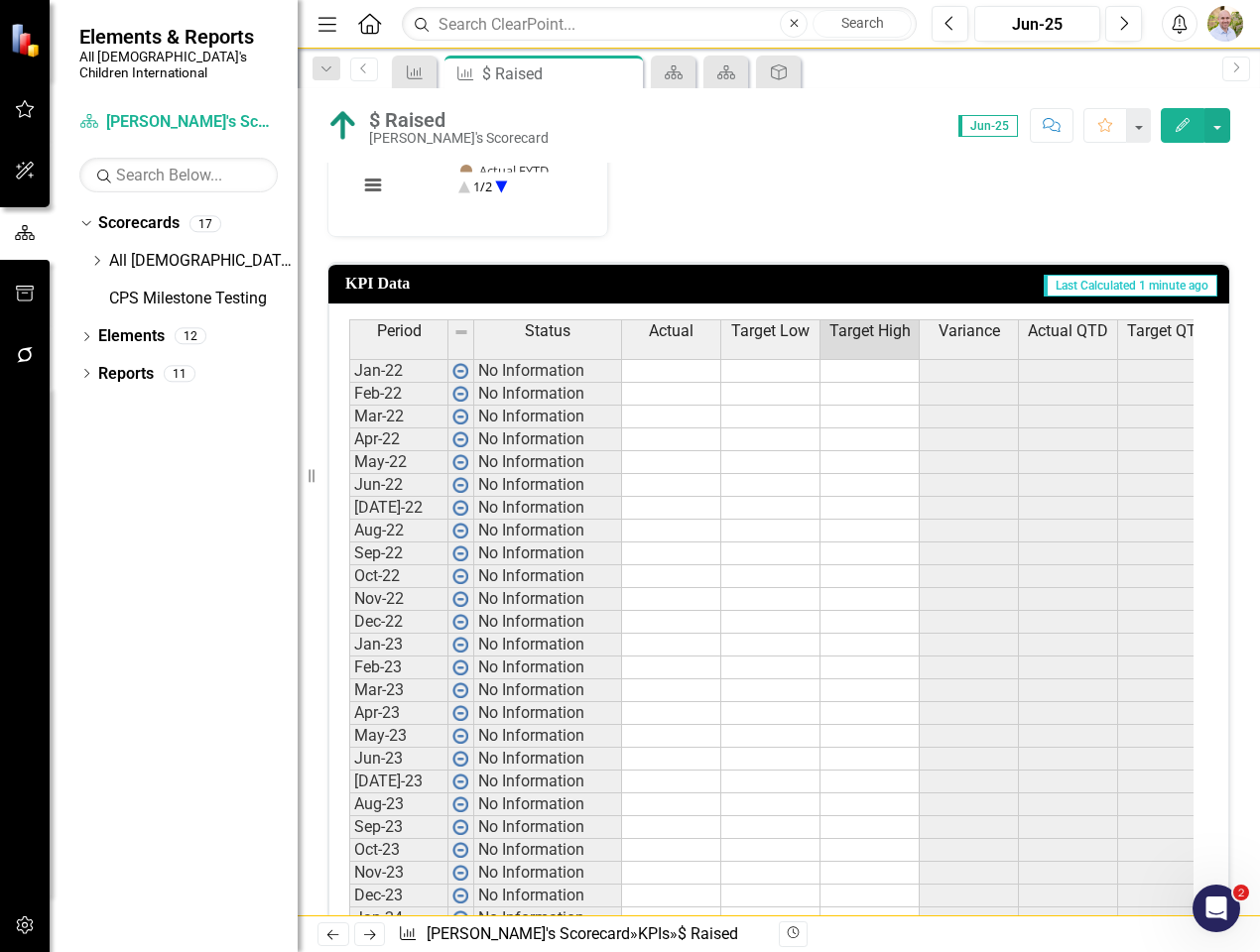 click at bounding box center (870, 1329) 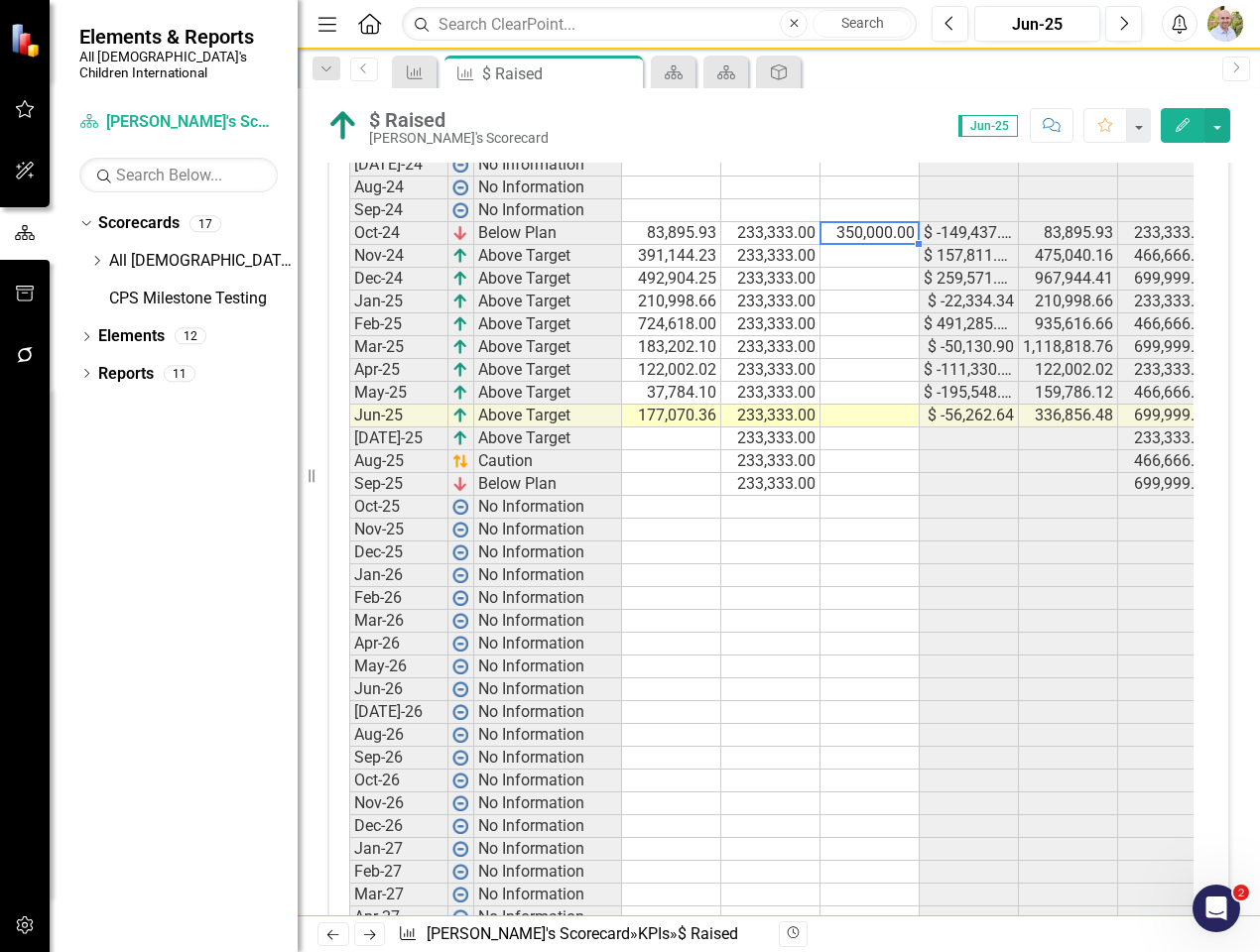 click on "350,000.00" at bounding box center [870, 233] 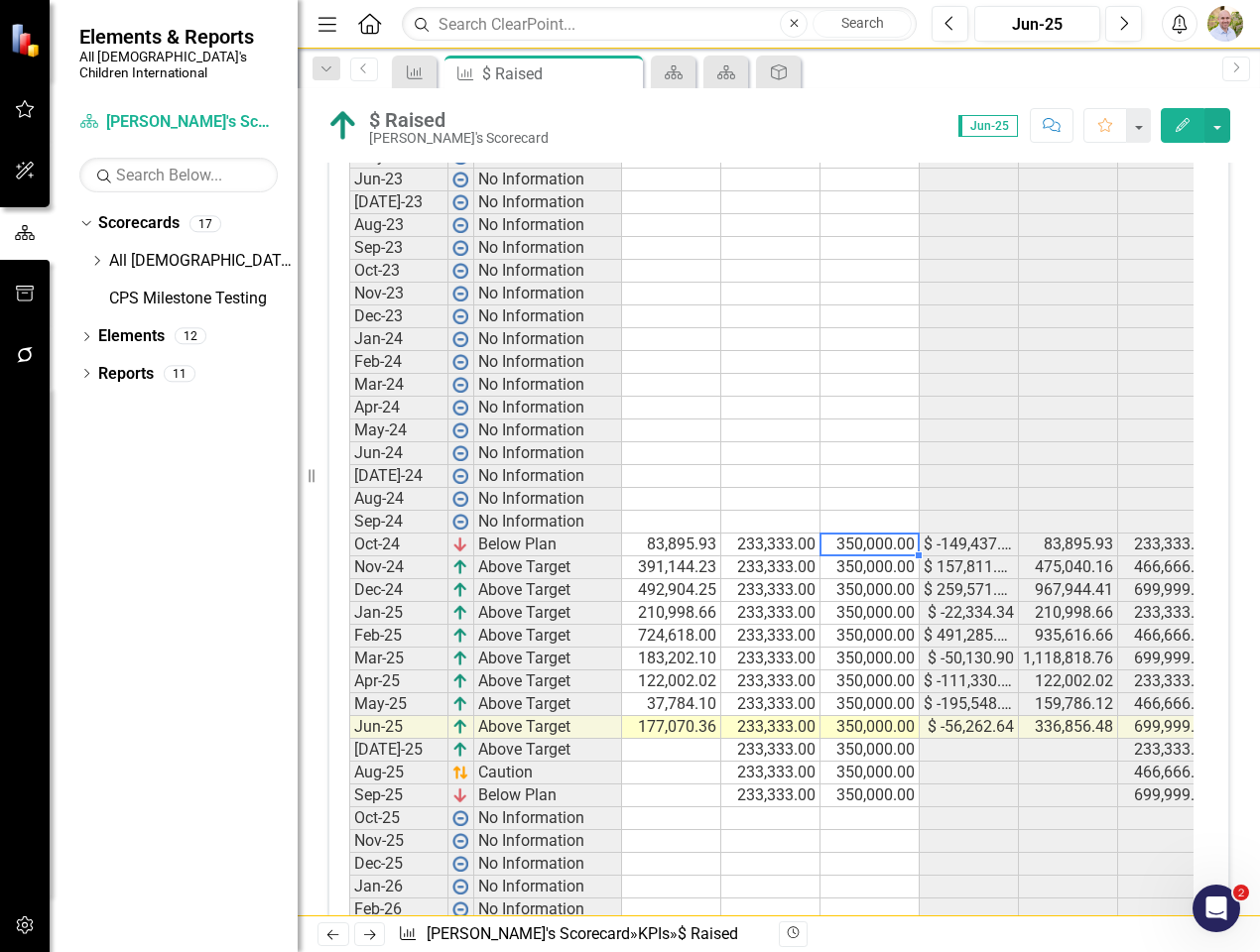 scroll, scrollTop: 1190, scrollLeft: 0, axis: vertical 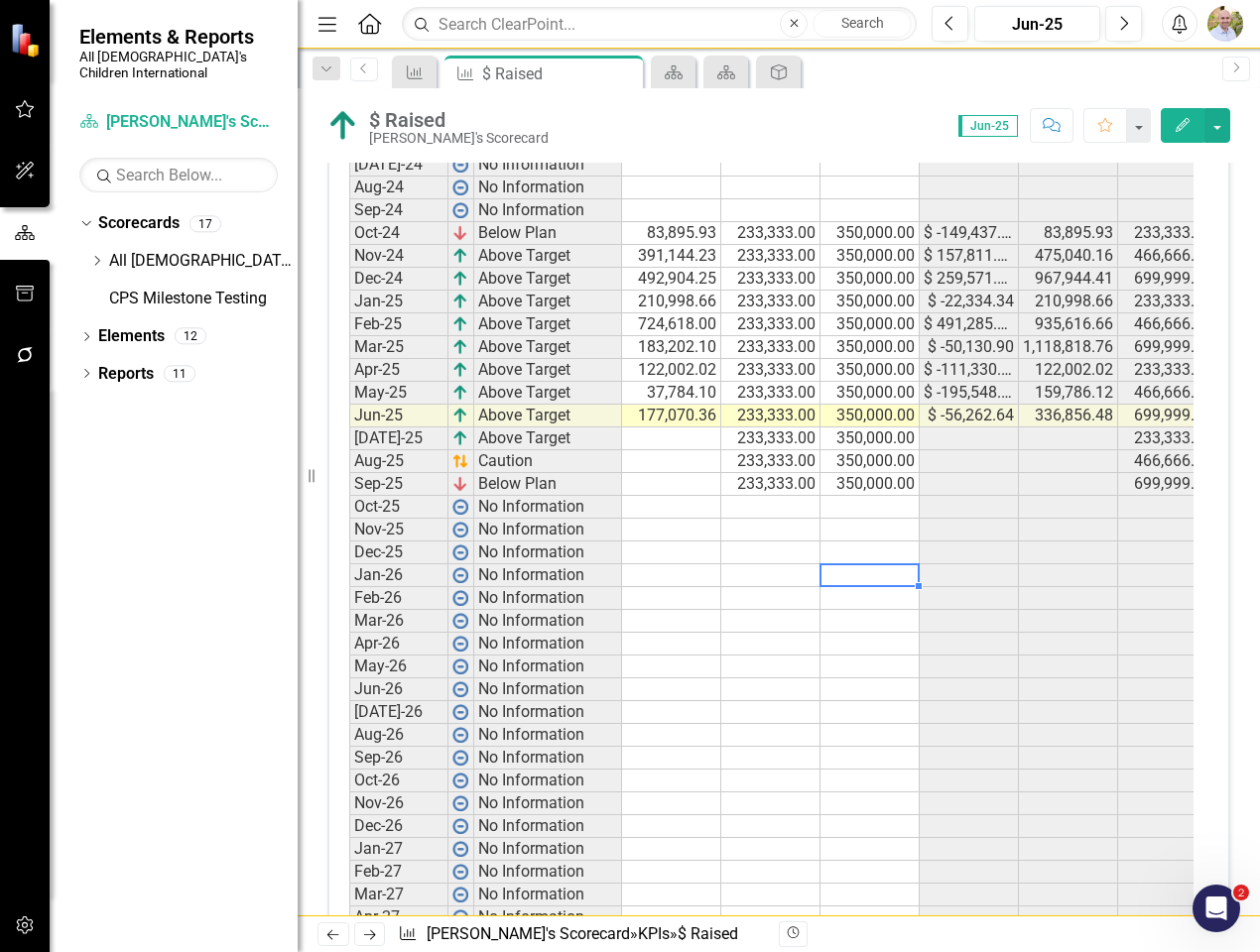 click at bounding box center (870, 575) 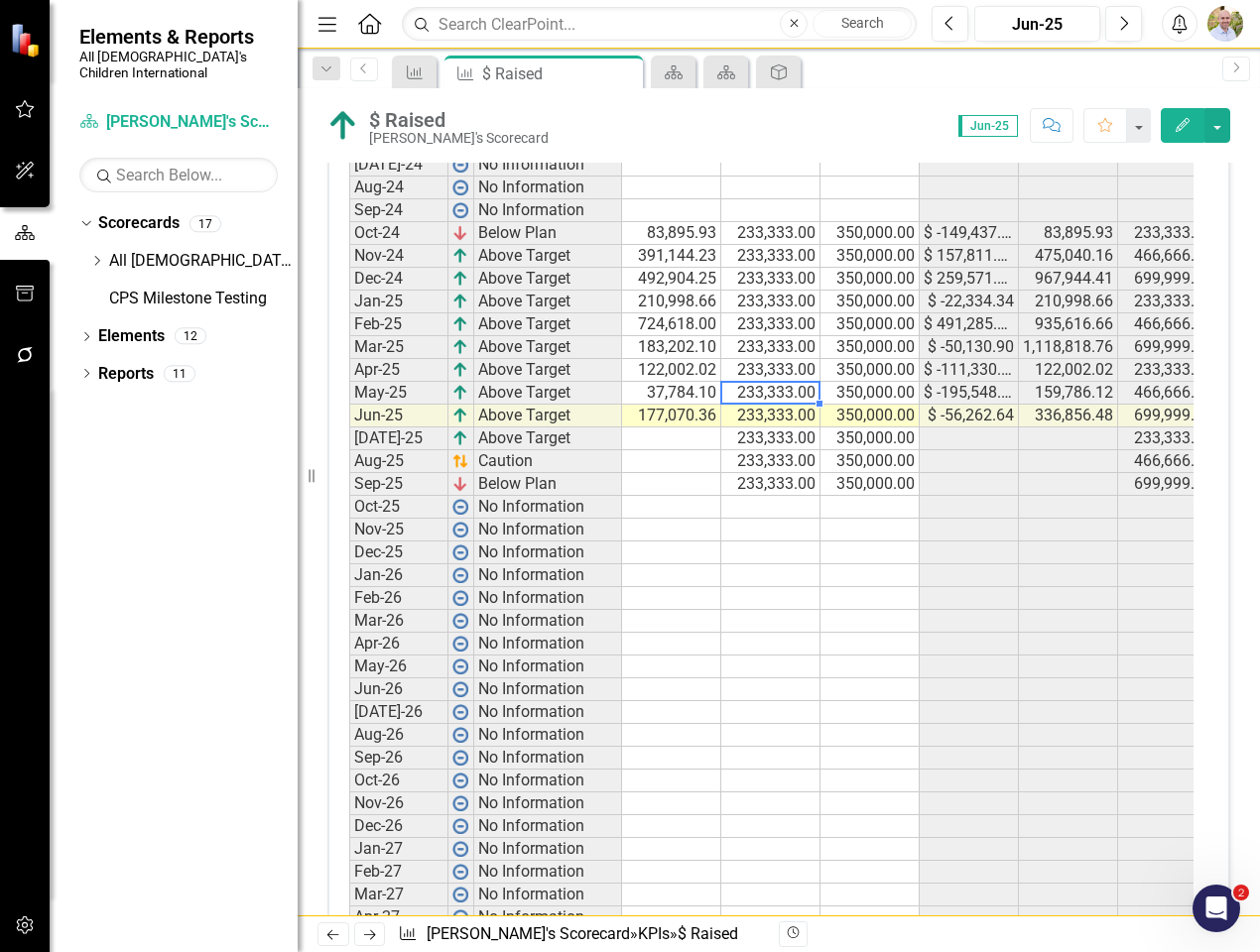 click on "233,333.00" at bounding box center (771, 393) 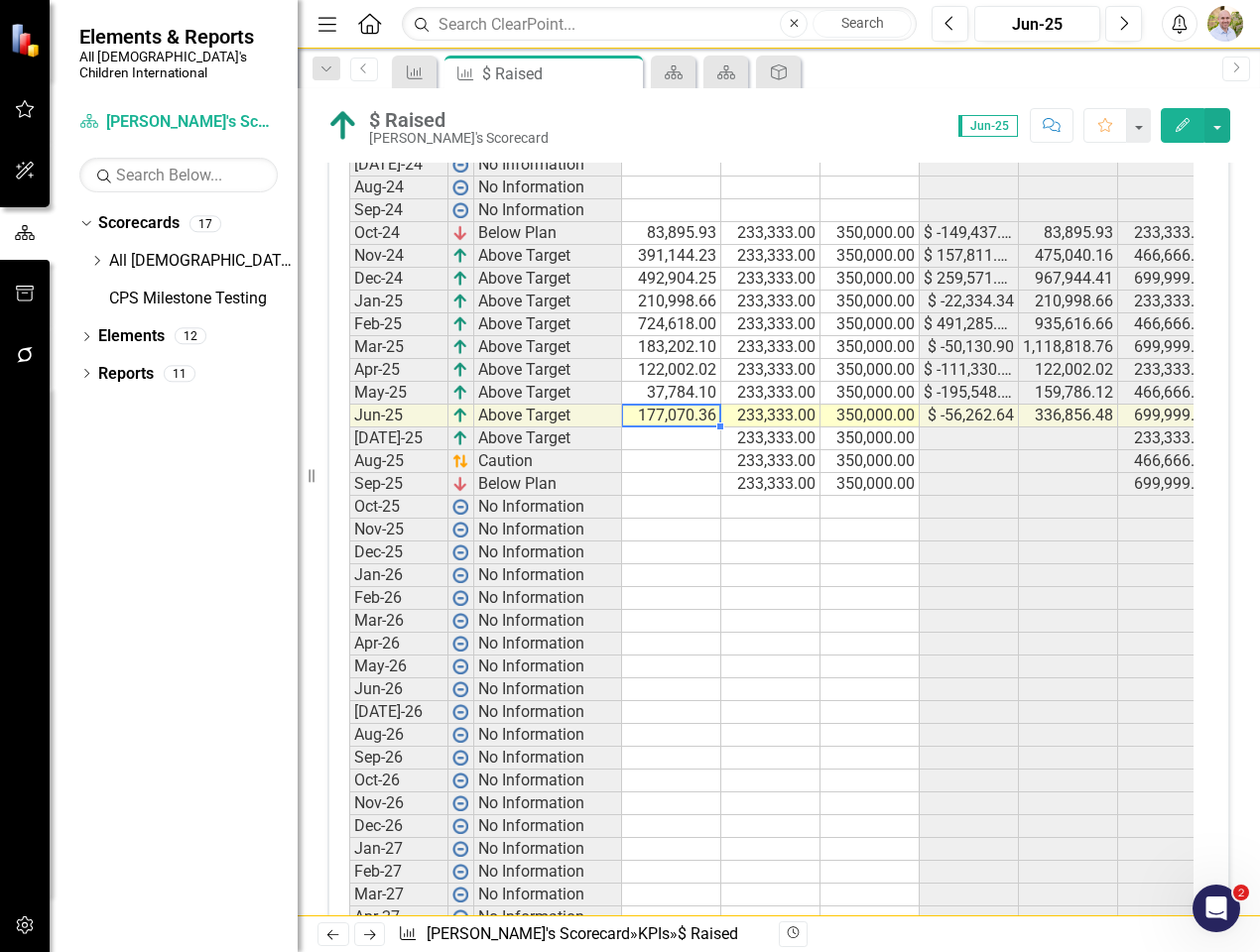 click on "177,070.36" at bounding box center (672, 416) 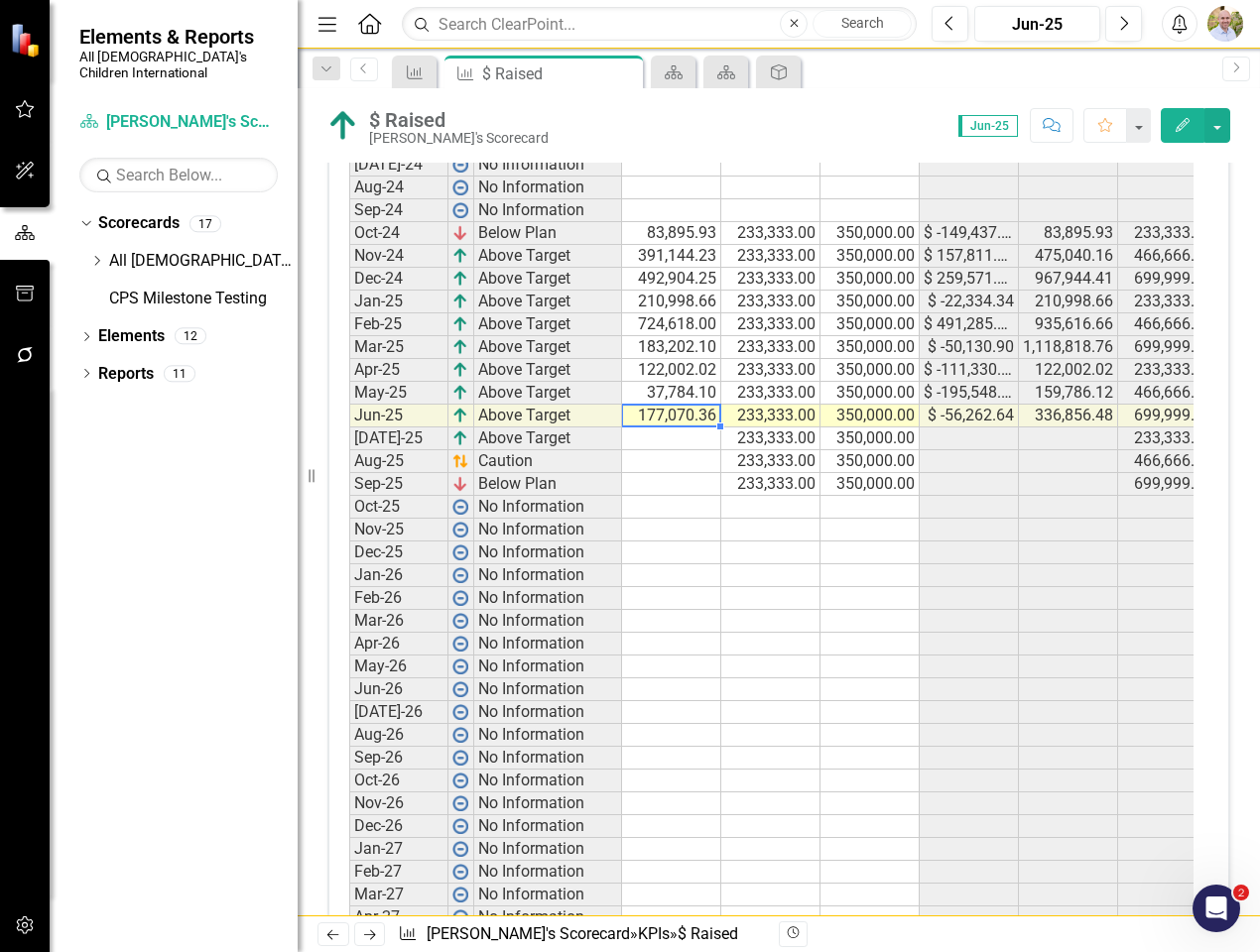 click on "Edit" 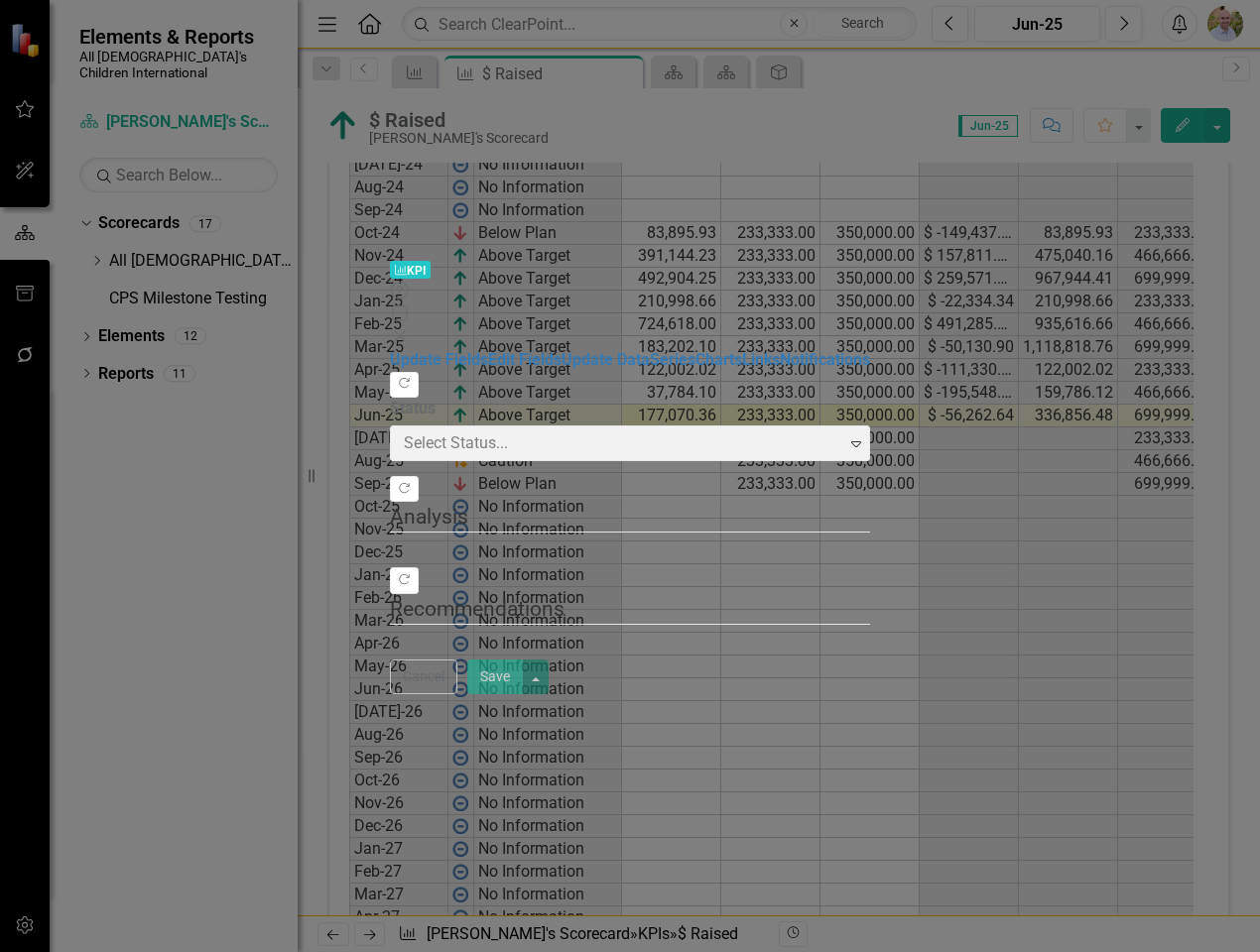 click on "KPI KPI Help Maximize Close Update Fields Edit Fields Update  Data Series Charts Links Notifications "Update" fields in ClearPoint are the fields that change from reporting period to reporting period. For example, the element status would vary from period to period.   Learn more in the ClearPoint Support Center. Close Help Copy Forward Status Select Status... Expand Copy Forward Analysis Copy Forward Recommendations Cancel Save" at bounding box center (630, 476) 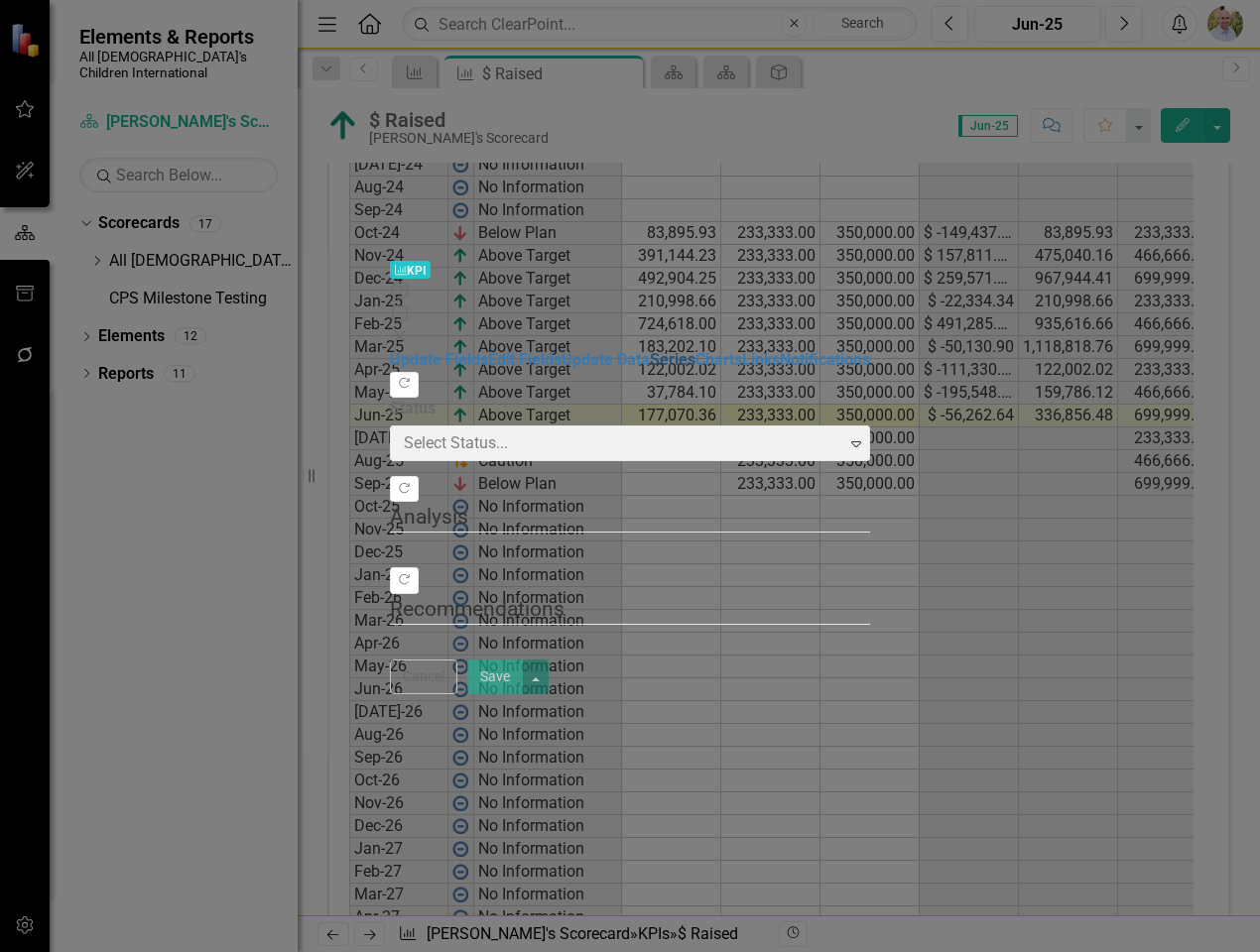 click on "Series" at bounding box center (673, 359) 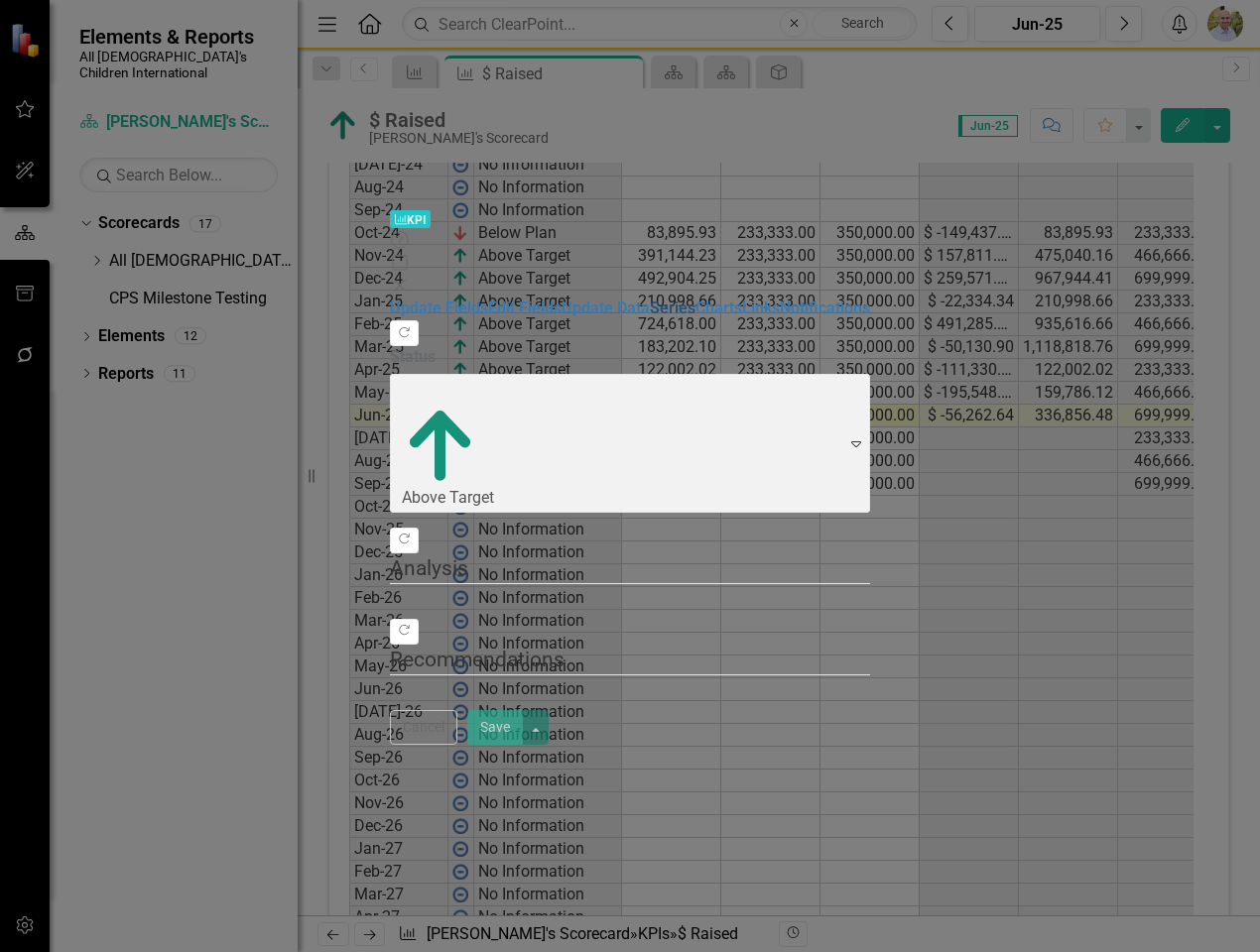 click on "Series" at bounding box center [673, 307] 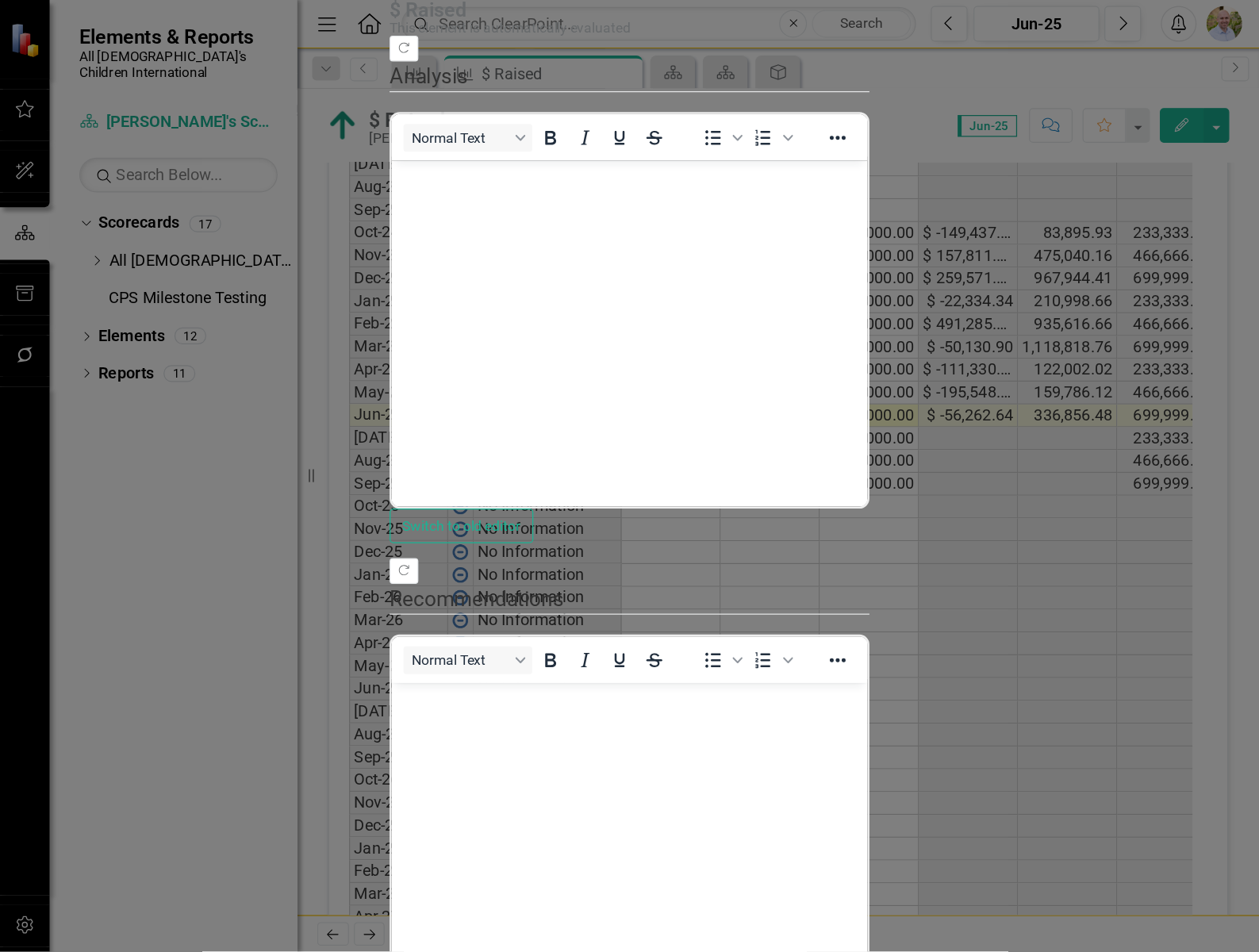 scroll, scrollTop: 0, scrollLeft: 0, axis: both 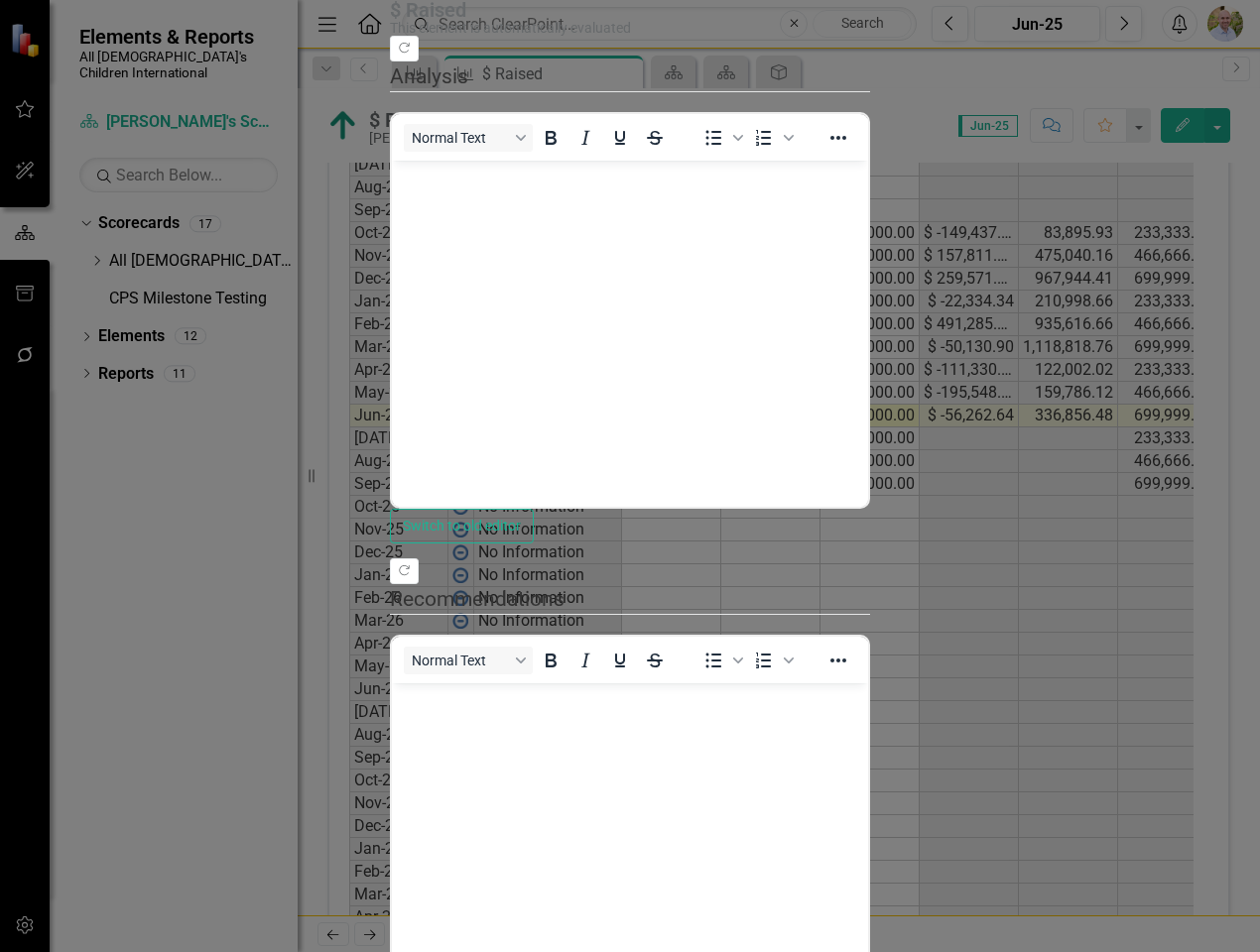 click on "Series" at bounding box center (673, -63) 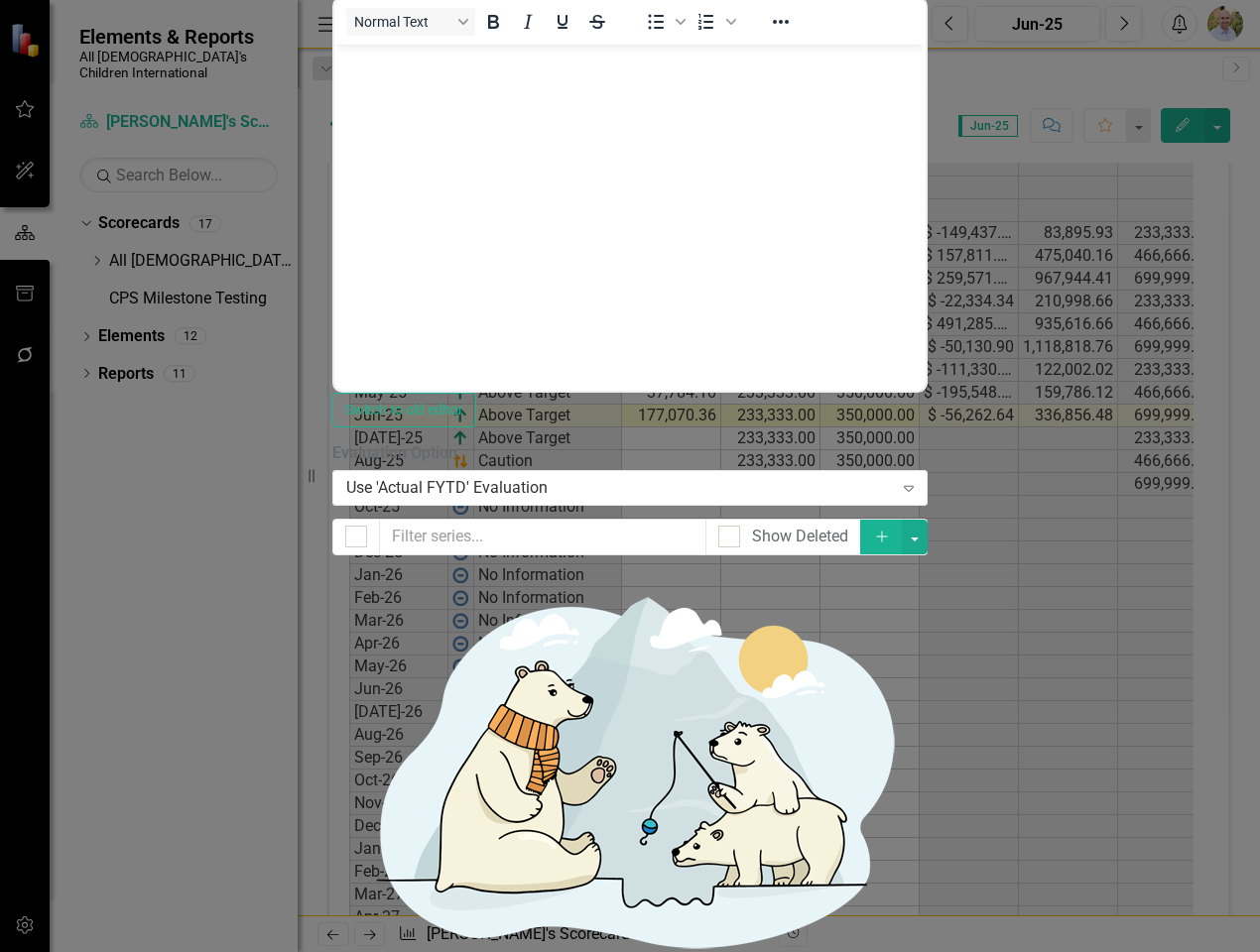 click on "Actual FYTD" at bounding box center [402, 1537] 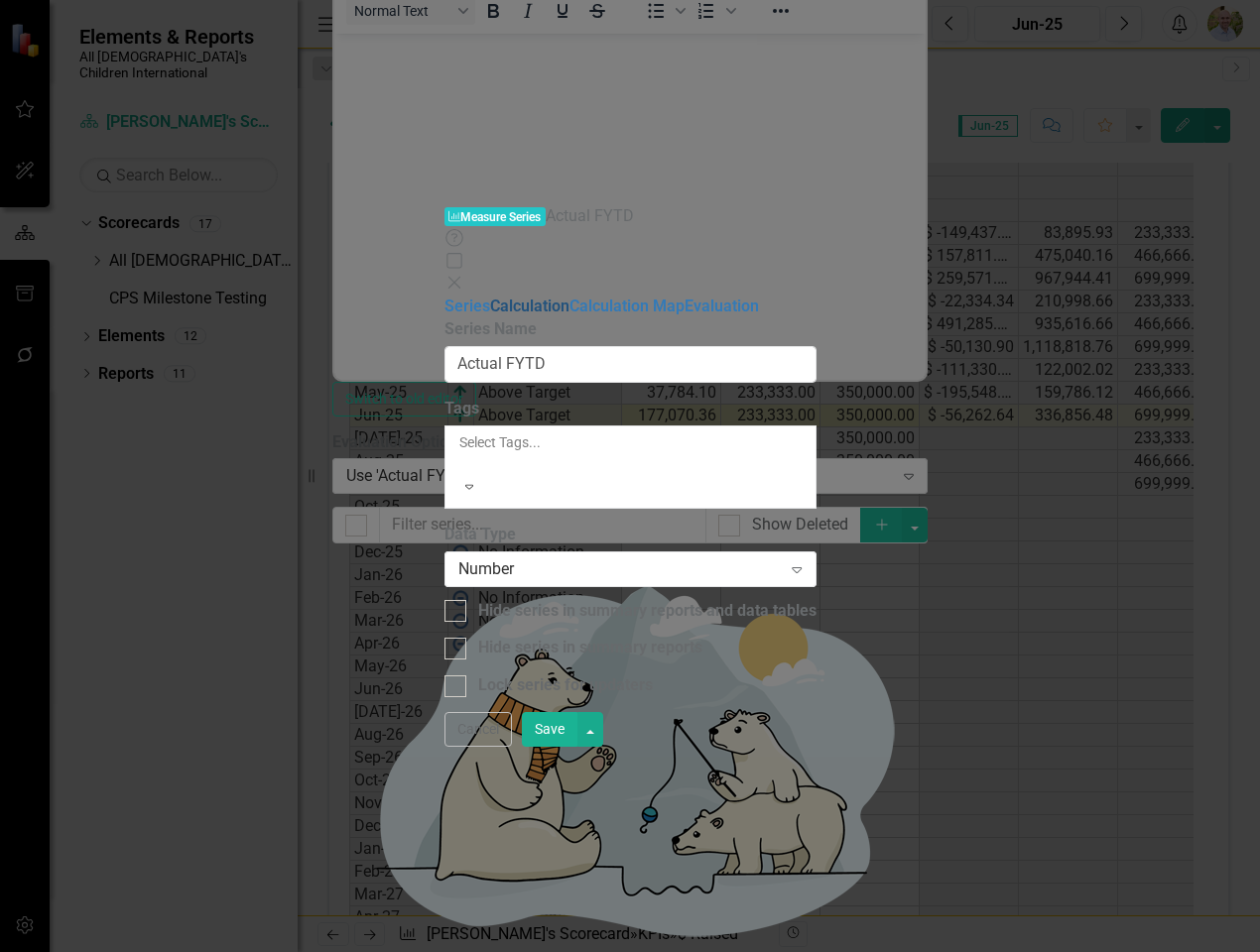 click on "Calculation" at bounding box center (530, 305) 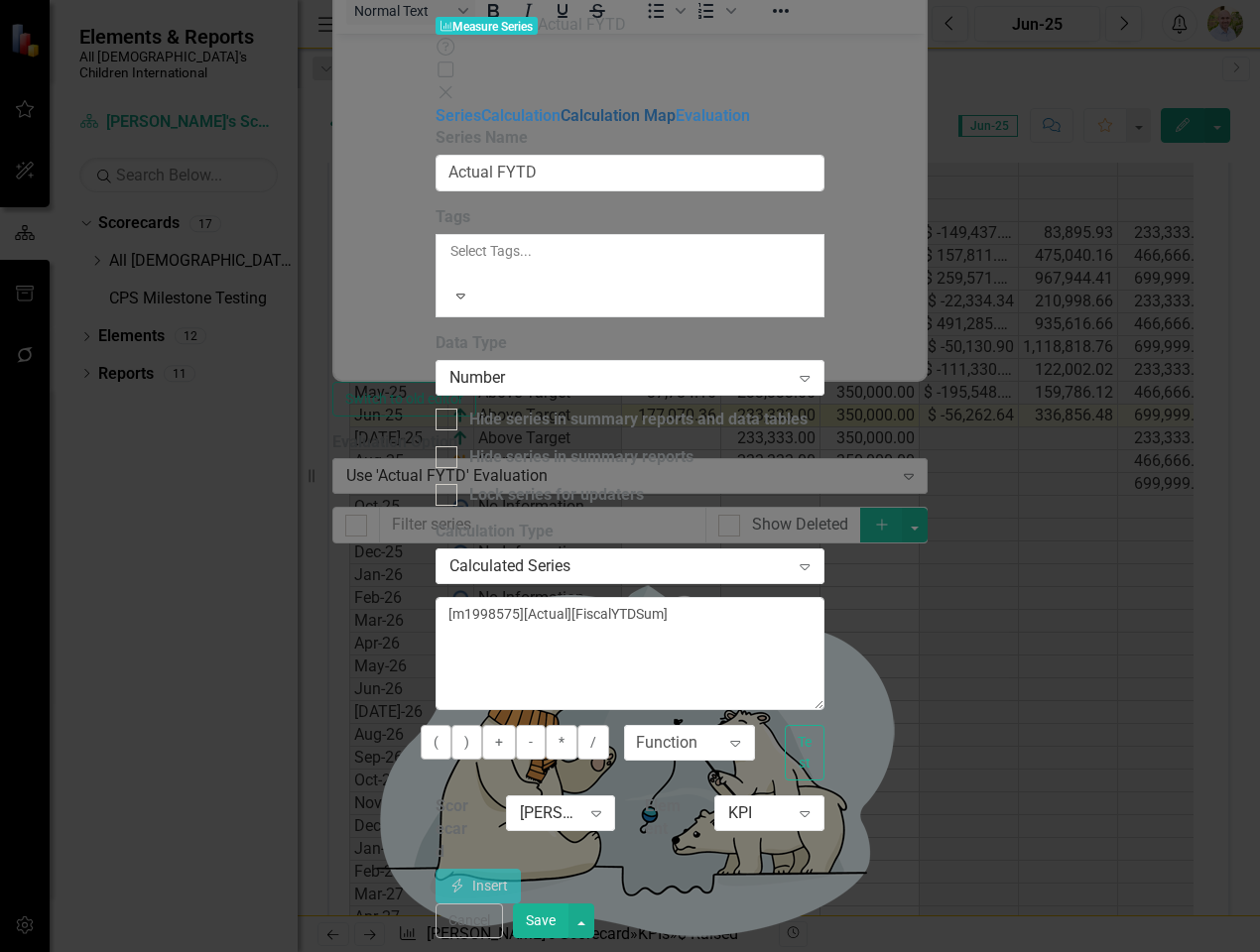 click on "Calculation Map" at bounding box center (618, 115) 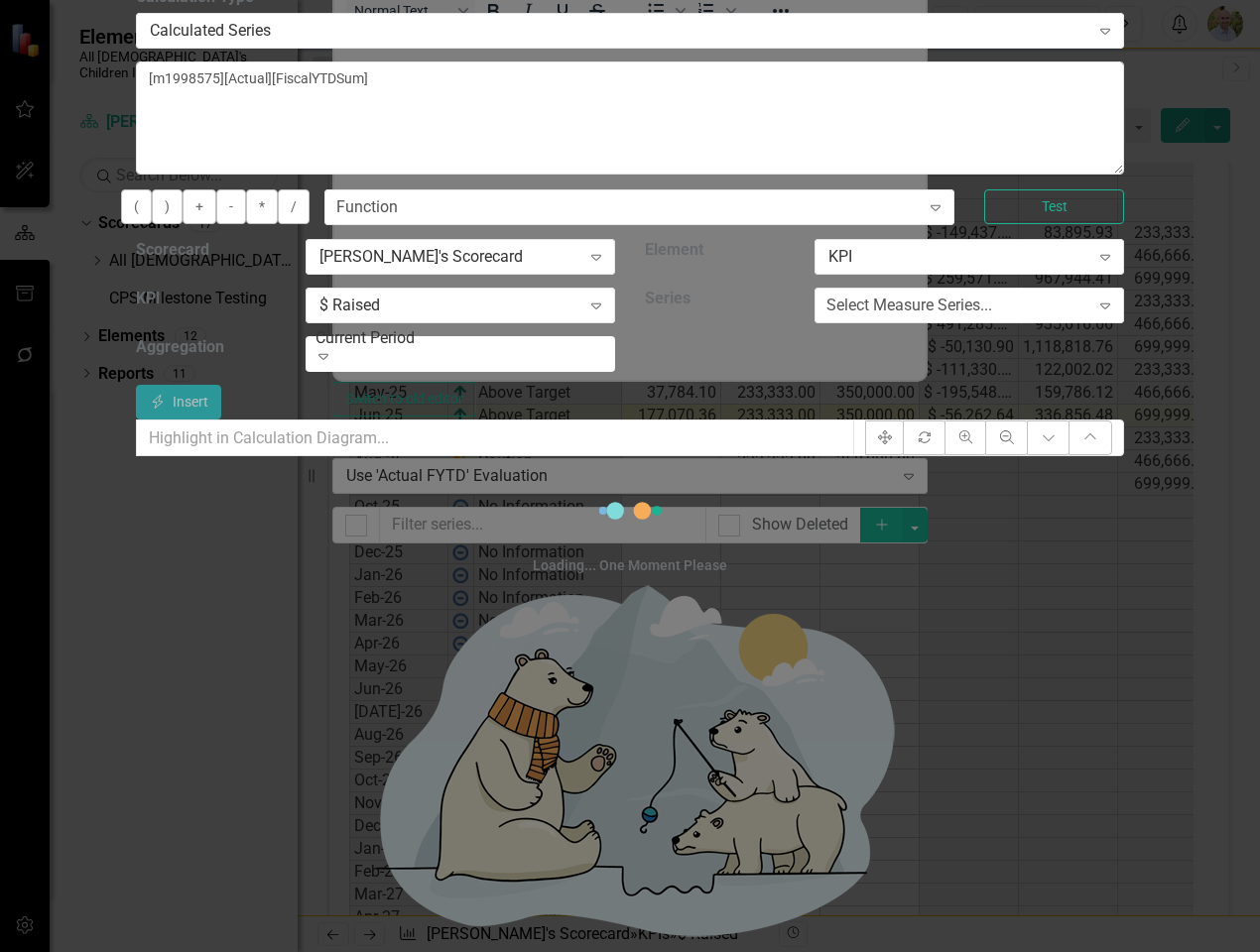 click on "Evaluation" at bounding box center [413, -420] 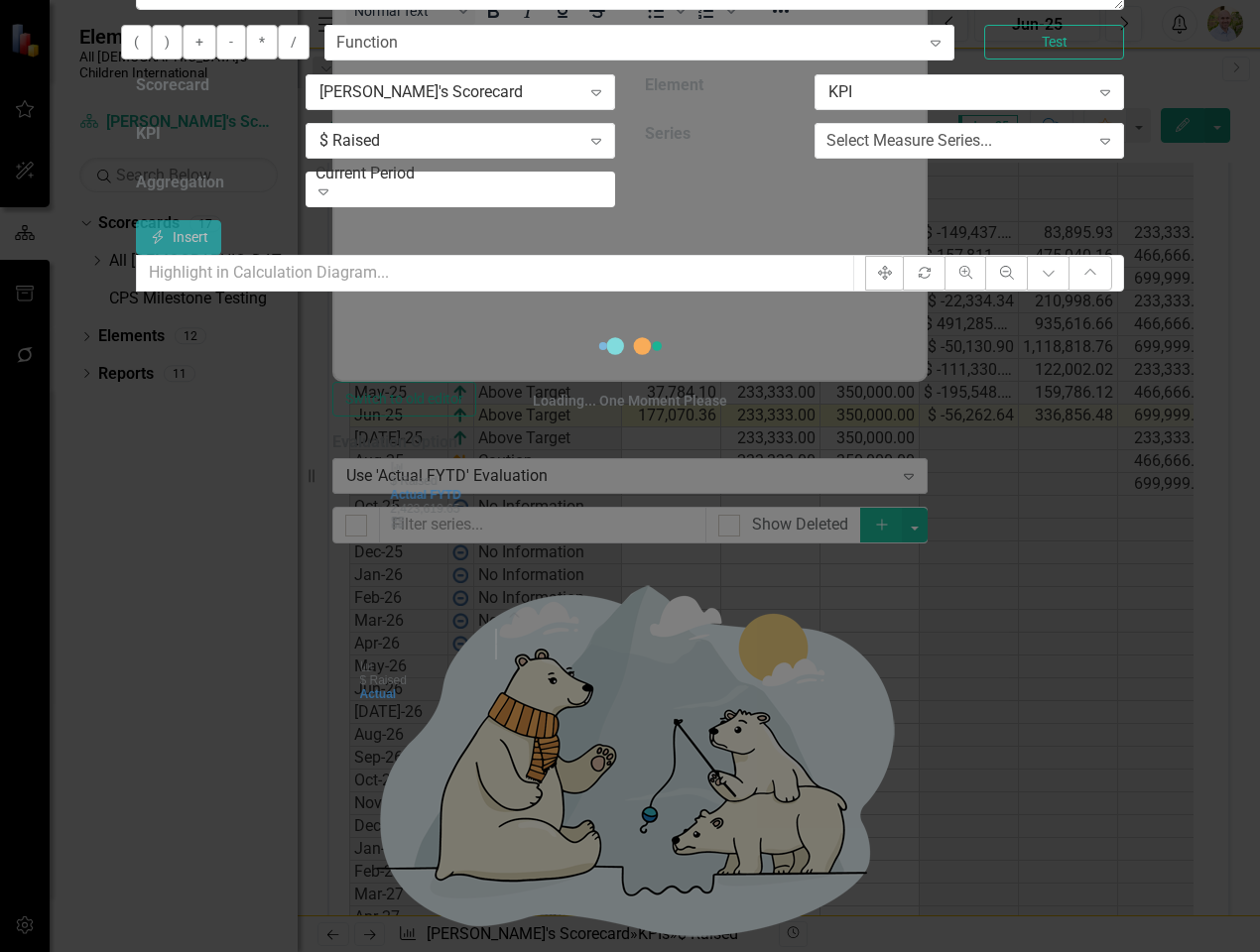 checkbox on "true" 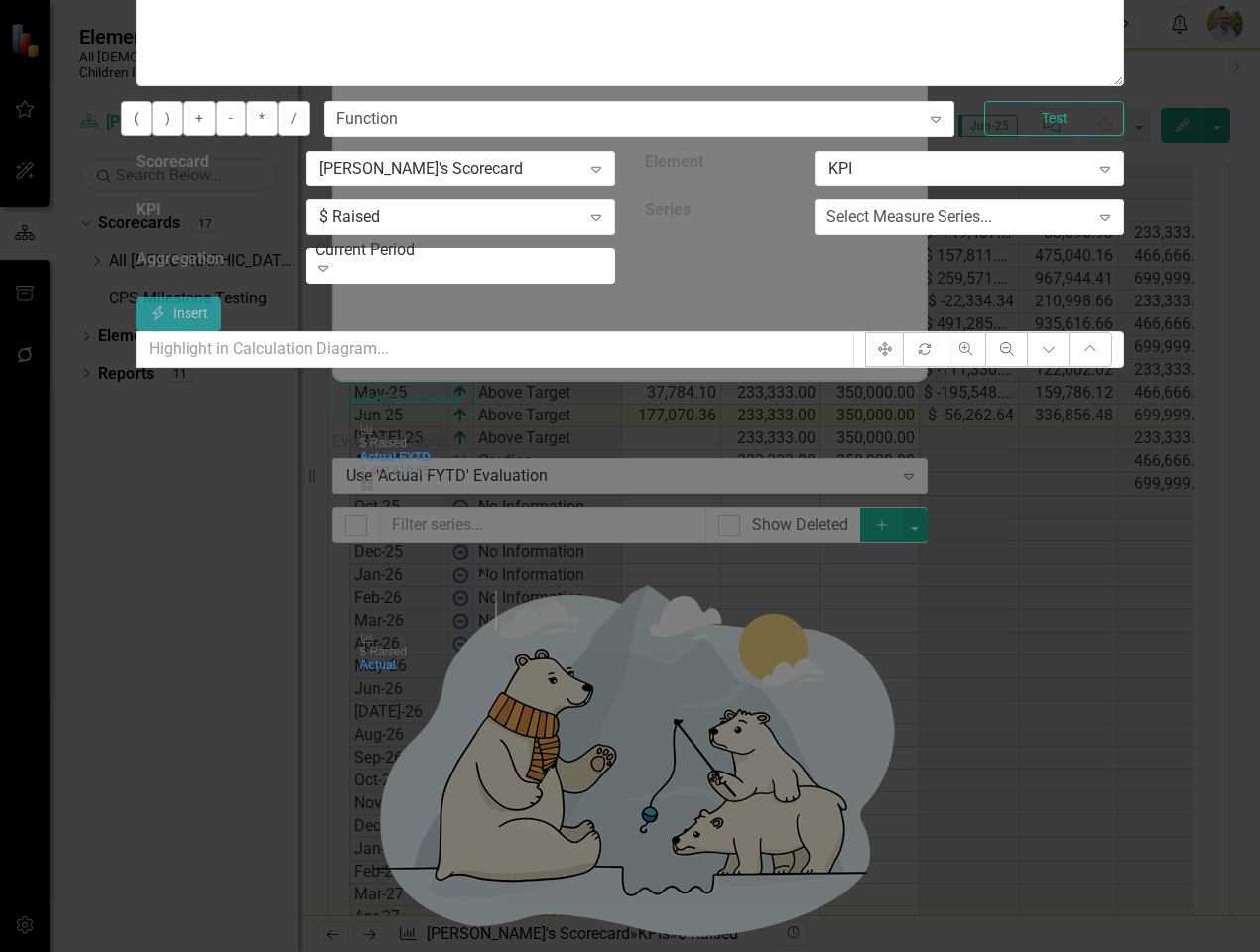 click on "Cancel" at bounding box center [170, 1544] 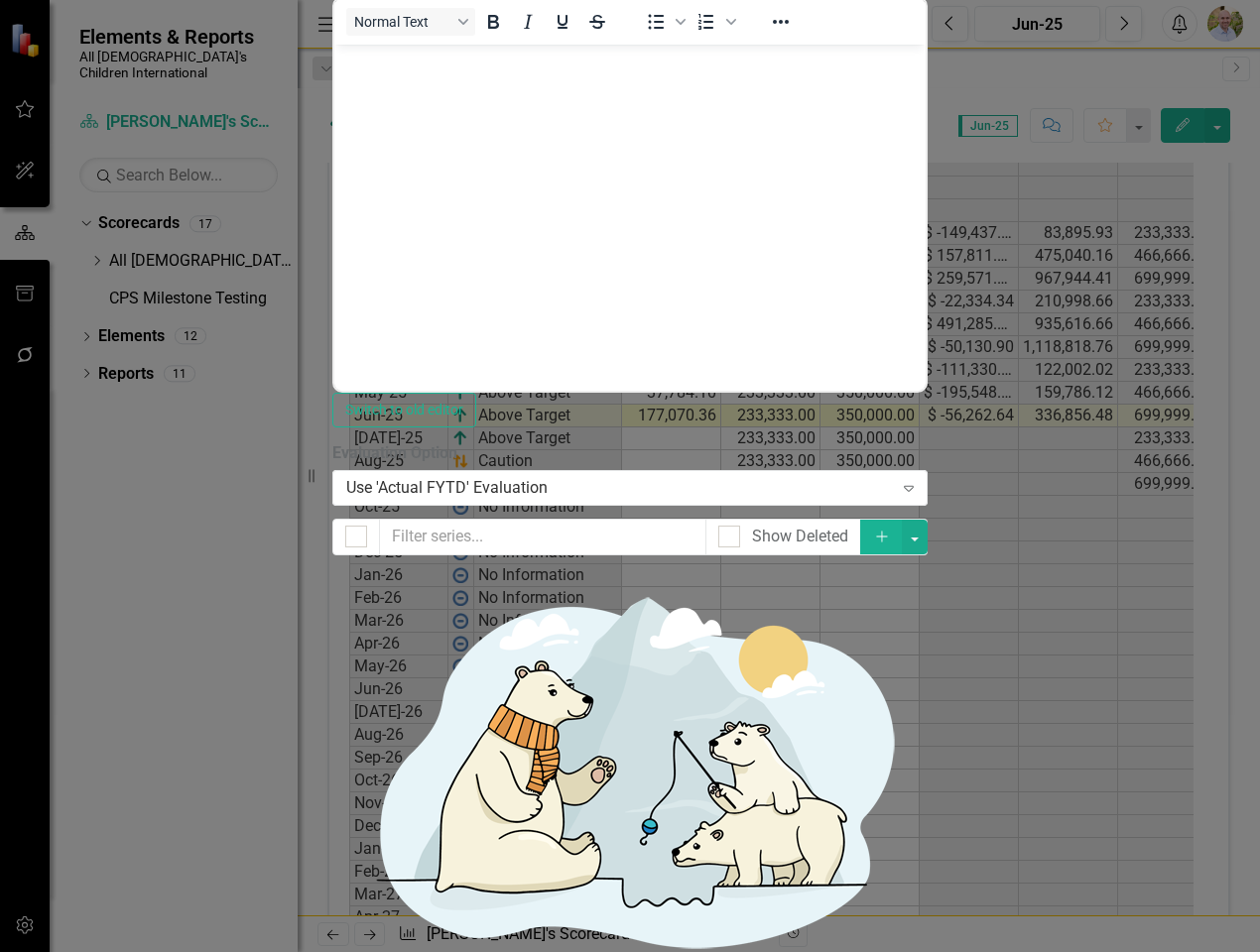 click 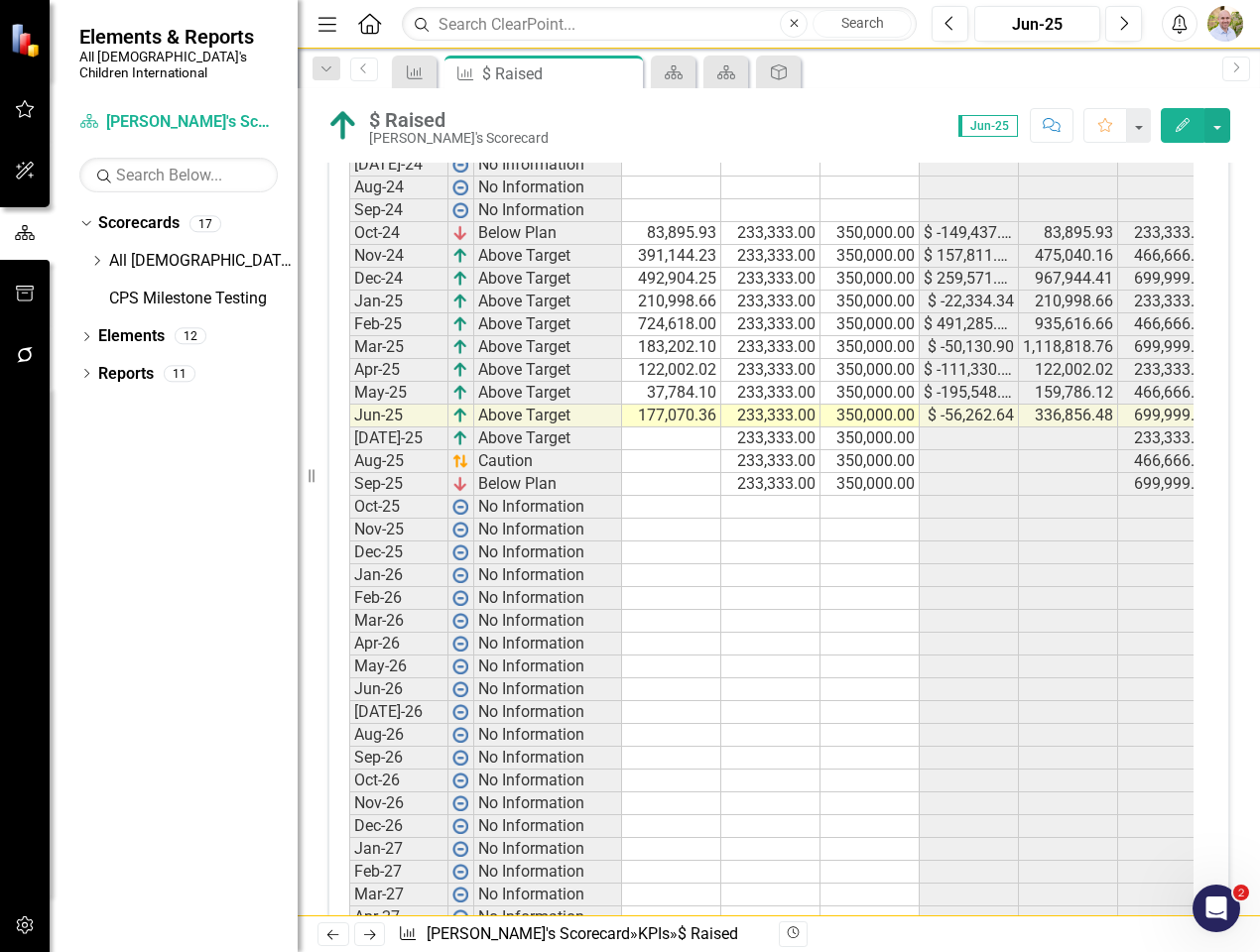 type 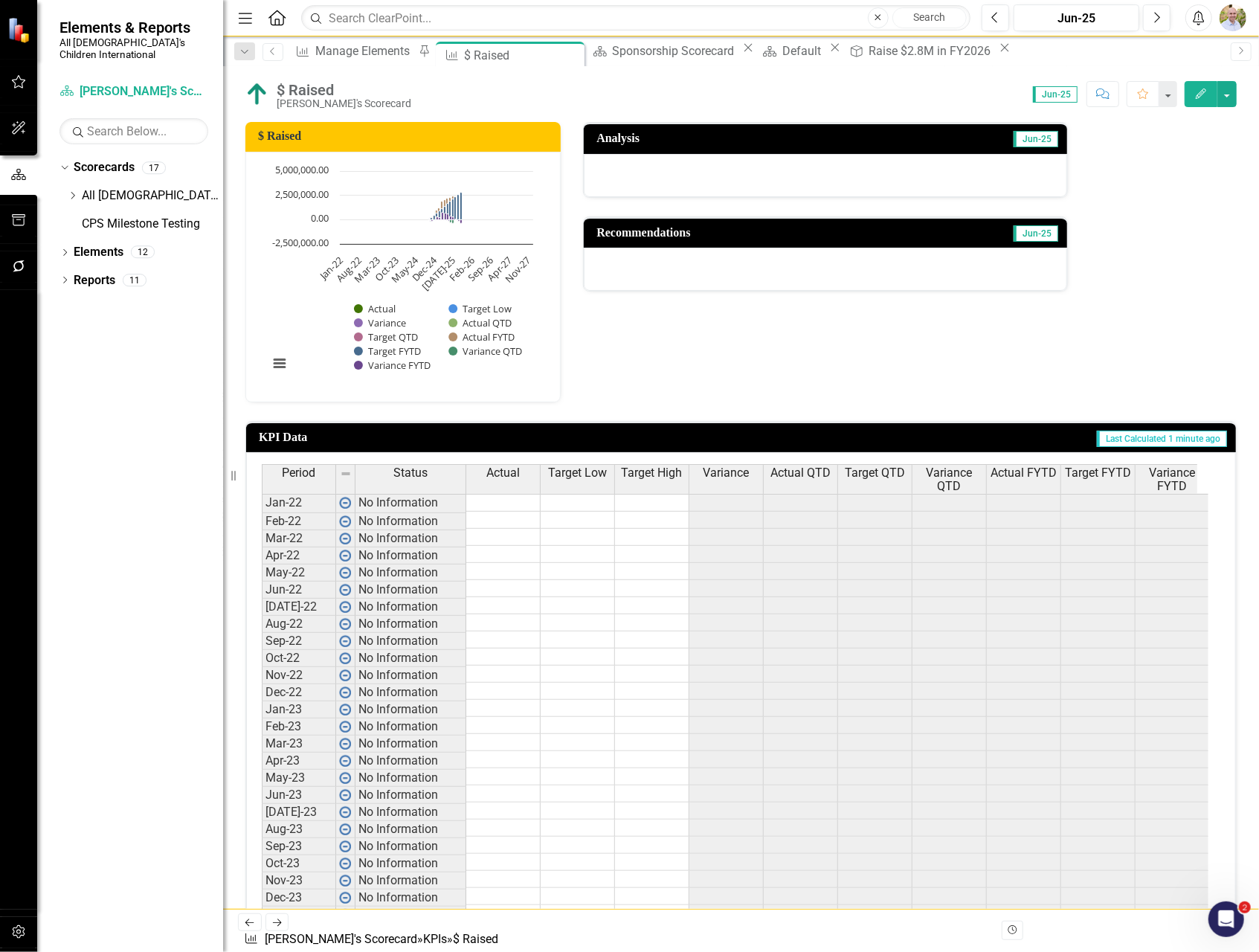 scroll, scrollTop: 198, scrollLeft: 0, axis: vertical 